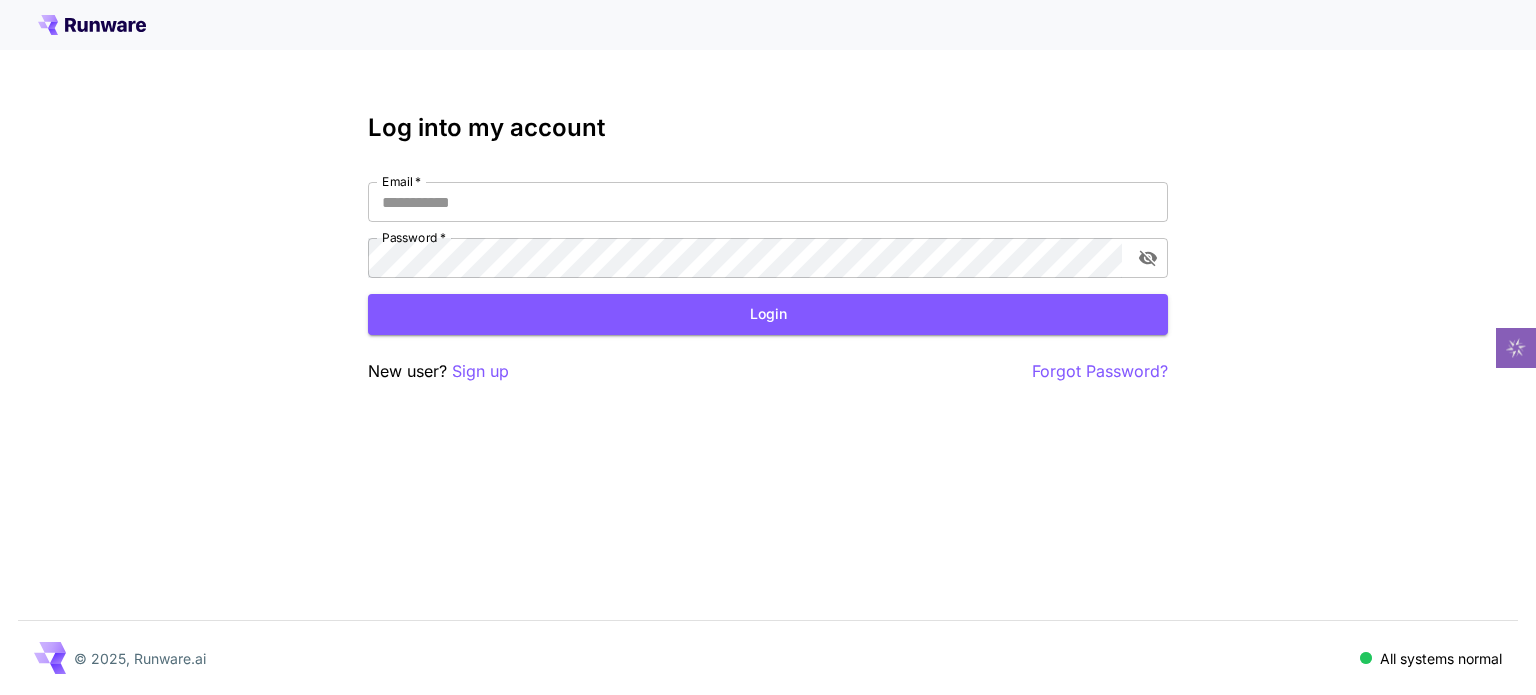 scroll, scrollTop: 0, scrollLeft: 0, axis: both 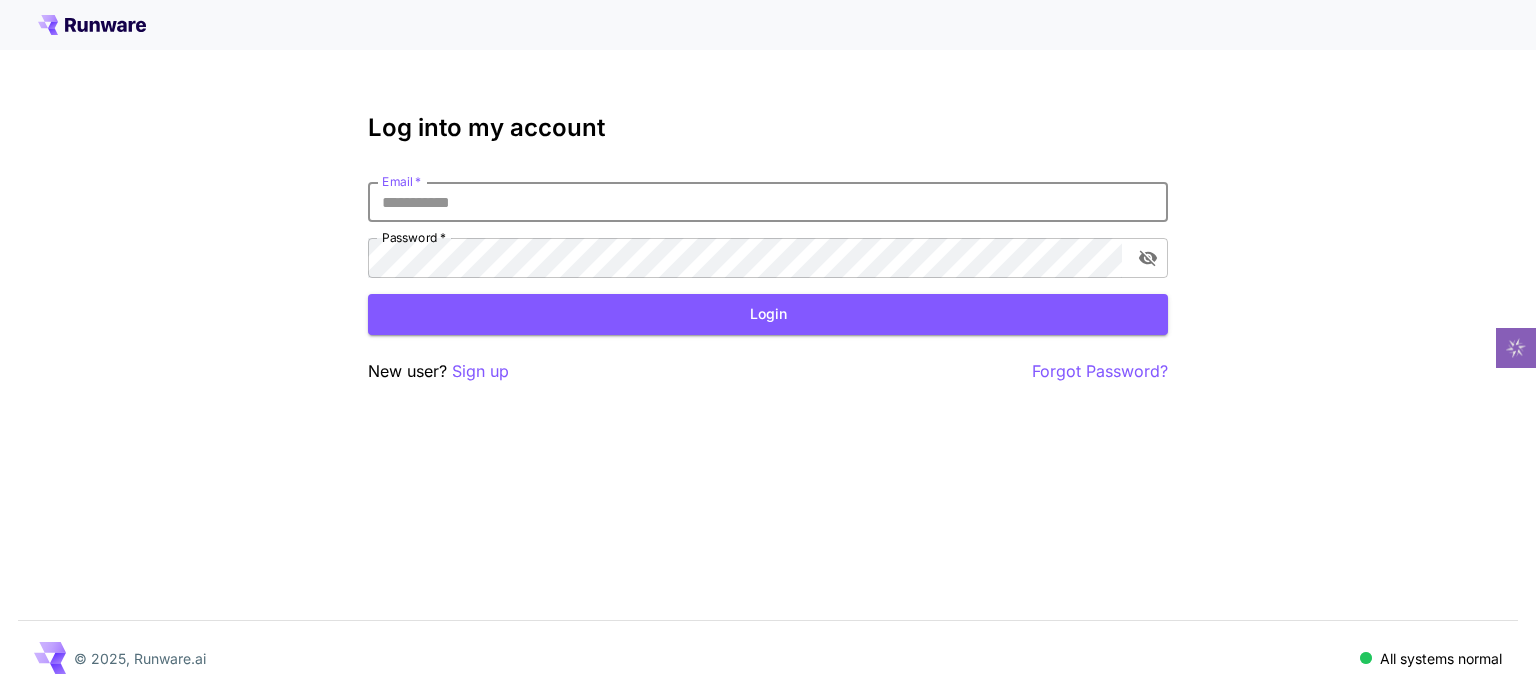 click on "Email   *" at bounding box center [768, 202] 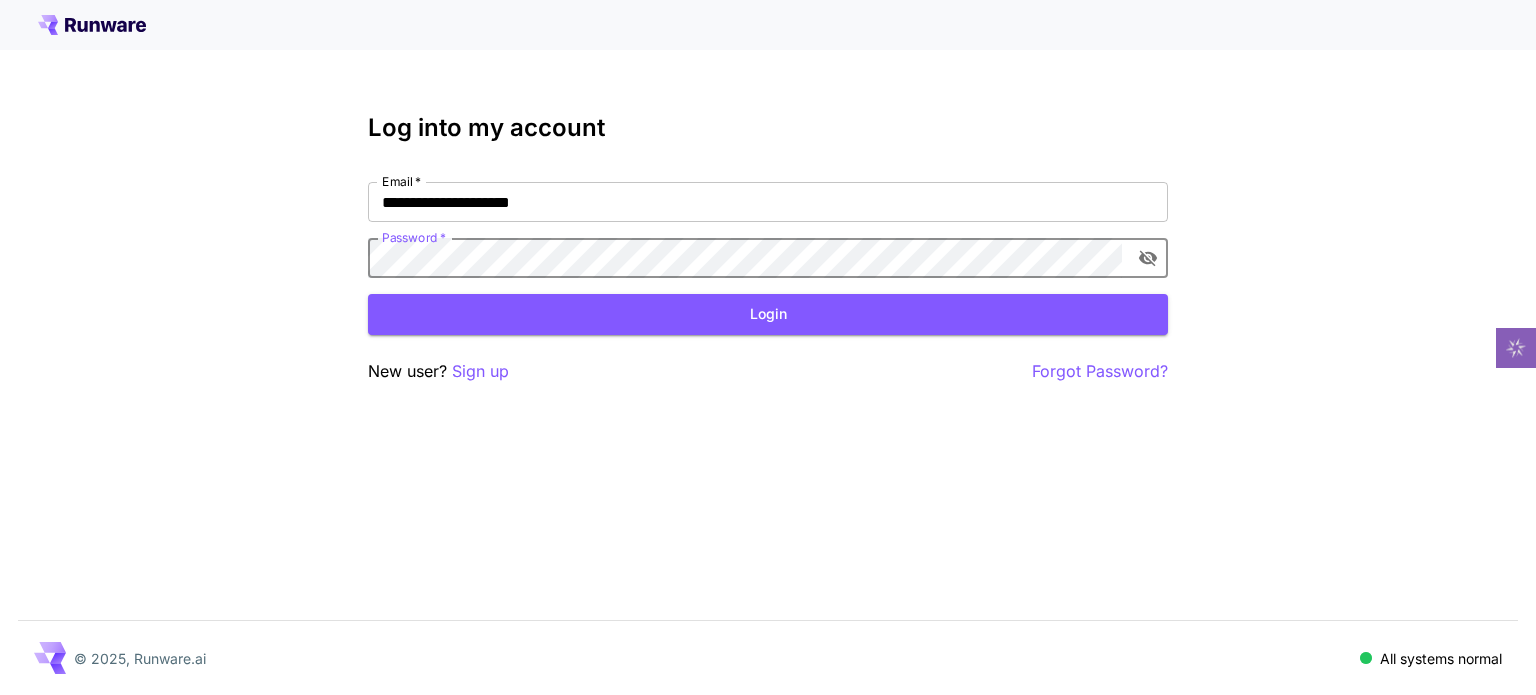 click on "Login" at bounding box center [768, 314] 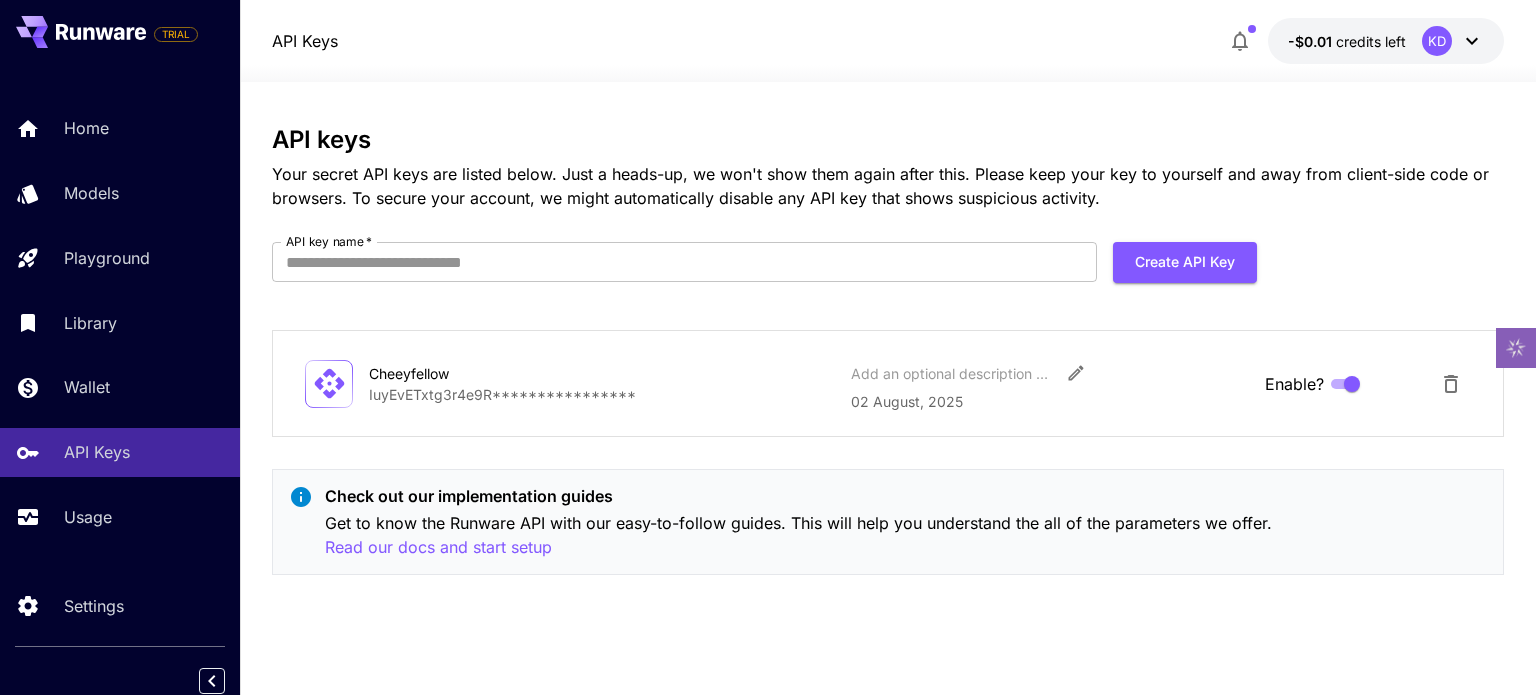 click on "KD" at bounding box center [1453, 41] 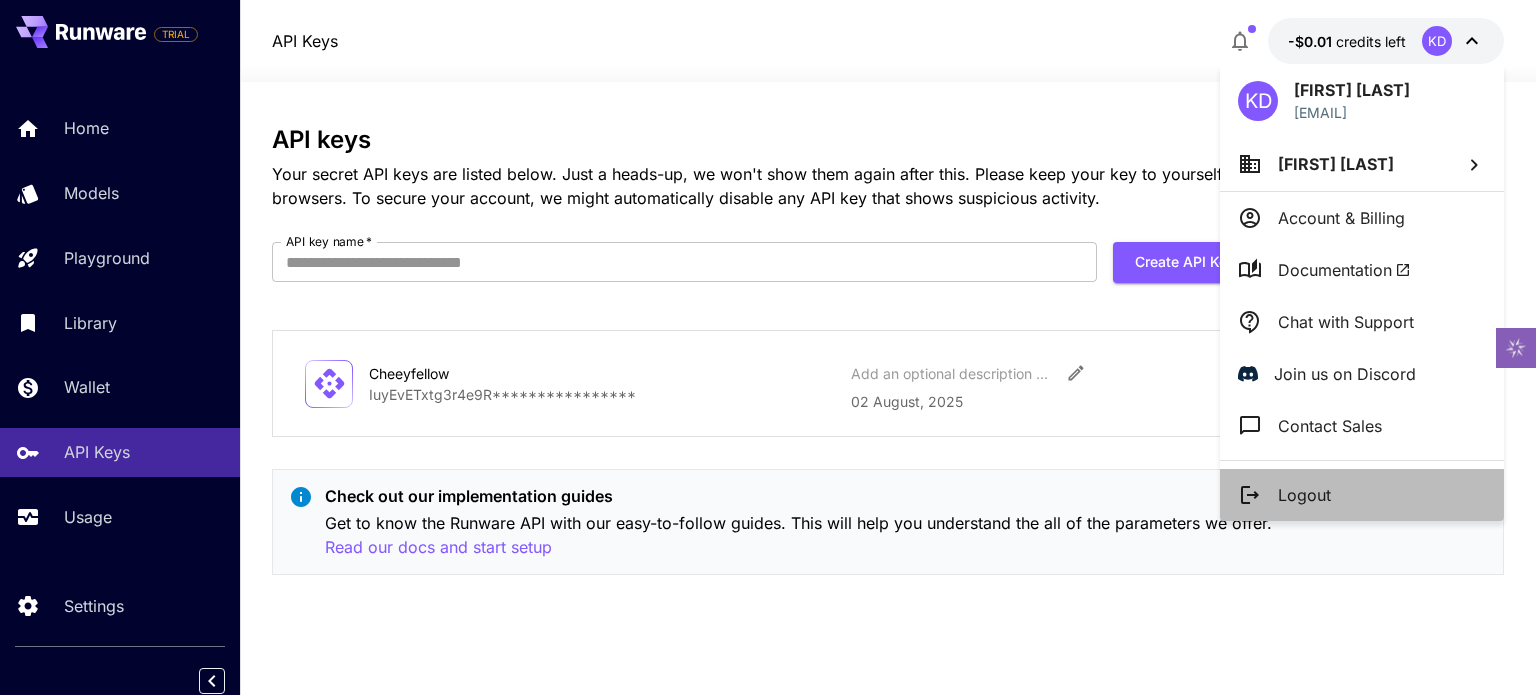 click on "Logout" at bounding box center (1362, 495) 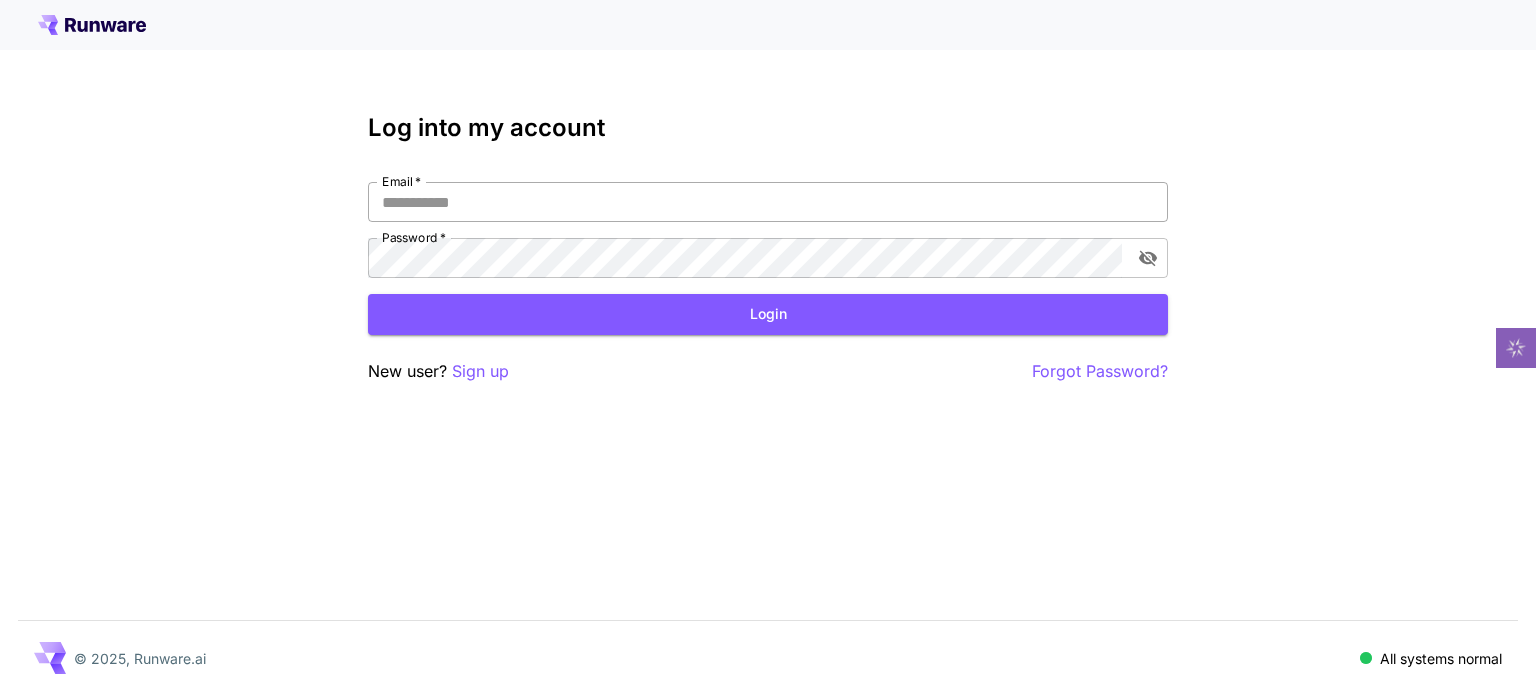 click on "Email   *" at bounding box center [768, 202] 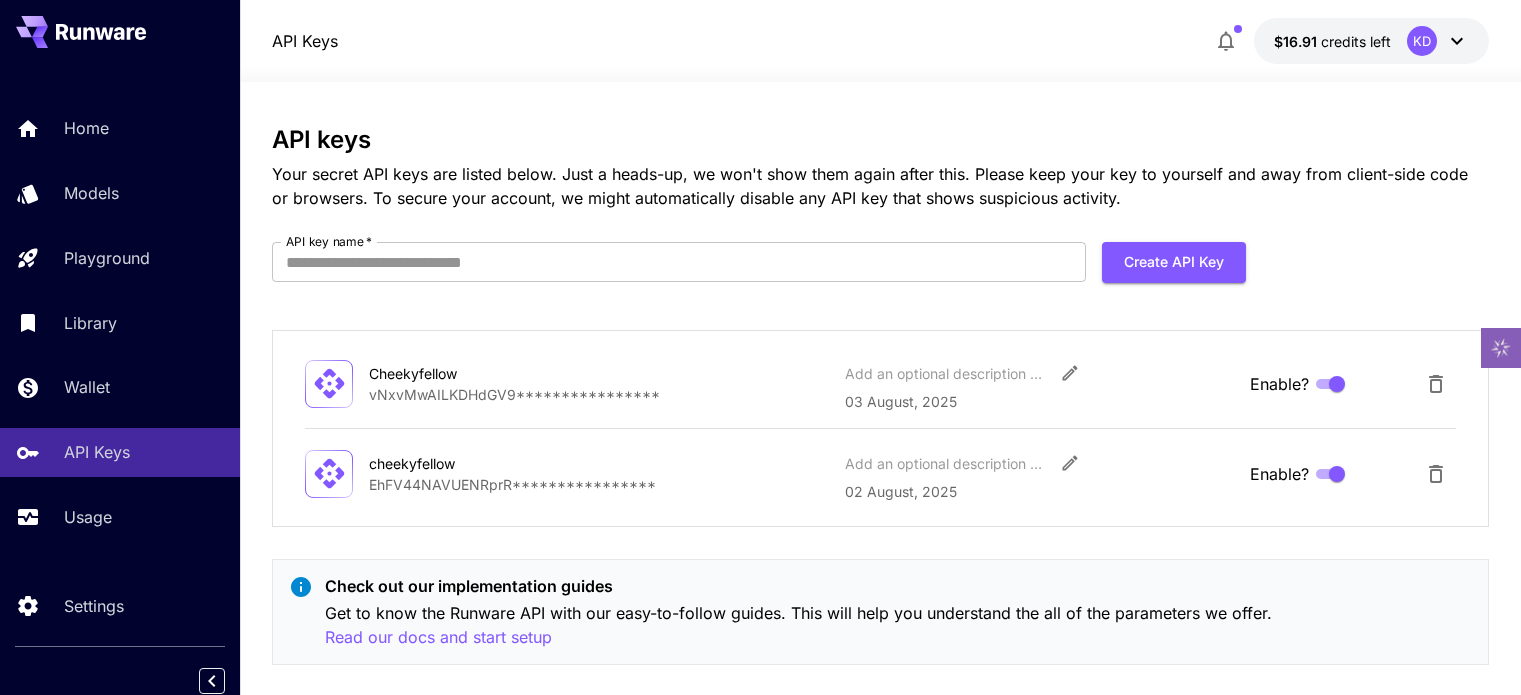 scroll, scrollTop: 0, scrollLeft: 0, axis: both 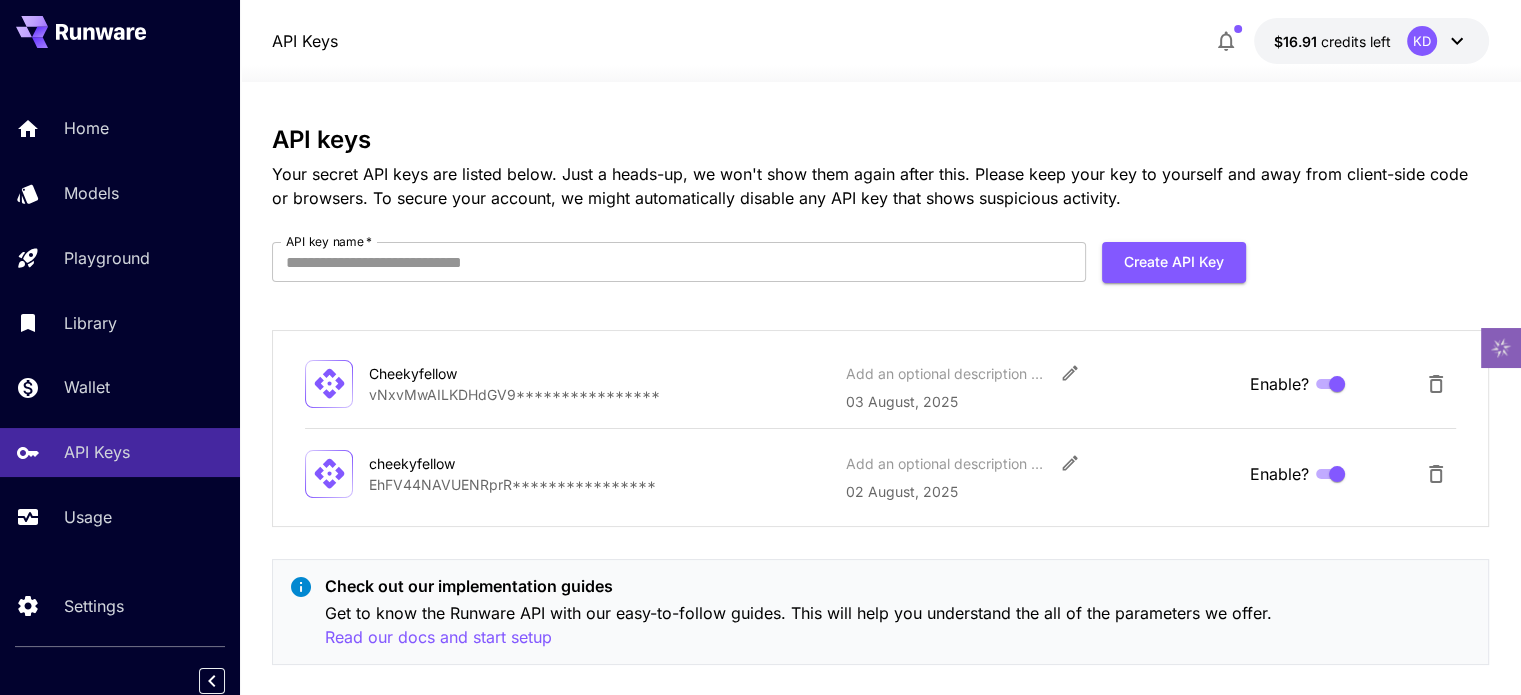 click on "Home Models Playground Library Wallet API Keys Usage" at bounding box center (120, 322) 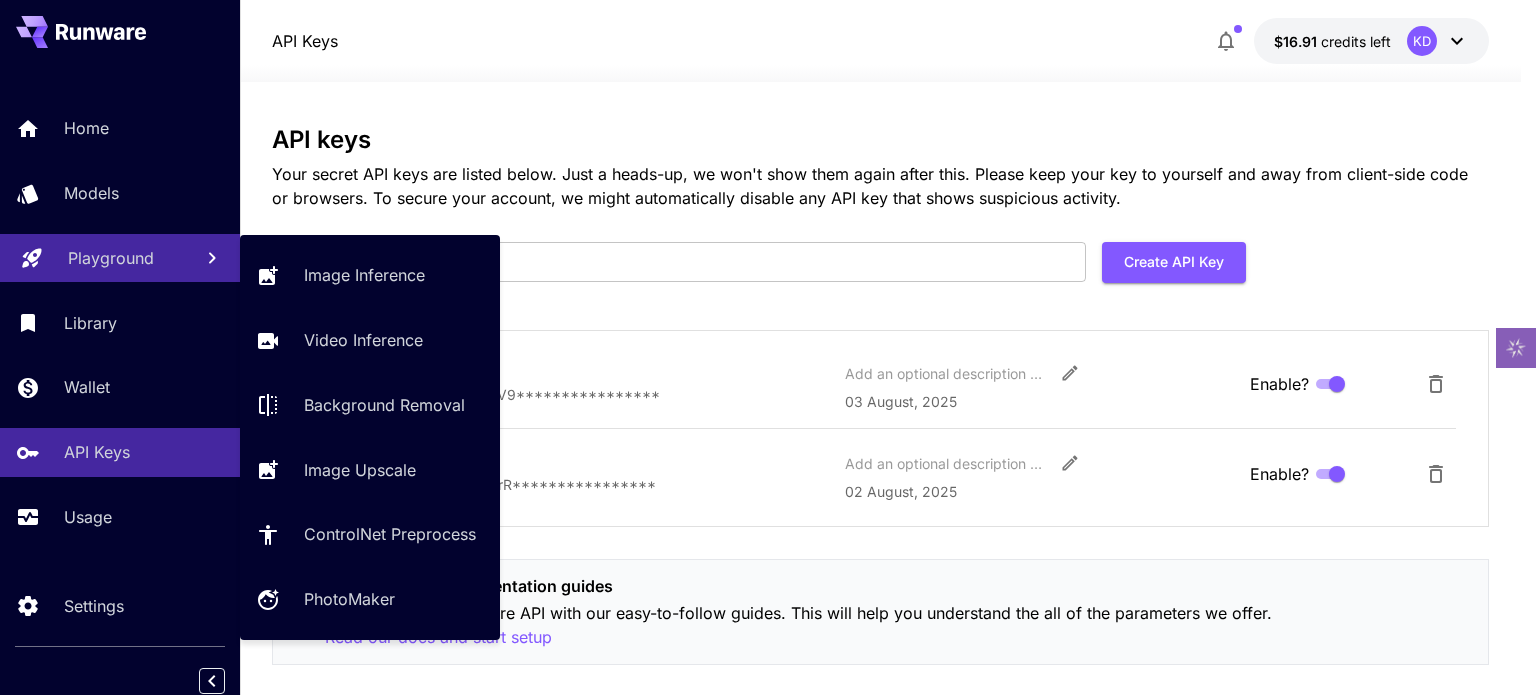click on "Playground" at bounding box center [111, 258] 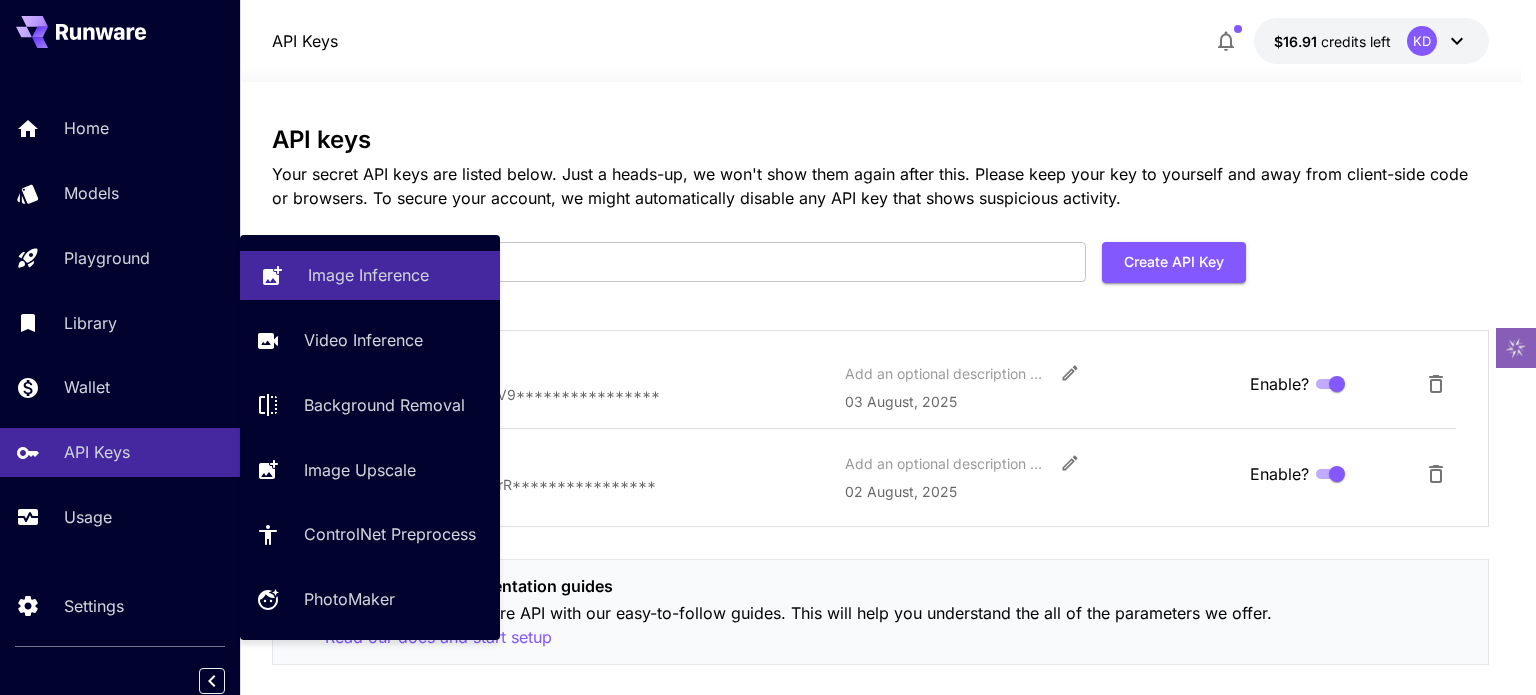 click on "Image Inference" at bounding box center [370, 275] 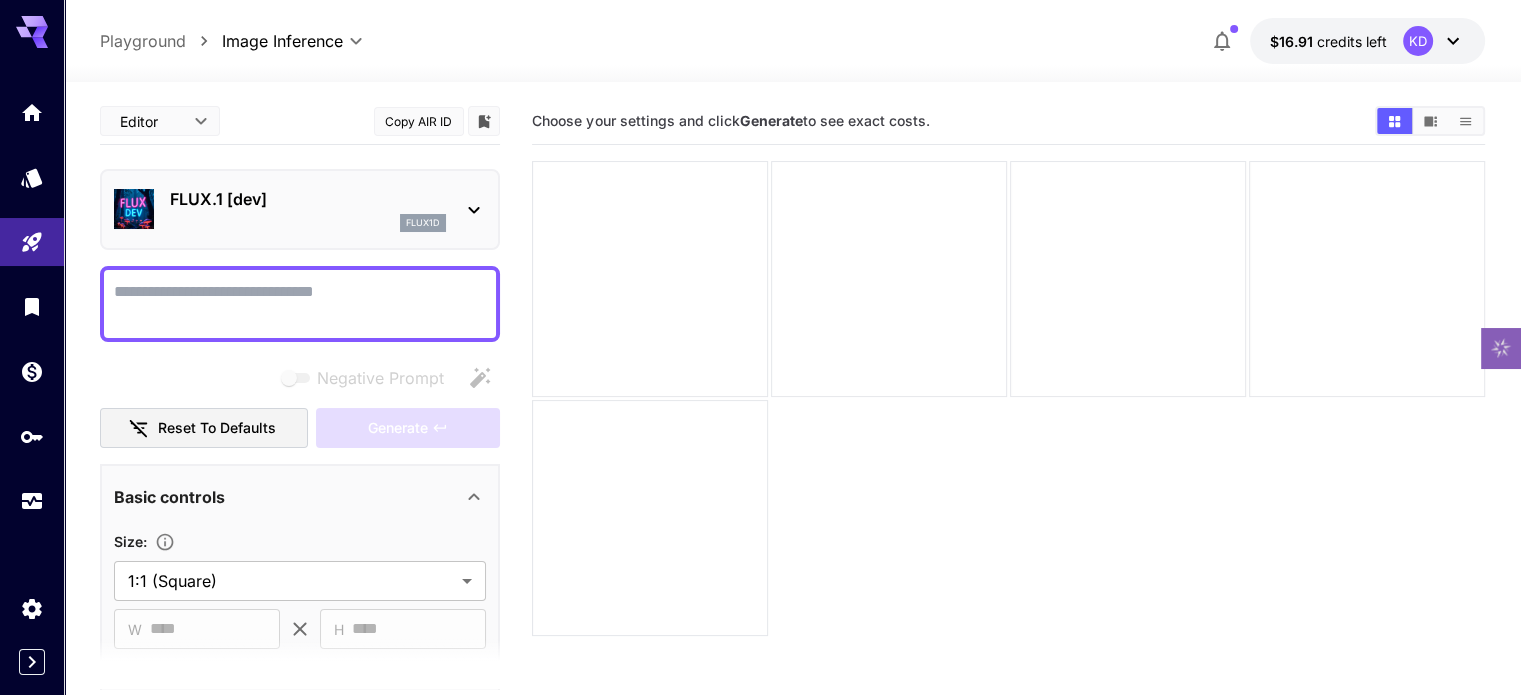 click on "Negative Prompt" at bounding box center (300, 304) 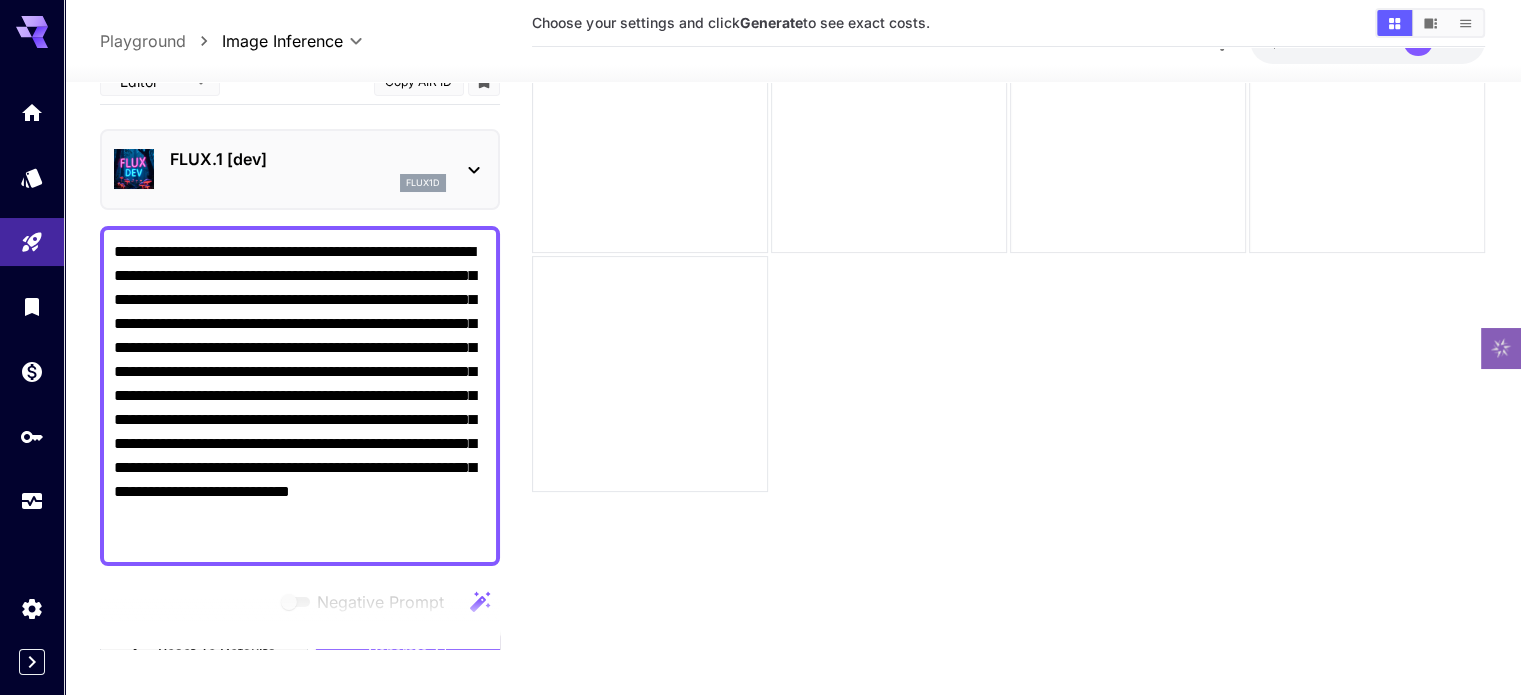 scroll, scrollTop: 158, scrollLeft: 0, axis: vertical 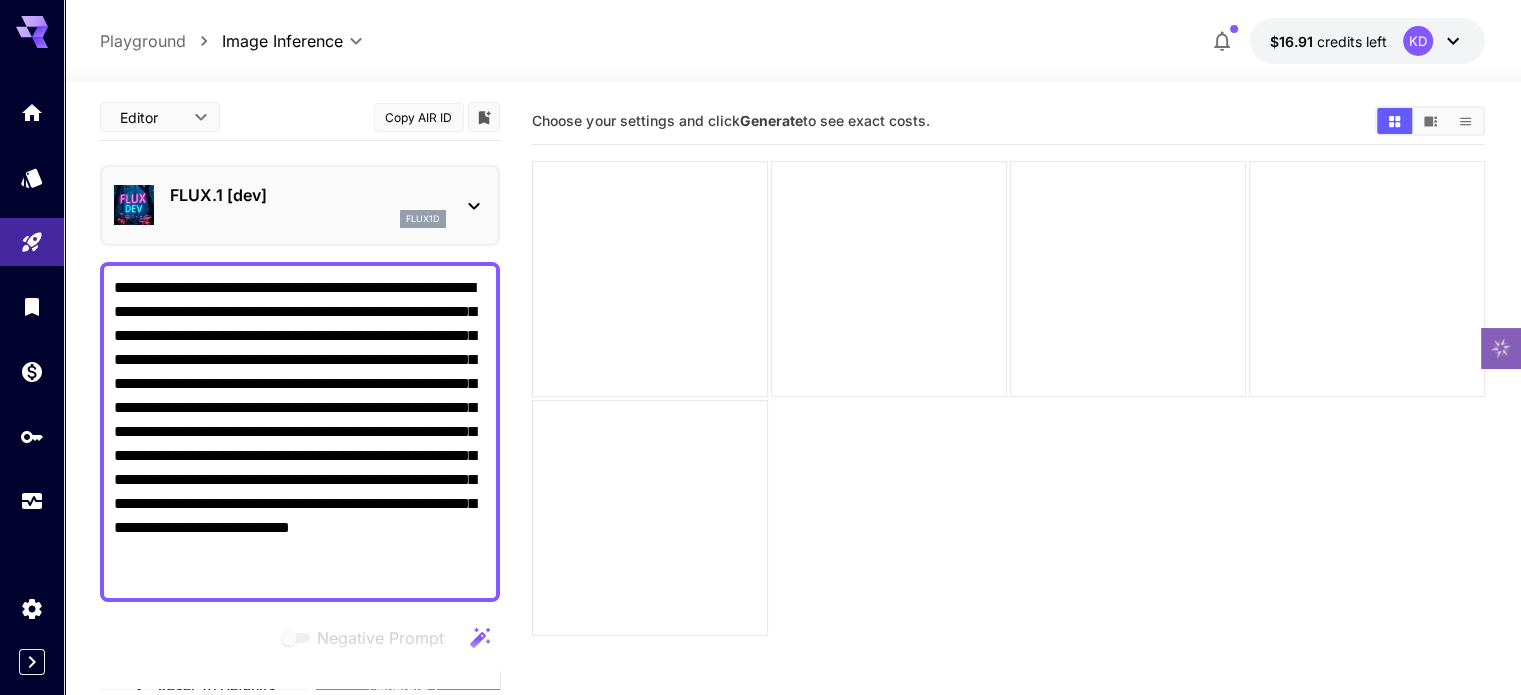 click on "**********" at bounding box center [300, 432] 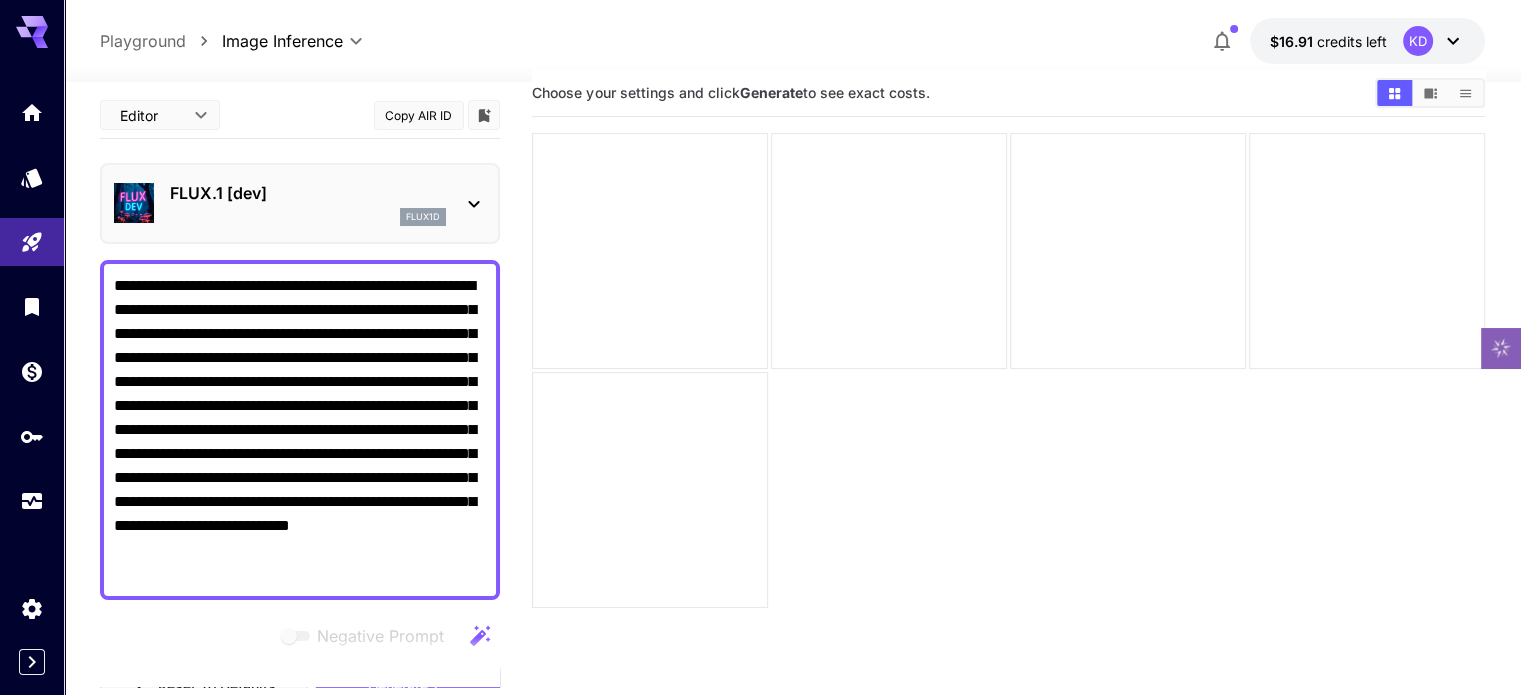 scroll, scrollTop: 158, scrollLeft: 0, axis: vertical 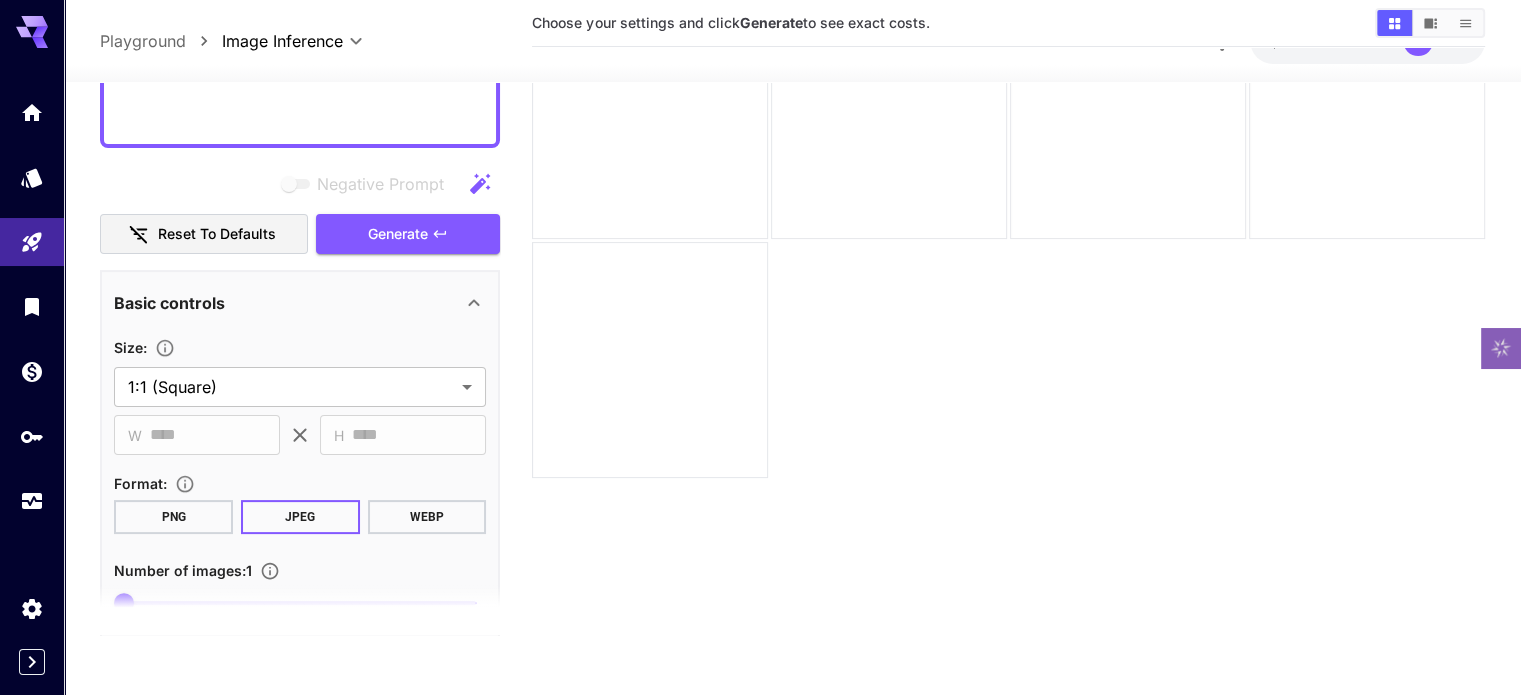 click on "Generate" at bounding box center (398, 234) 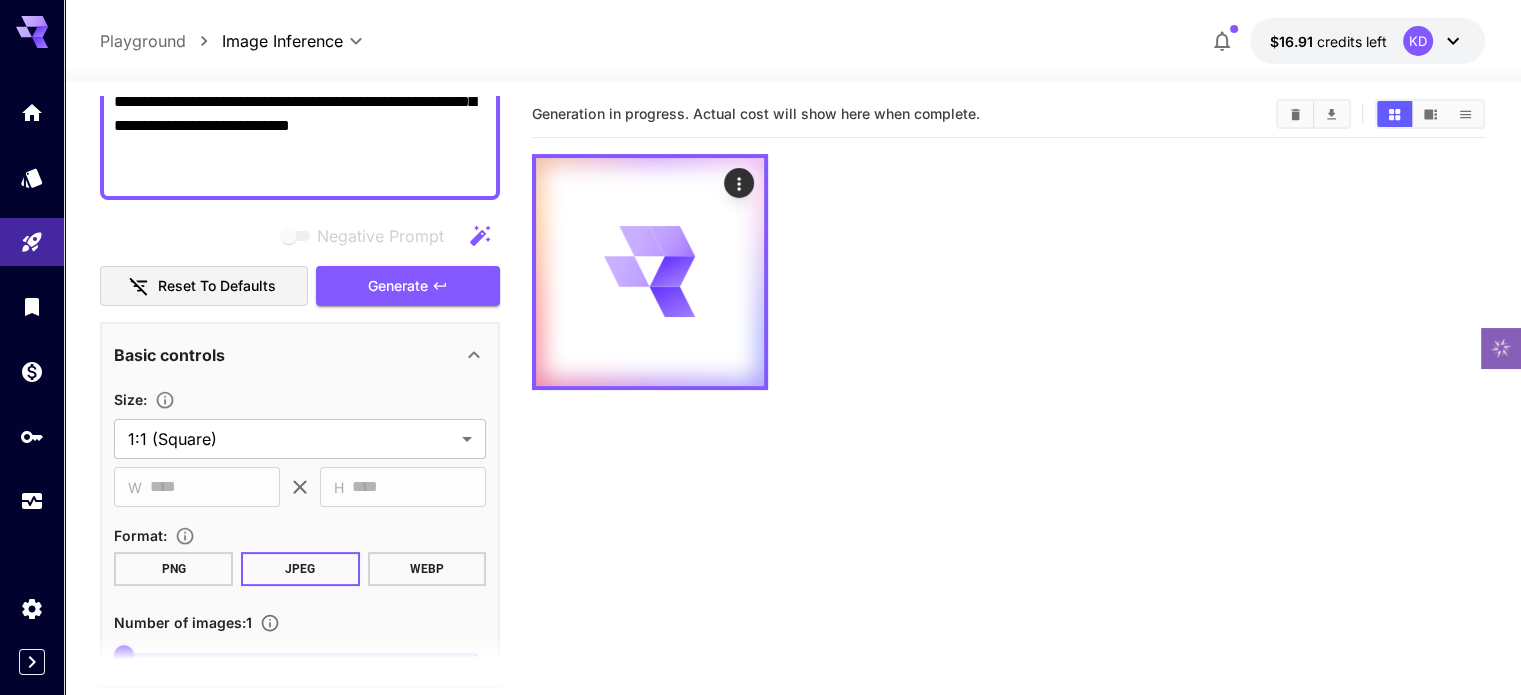 scroll, scrollTop: 0, scrollLeft: 0, axis: both 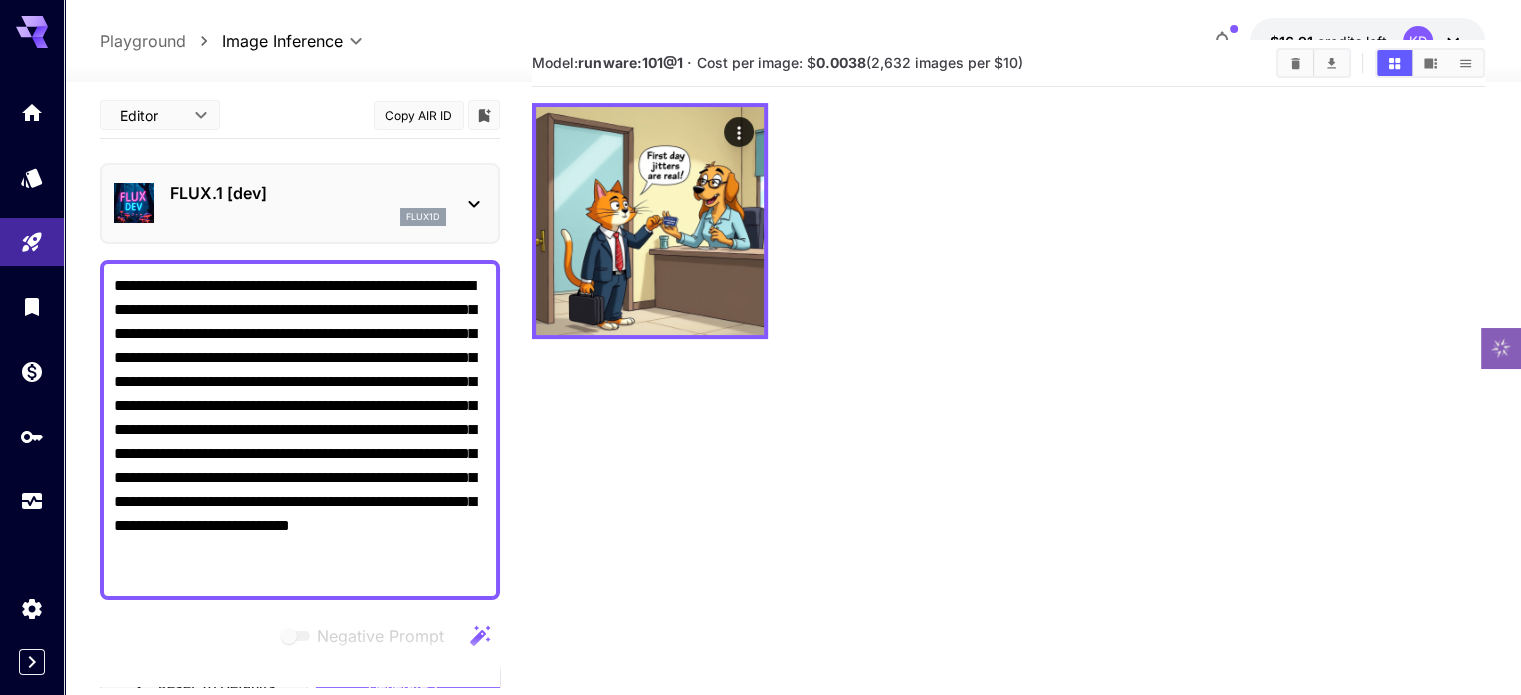 click on "**********" at bounding box center (300, 430) 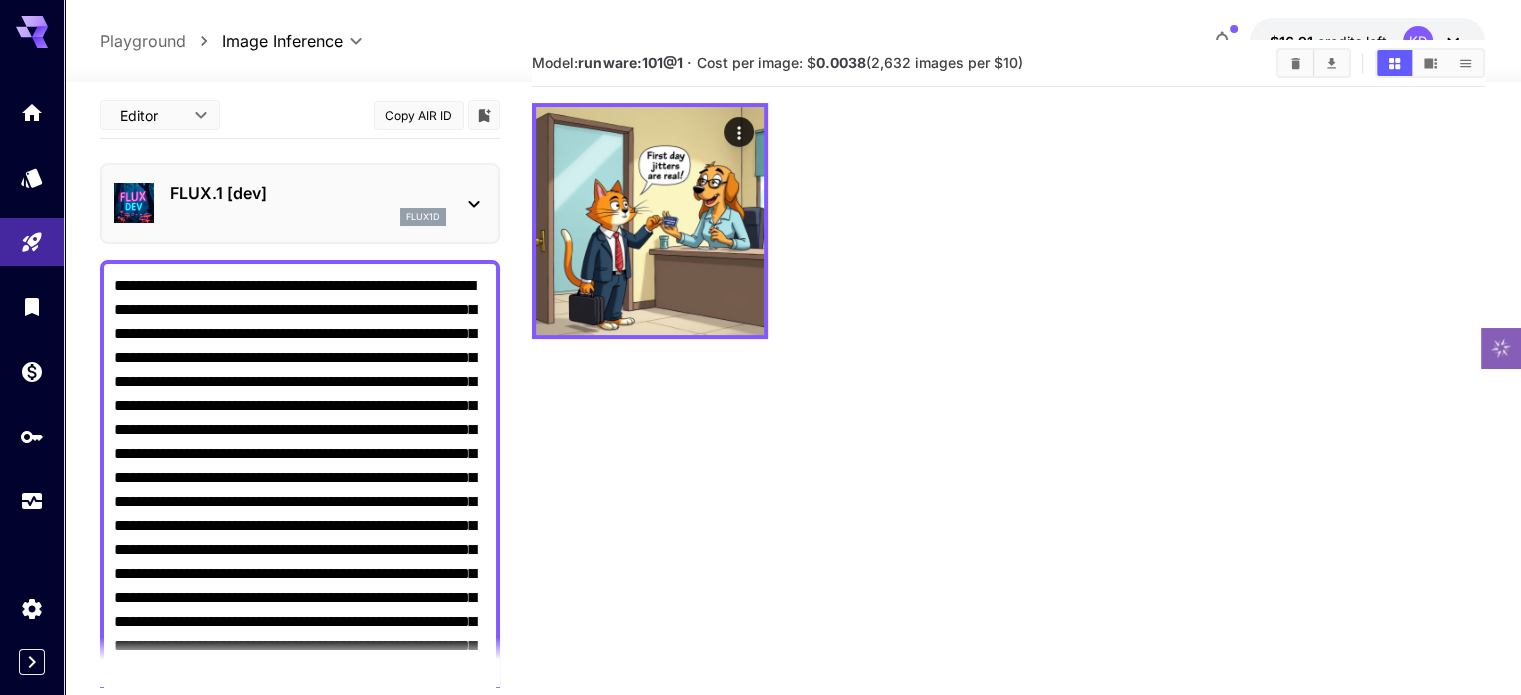 scroll, scrollTop: 187, scrollLeft: 0, axis: vertical 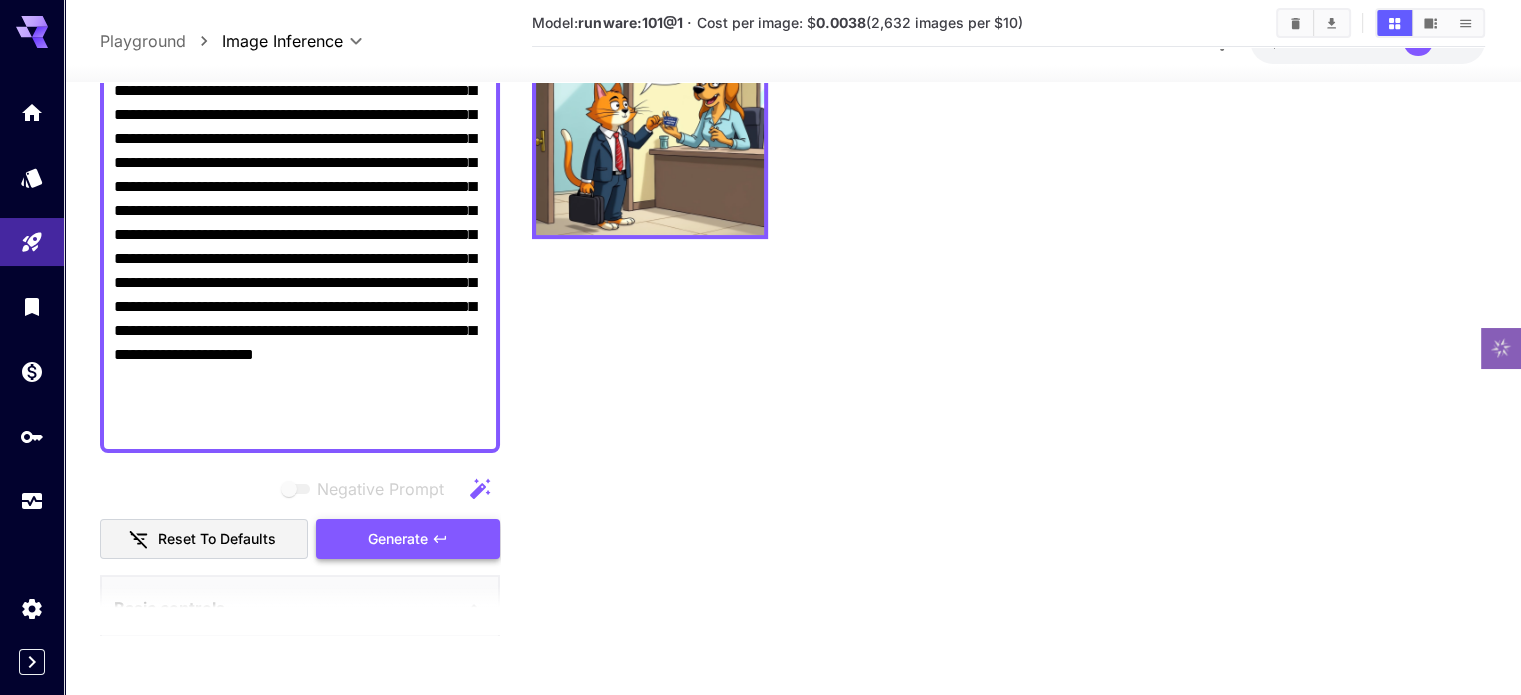 click 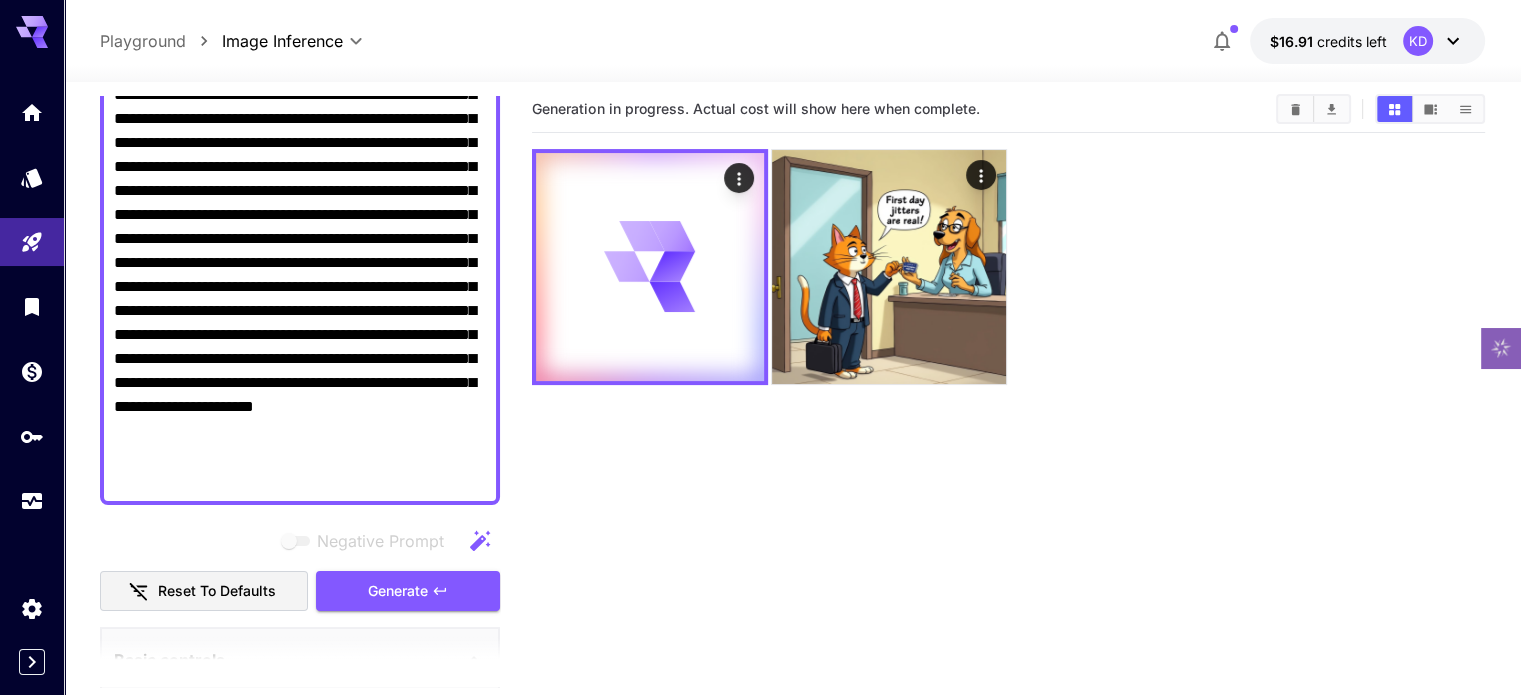 scroll, scrollTop: 0, scrollLeft: 0, axis: both 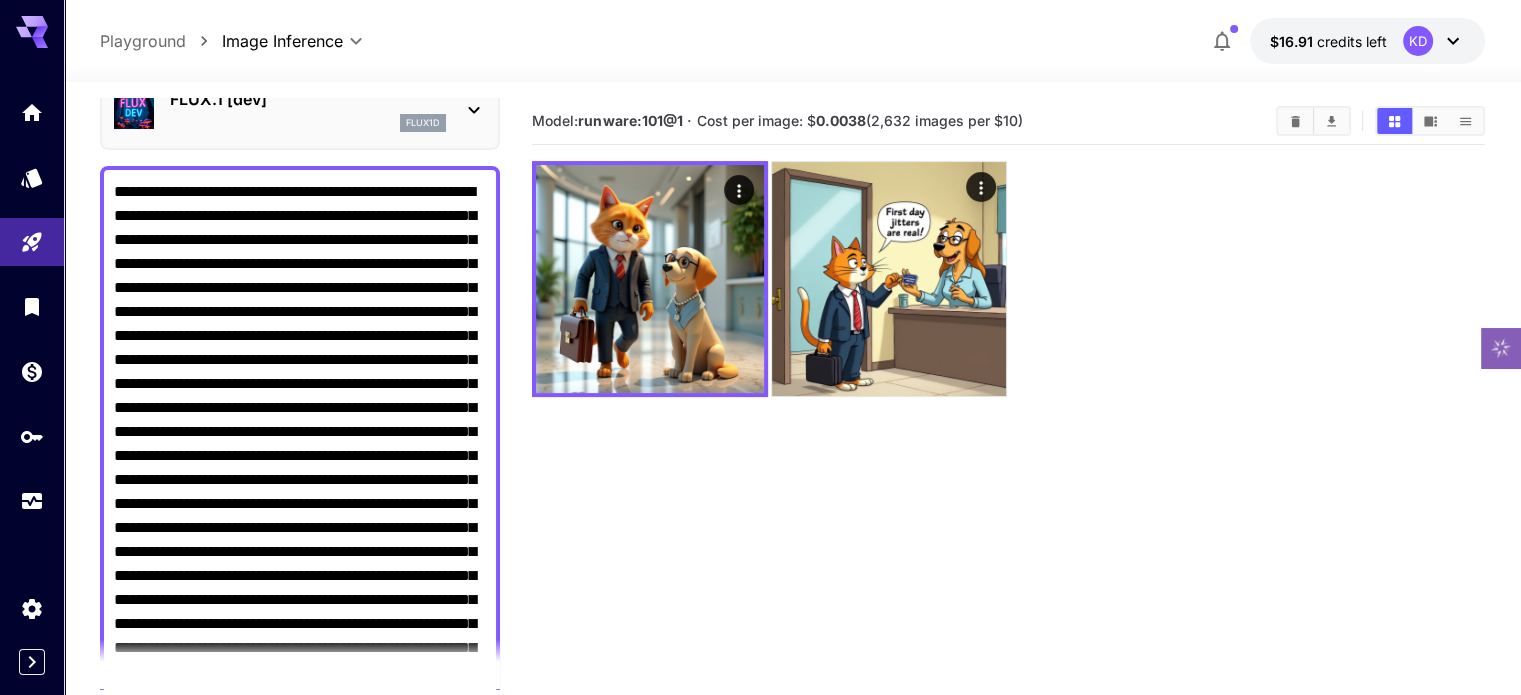 click on "Negative Prompt" at bounding box center (300, 480) 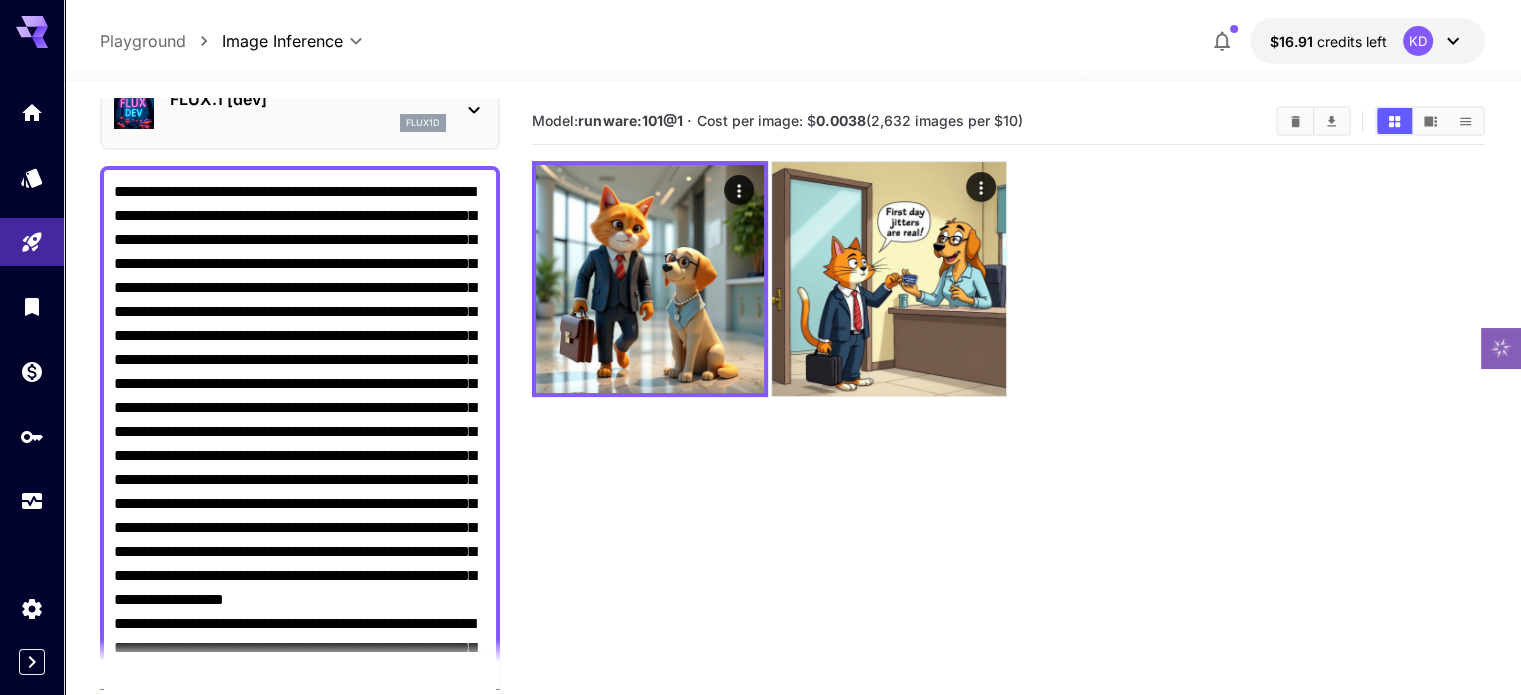 scroll, scrollTop: 644, scrollLeft: 0, axis: vertical 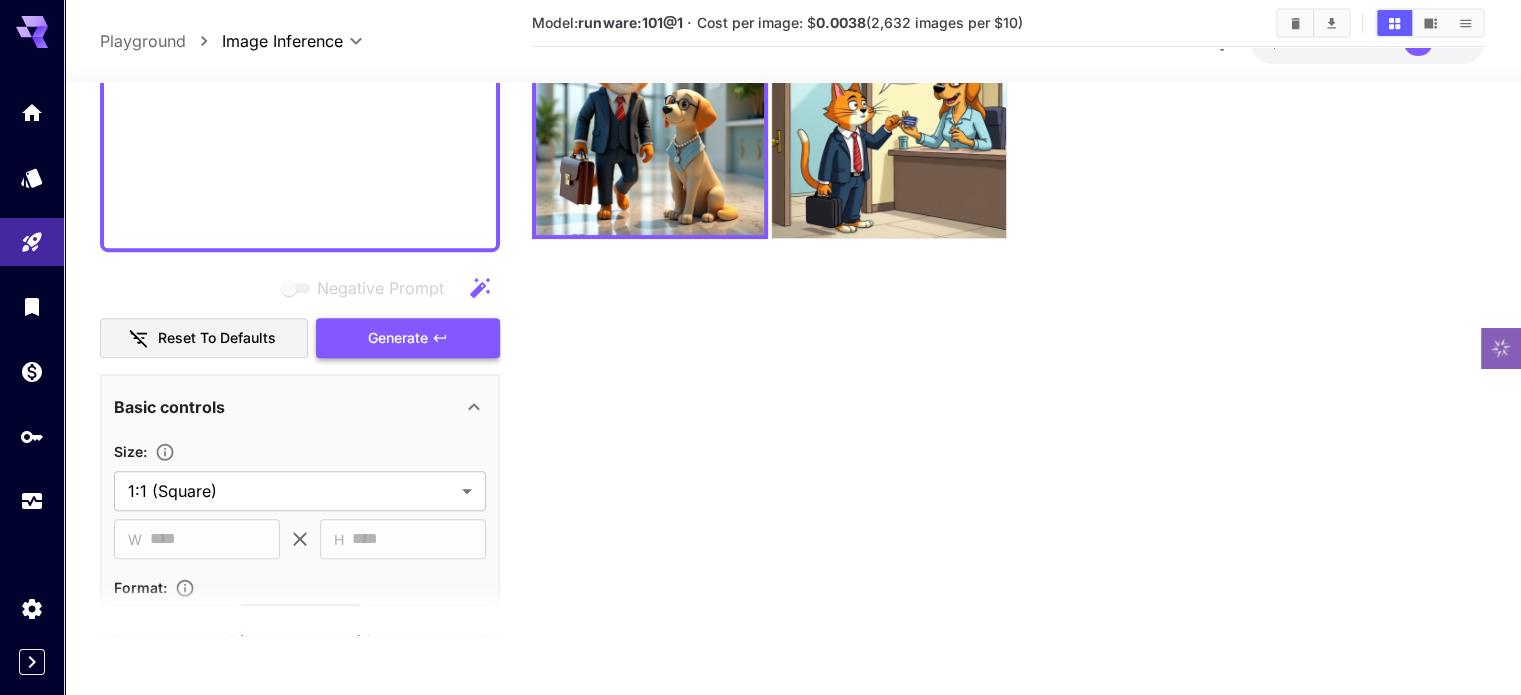type on "**********" 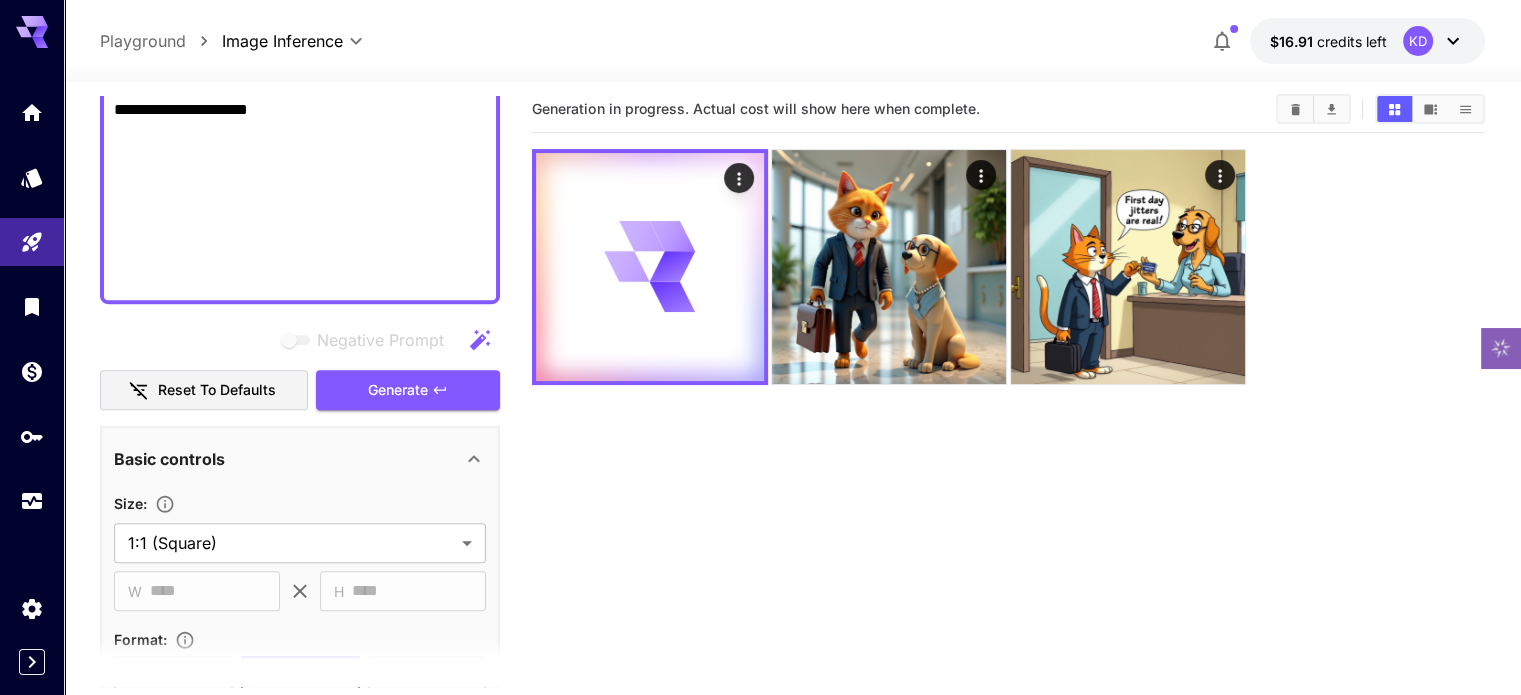 scroll, scrollTop: 0, scrollLeft: 0, axis: both 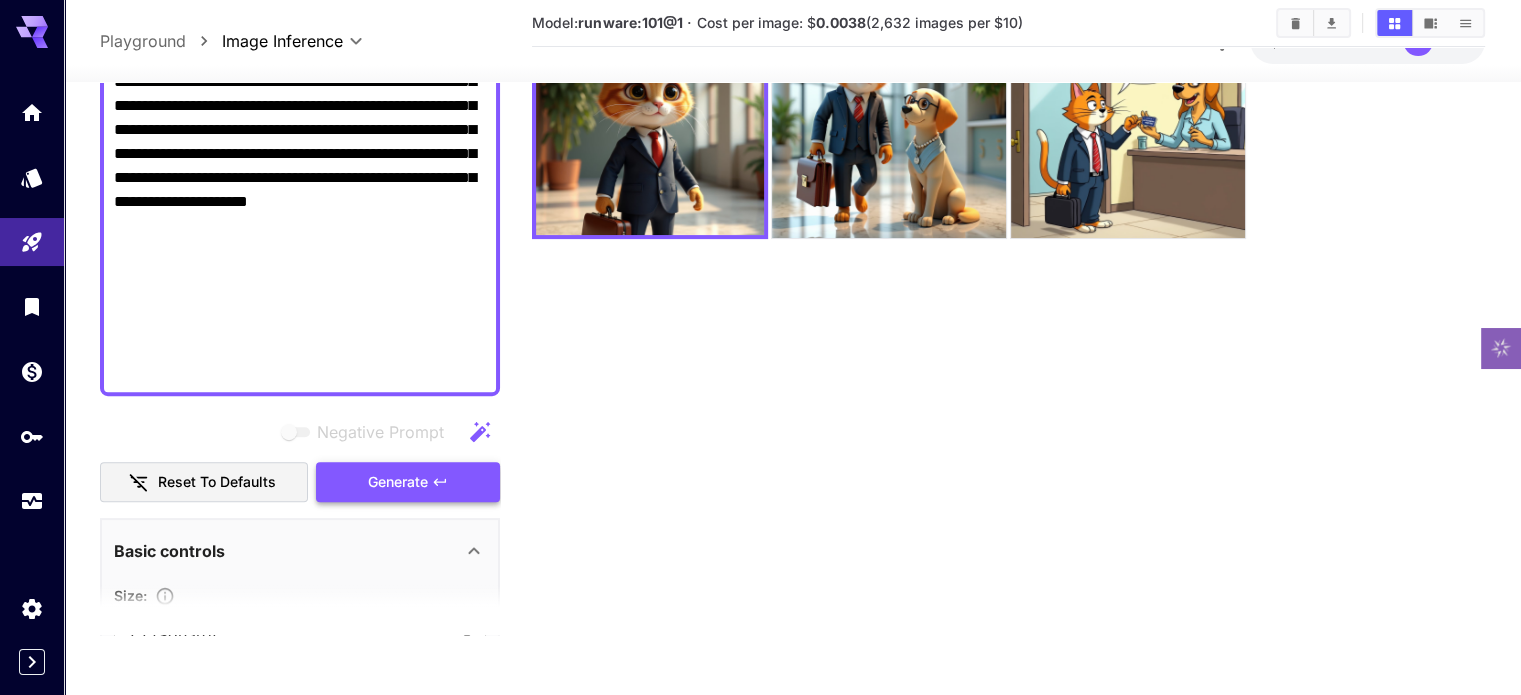click on "Generate" at bounding box center (398, 482) 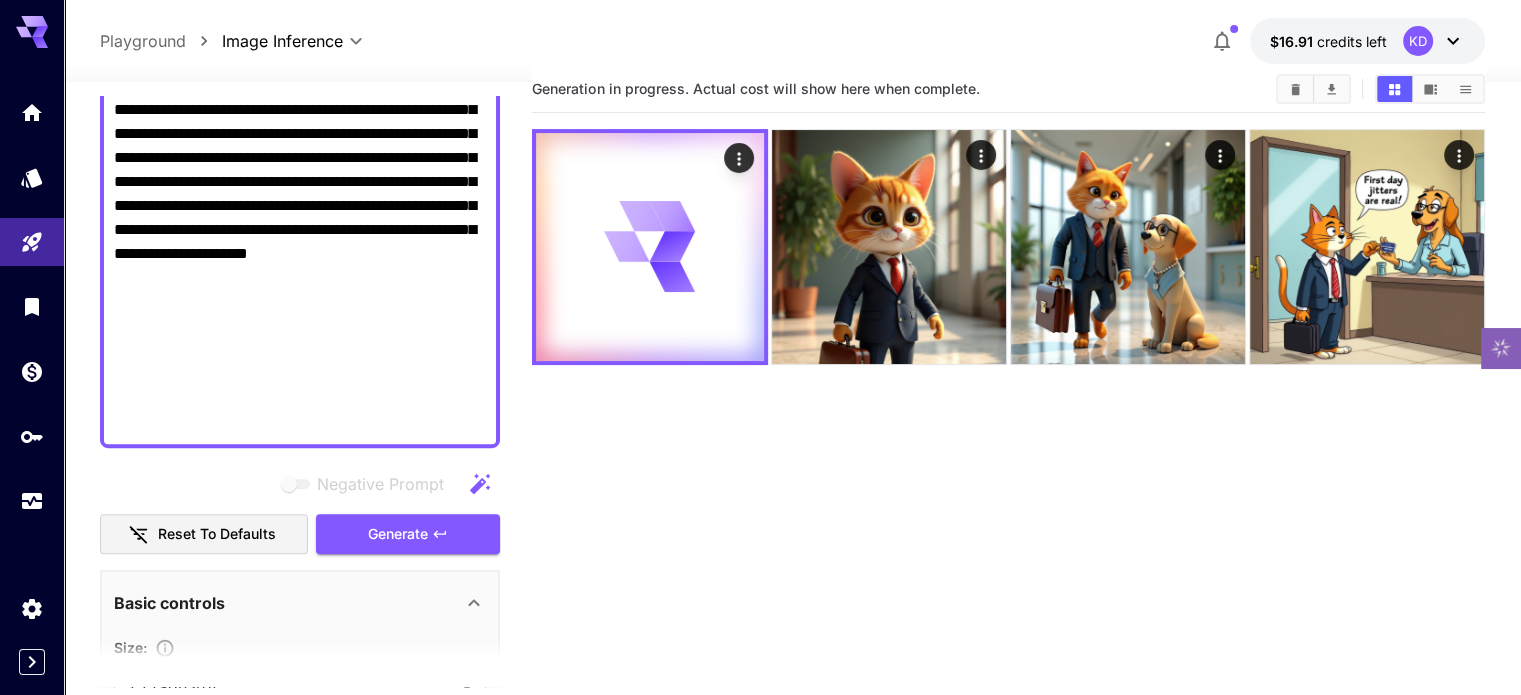 scroll, scrollTop: 0, scrollLeft: 0, axis: both 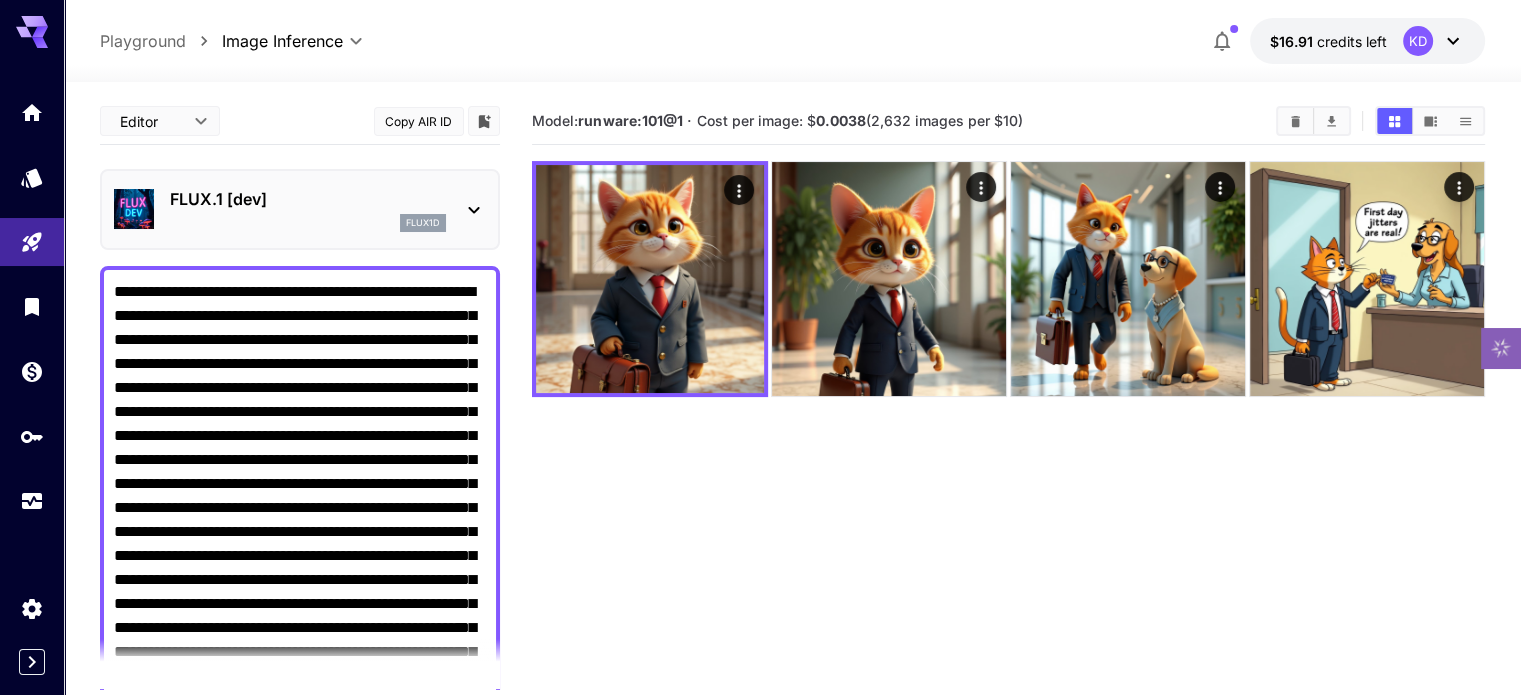 click 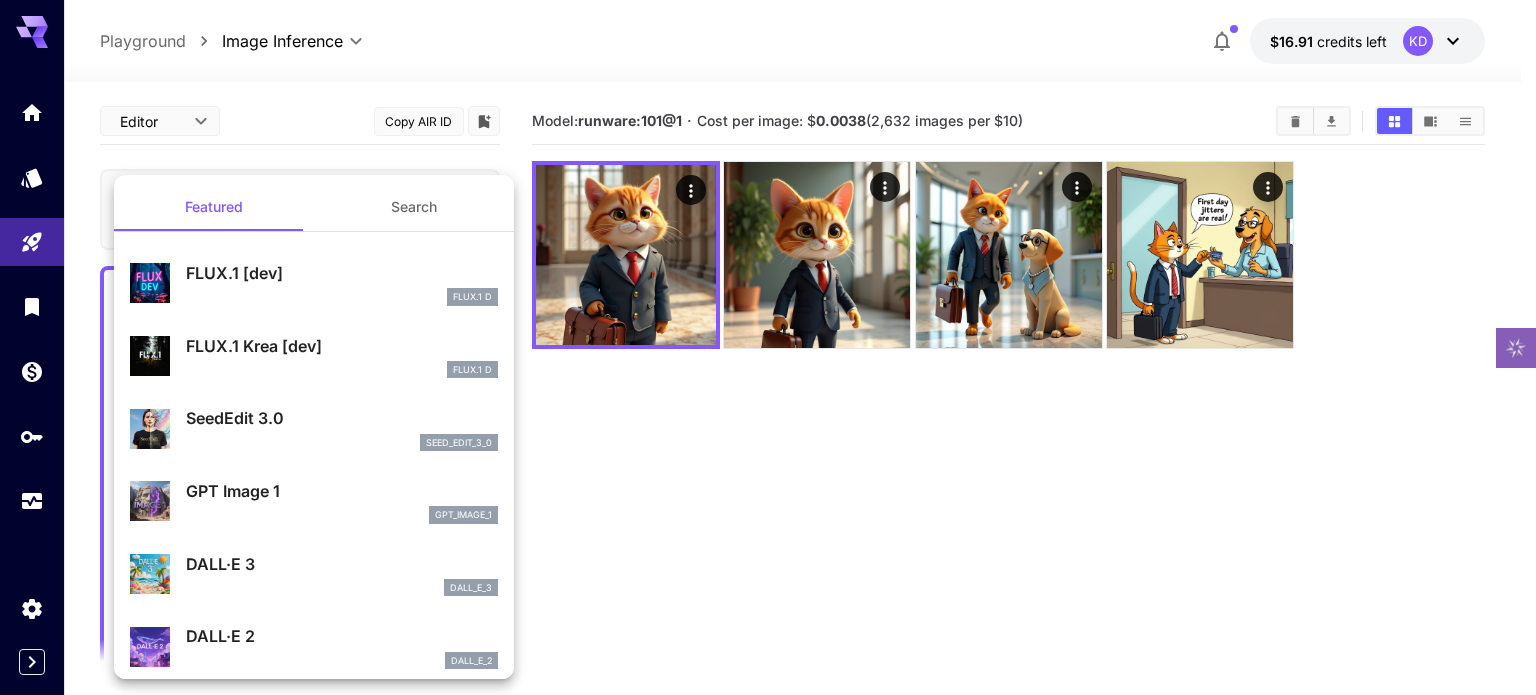 click on "Search" at bounding box center [414, 207] 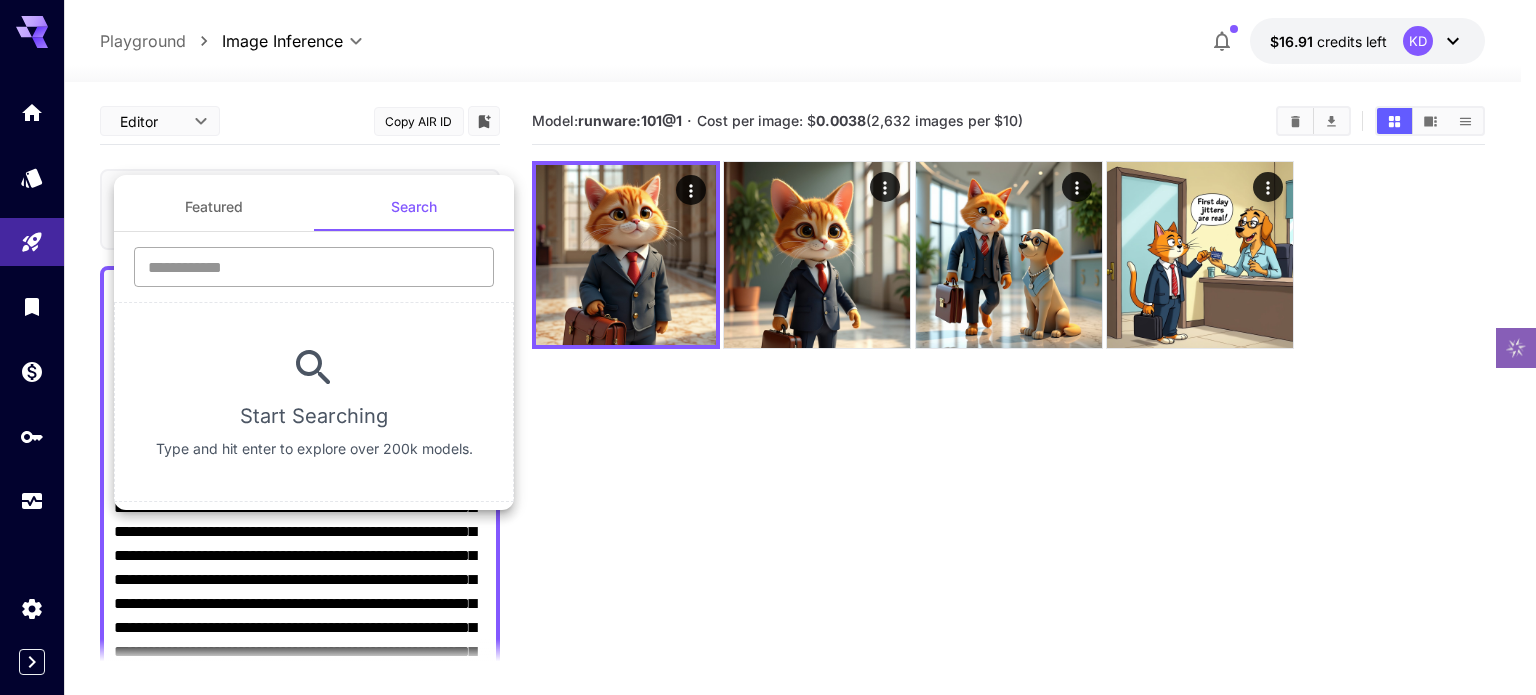 click at bounding box center (314, 267) 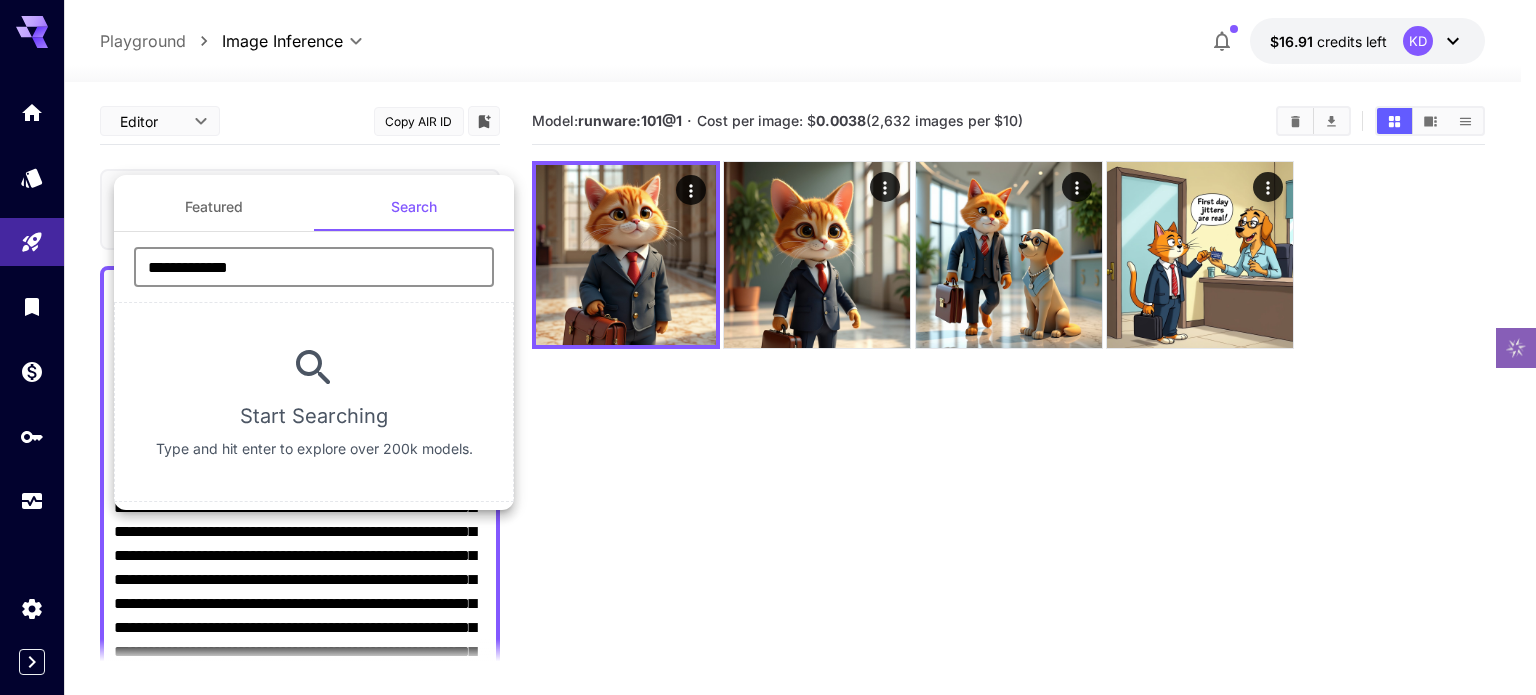 type on "**********" 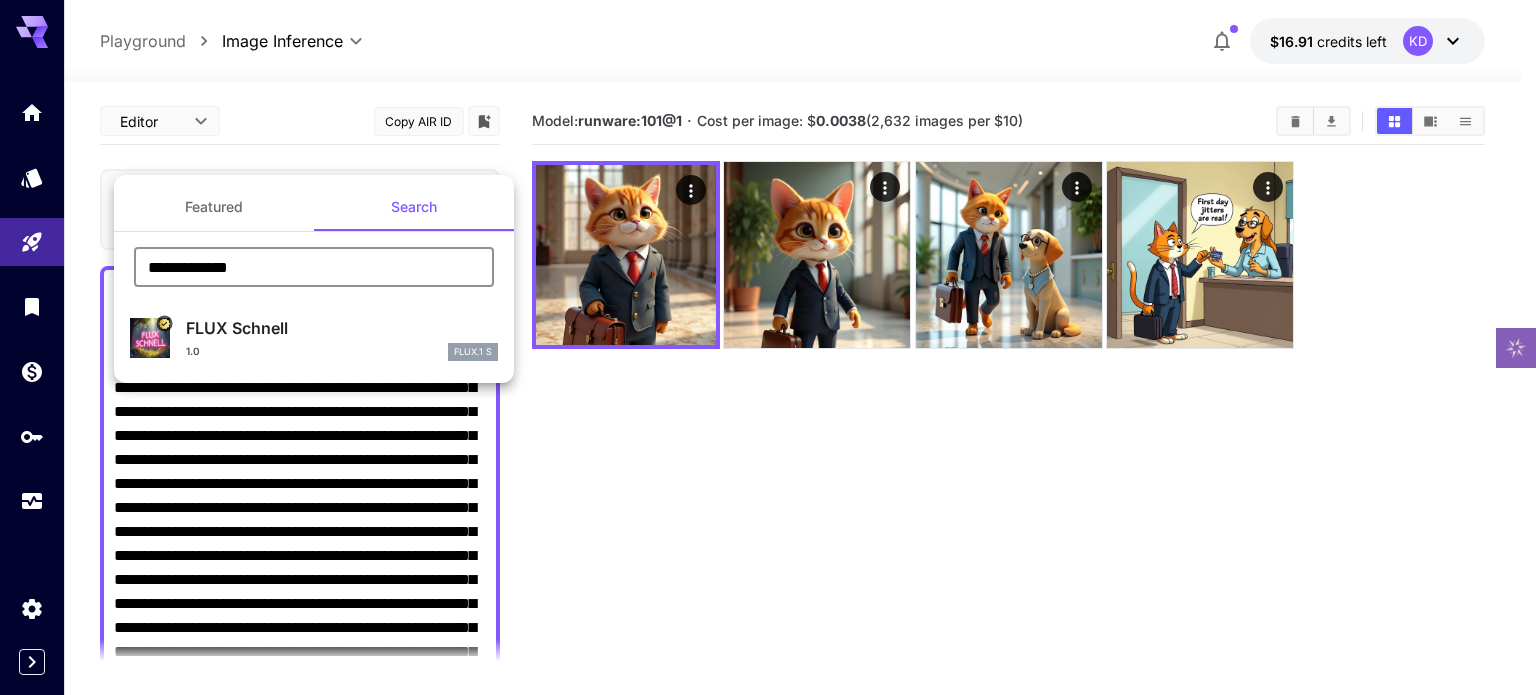click on "FLUX Schnell" at bounding box center [342, 328] 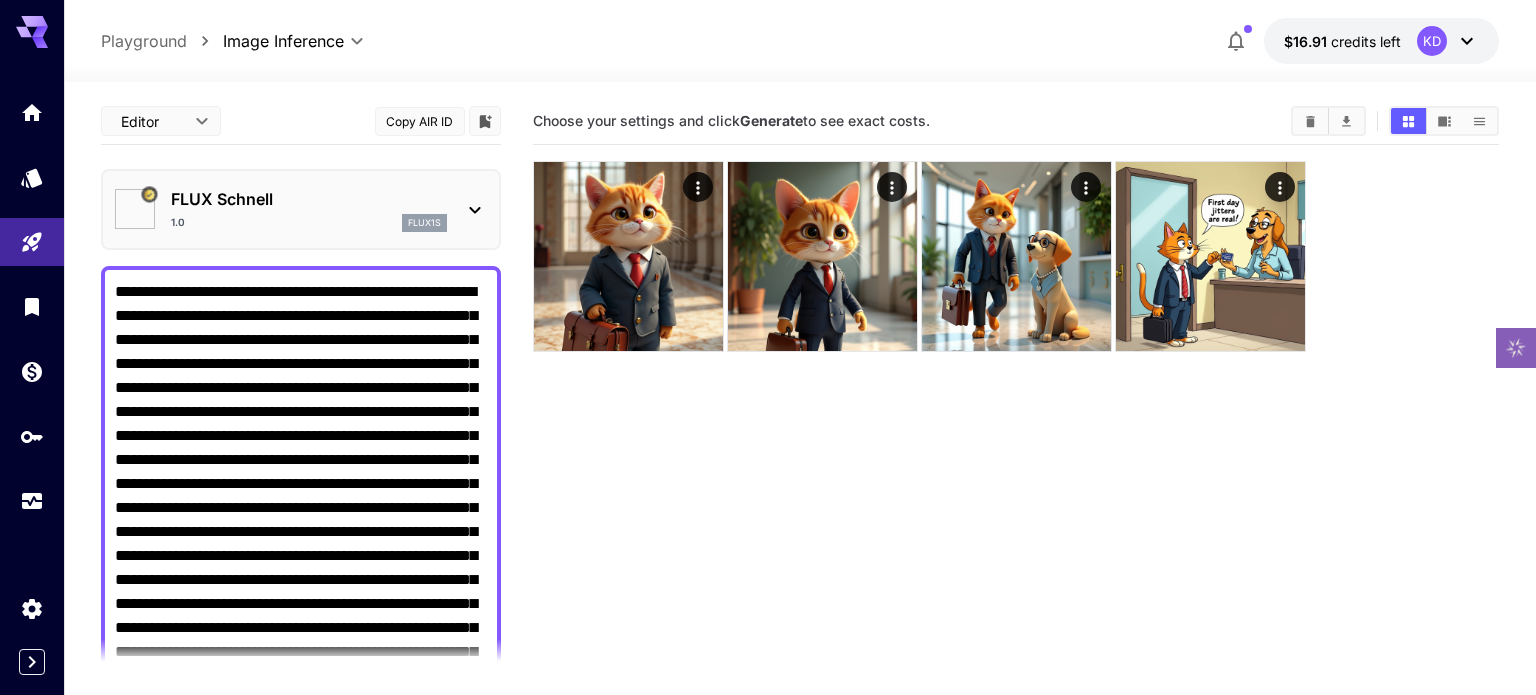 type on "*" 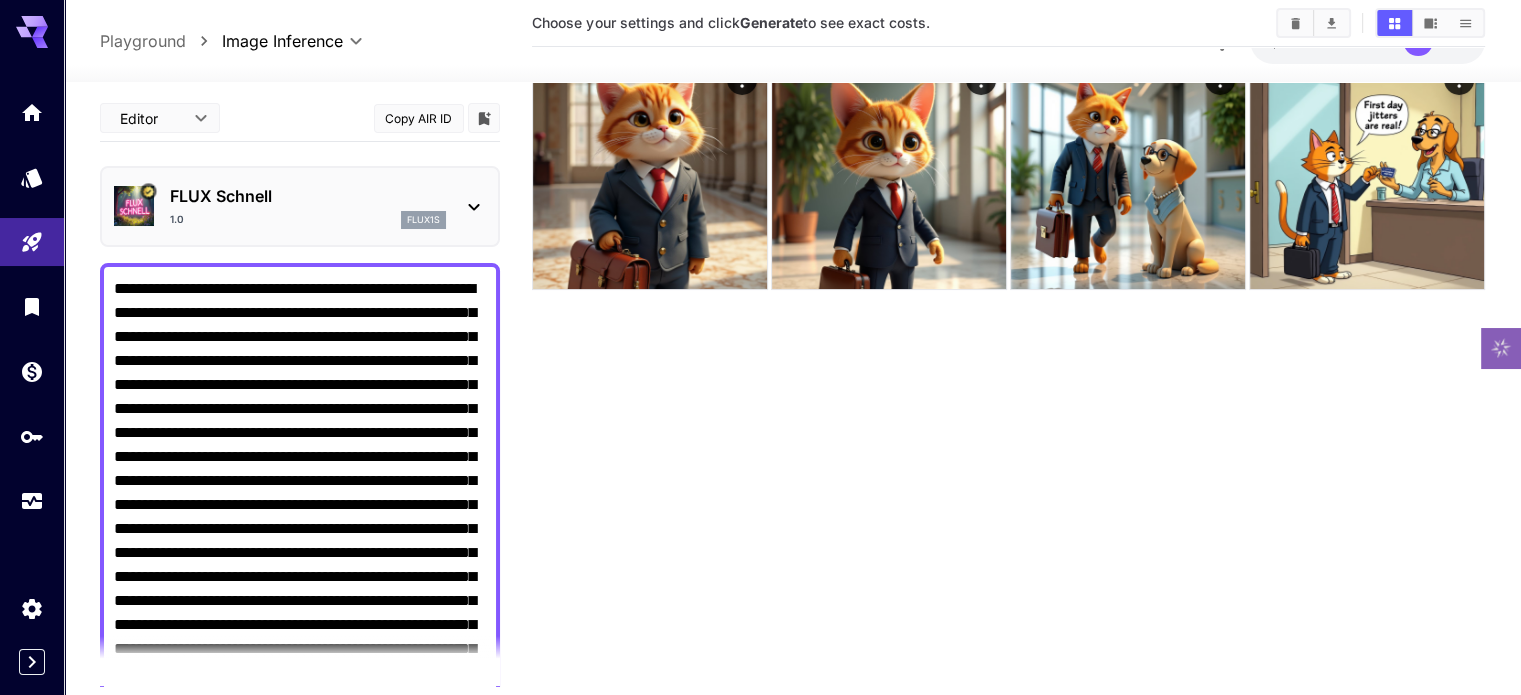 scroll, scrollTop: 158, scrollLeft: 0, axis: vertical 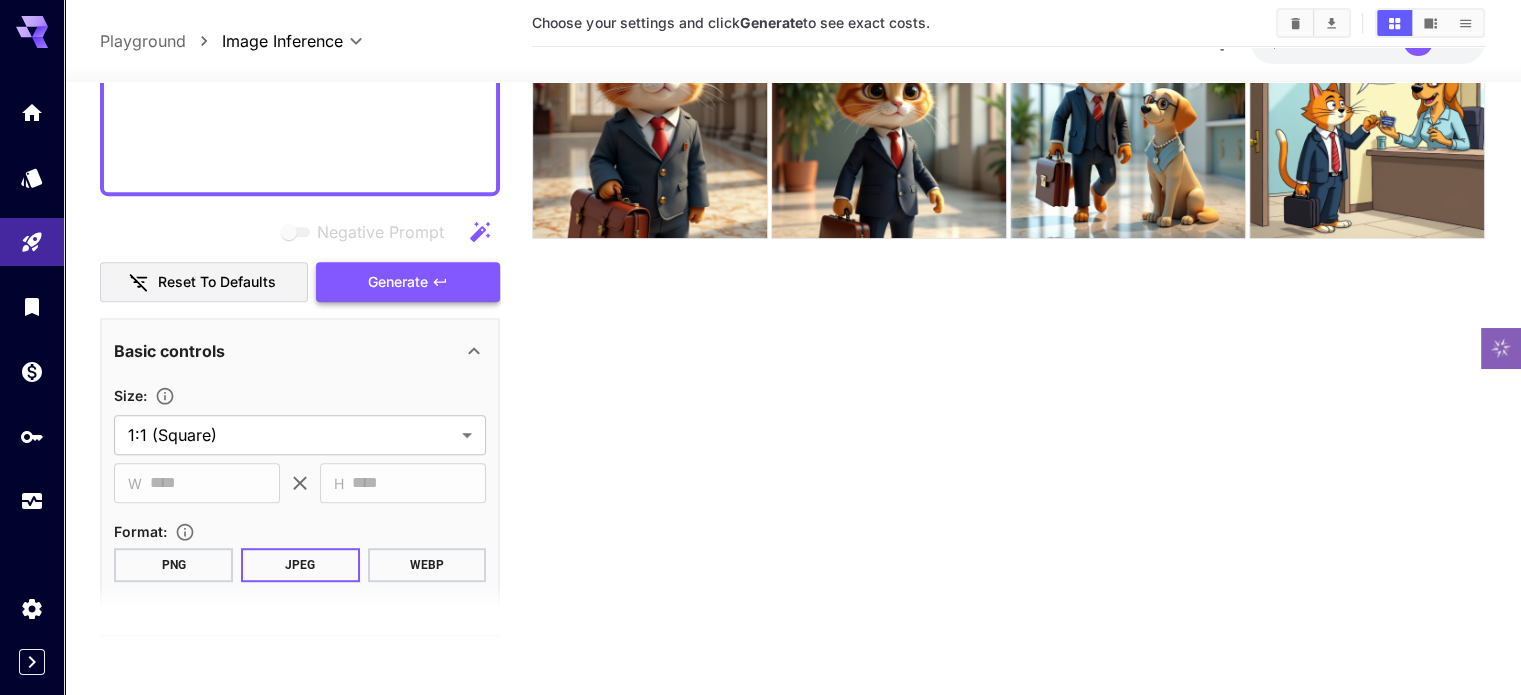 click on "Generate" at bounding box center (398, 282) 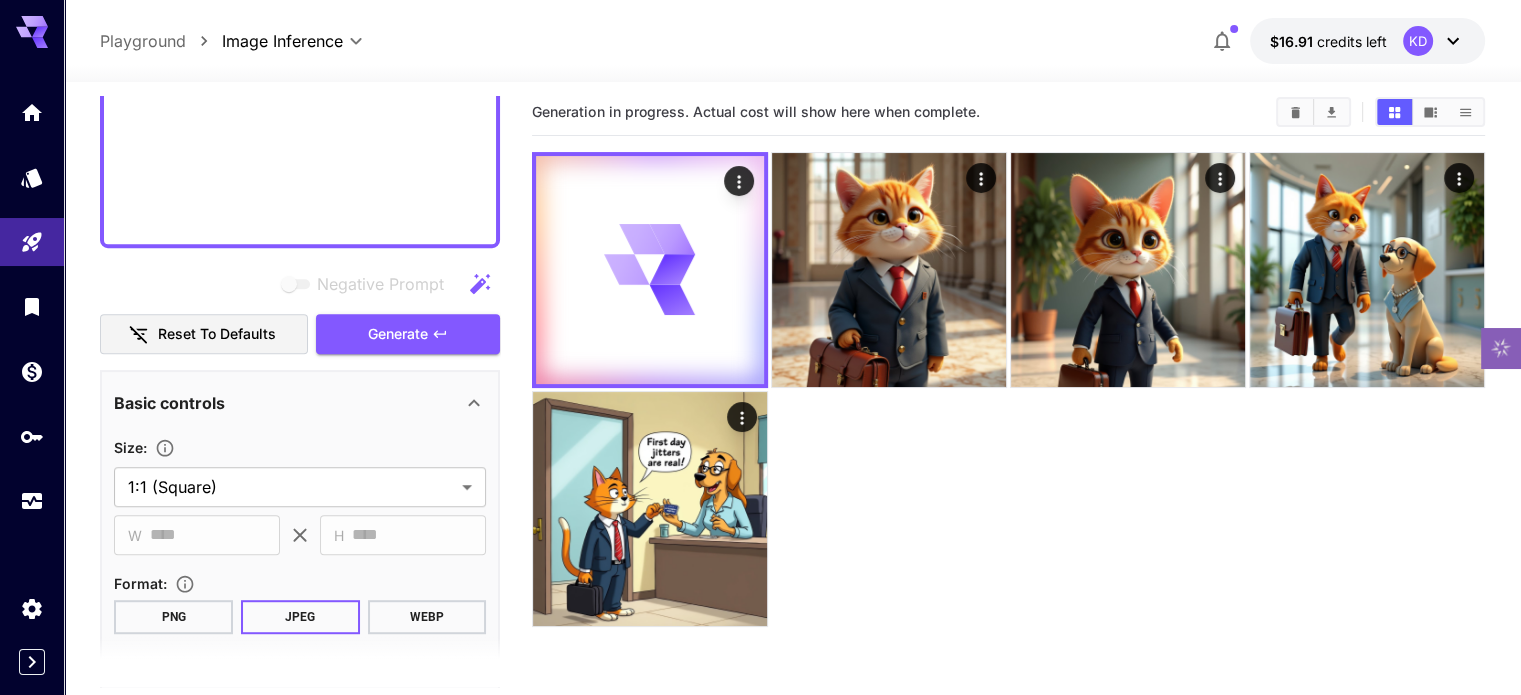 scroll, scrollTop: 0, scrollLeft: 0, axis: both 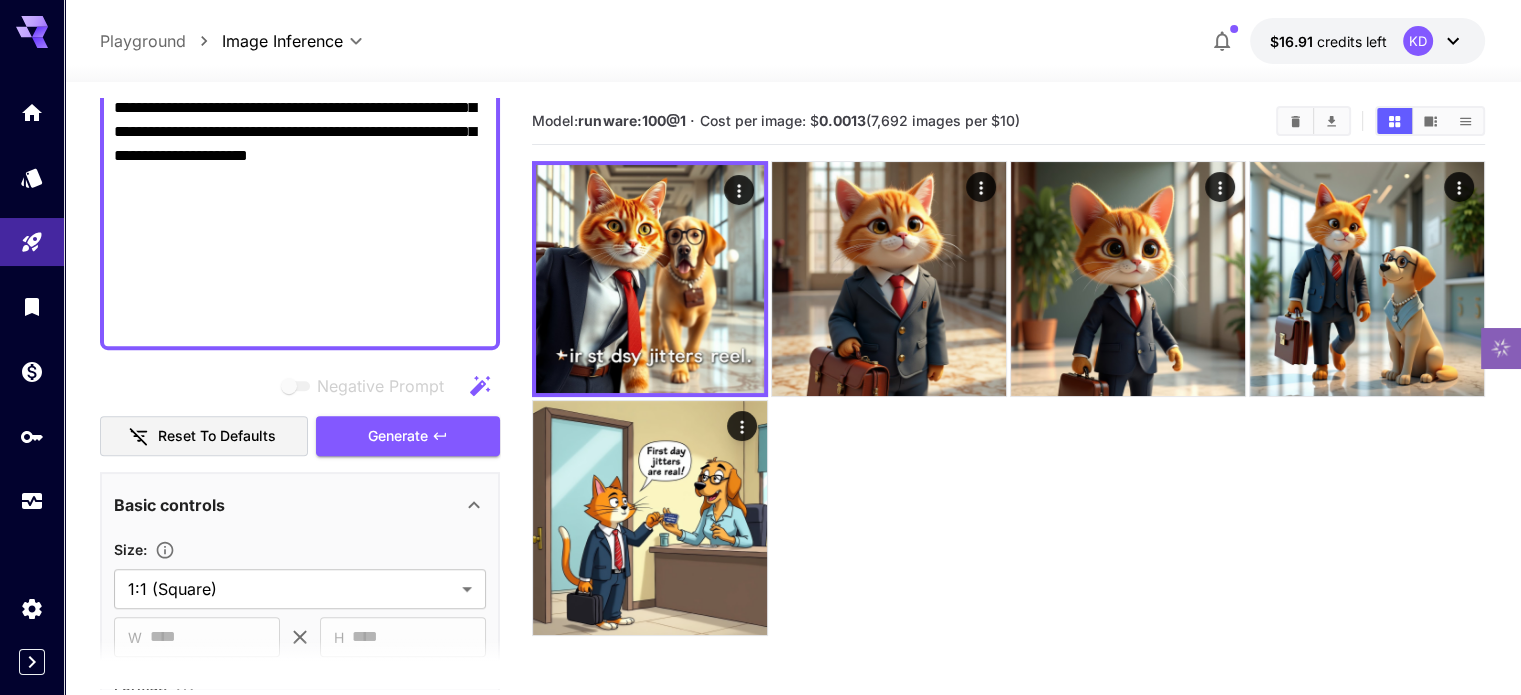 click on "Negative Prompt" at bounding box center (300, -192) 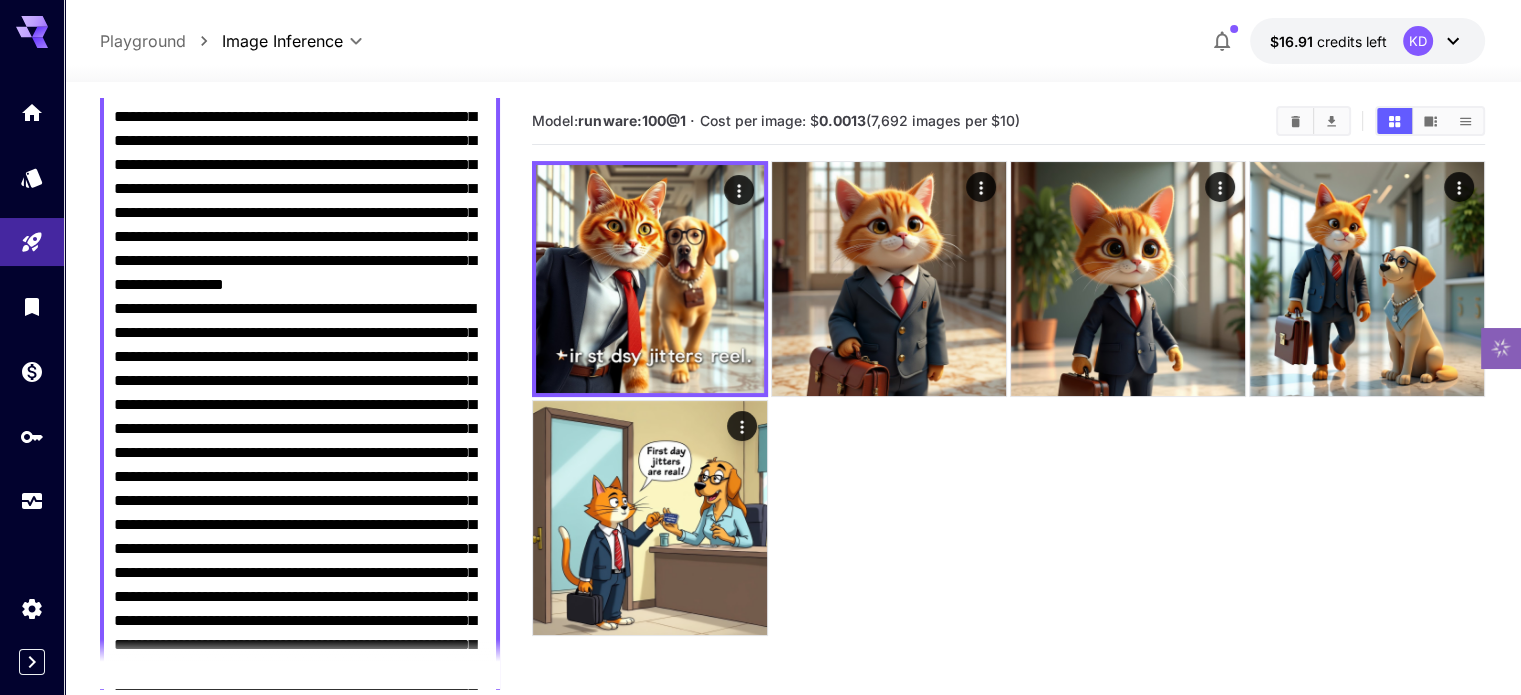 scroll, scrollTop: 815, scrollLeft: 0, axis: vertical 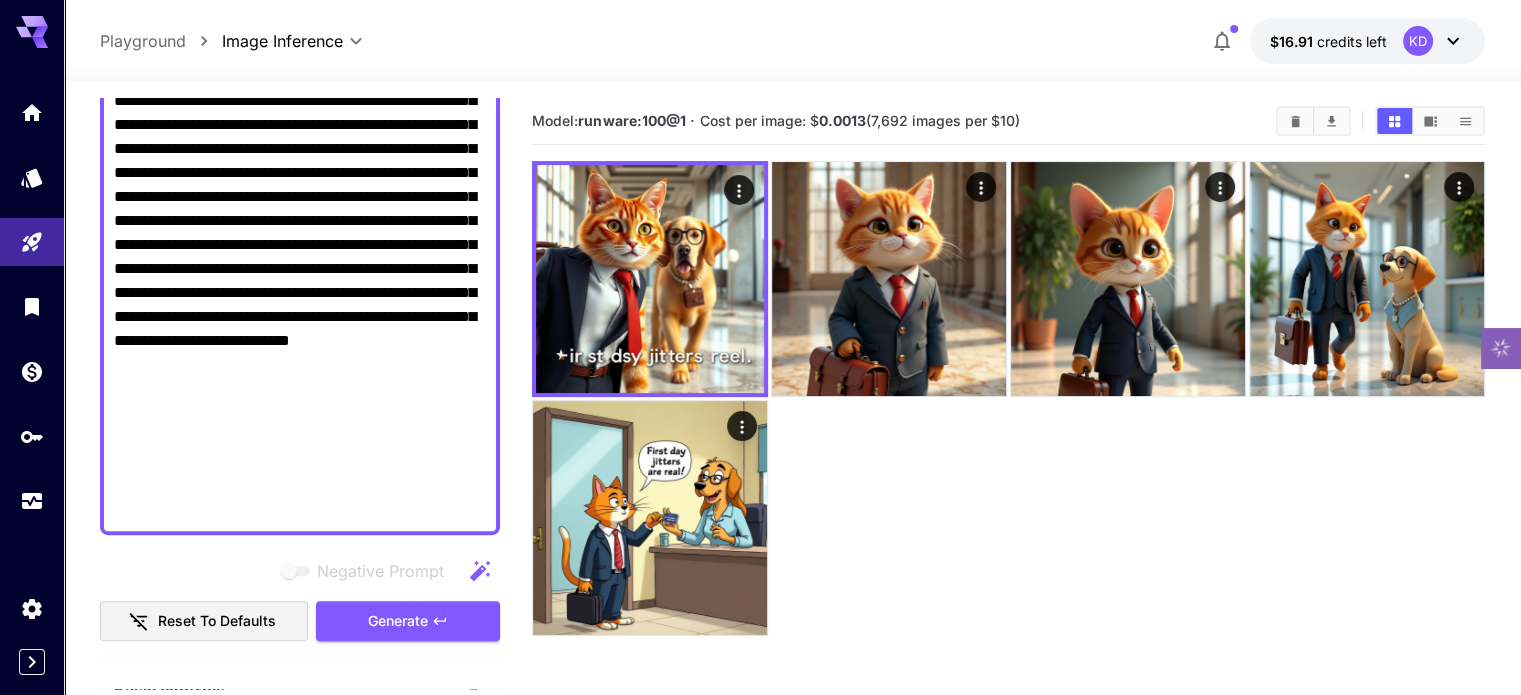 drag, startPoint x: 197, startPoint y: 519, endPoint x: 148, endPoint y: 519, distance: 49 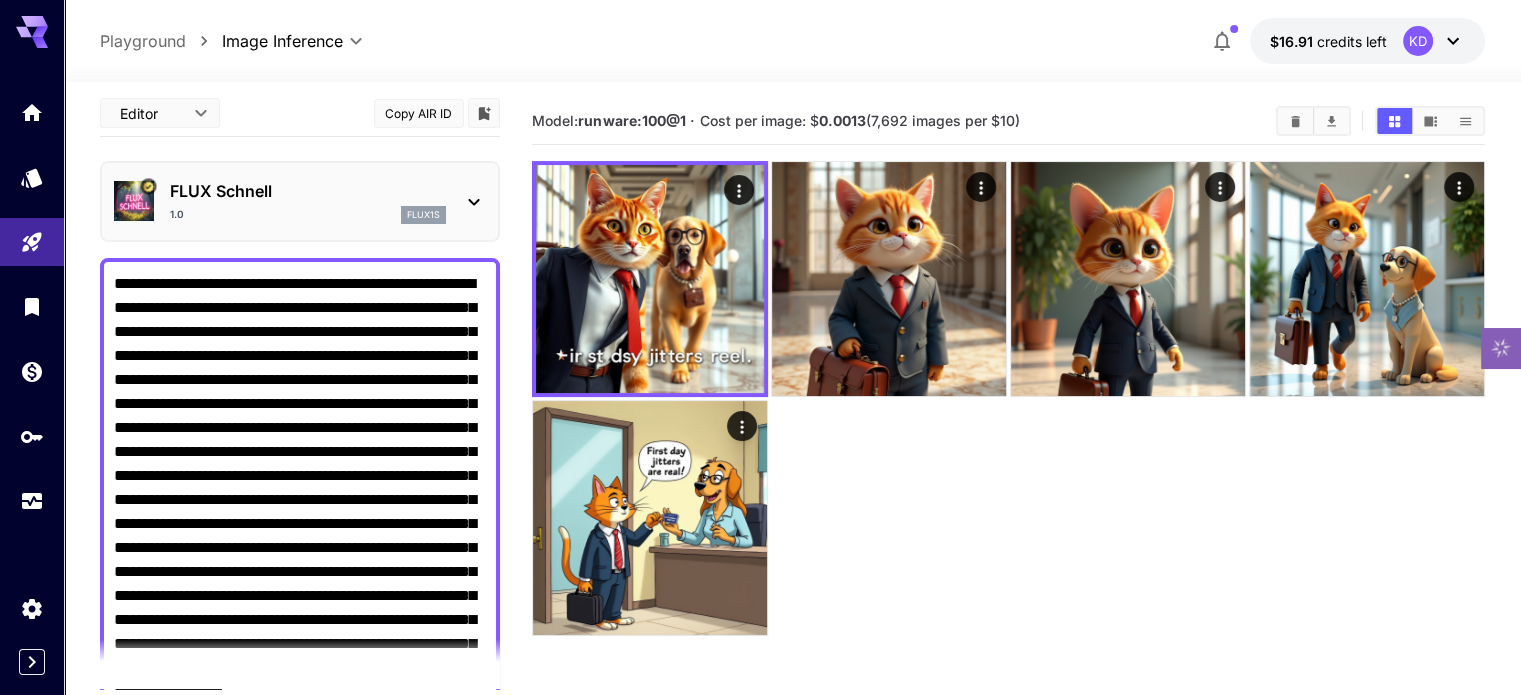 scroll, scrollTop: 0, scrollLeft: 0, axis: both 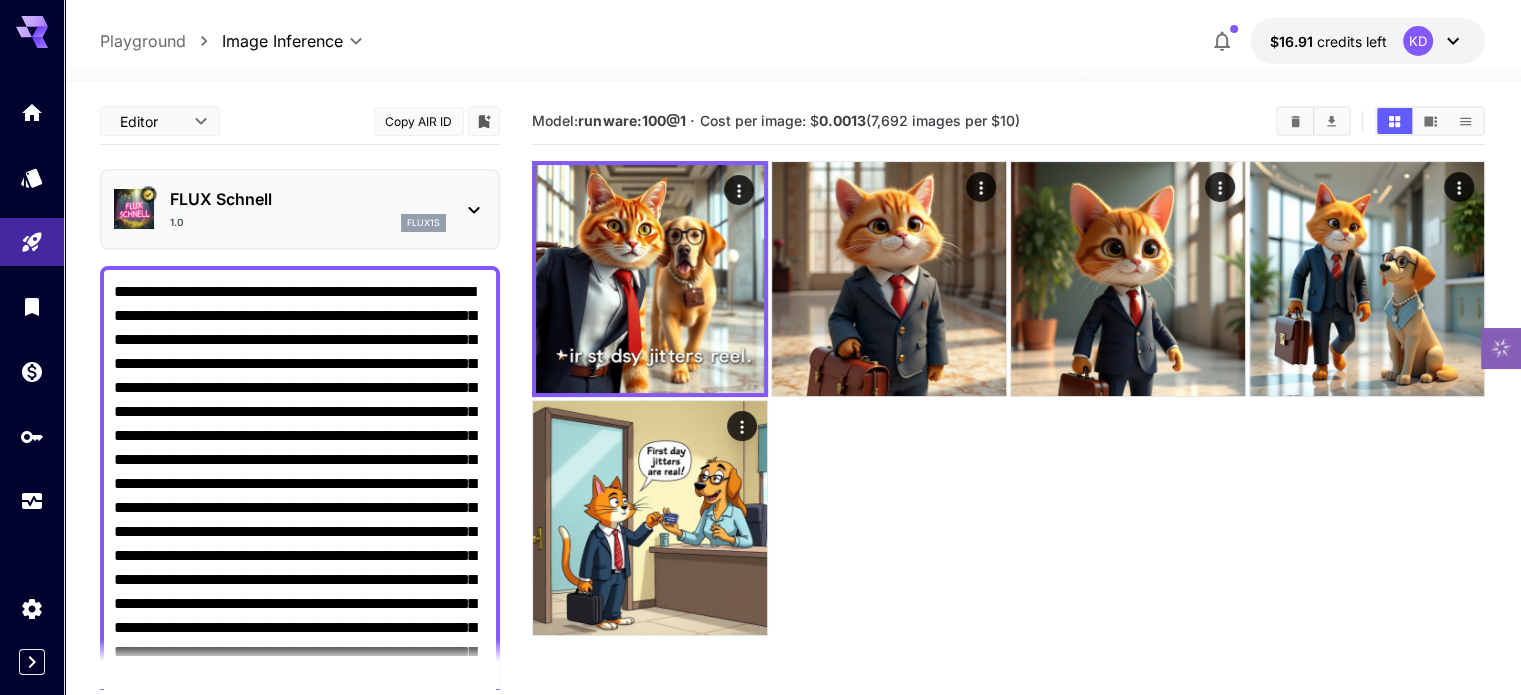 type on "**********" 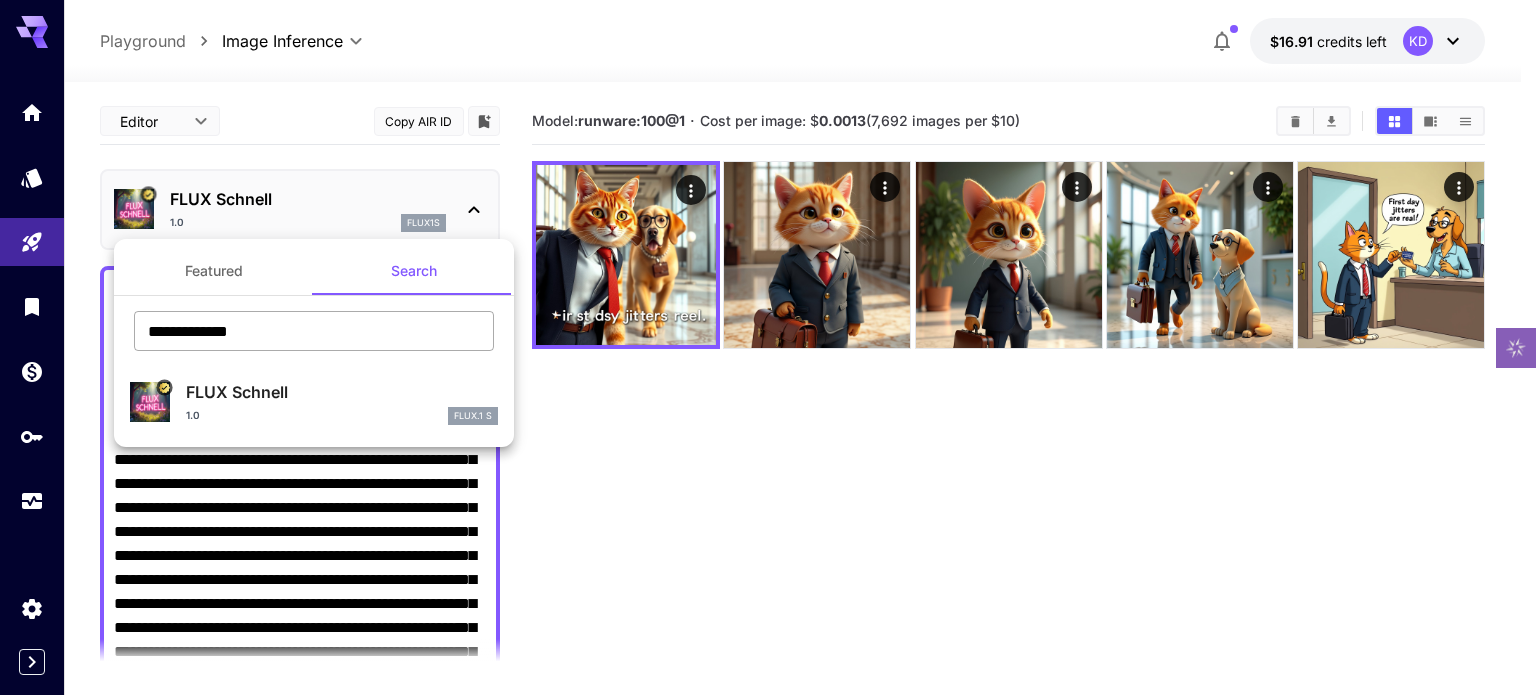 click on "**********" at bounding box center (314, 331) 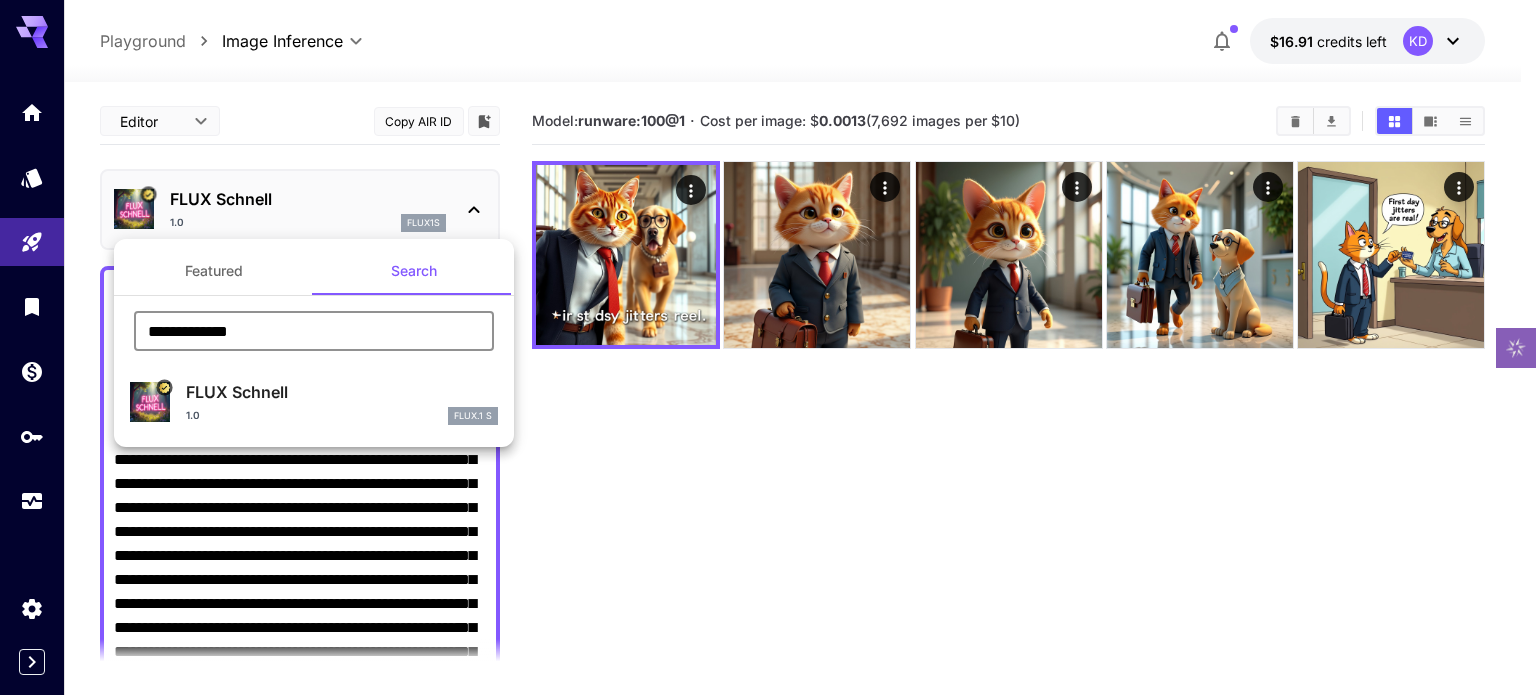 click on "Featured" at bounding box center (214, 271) 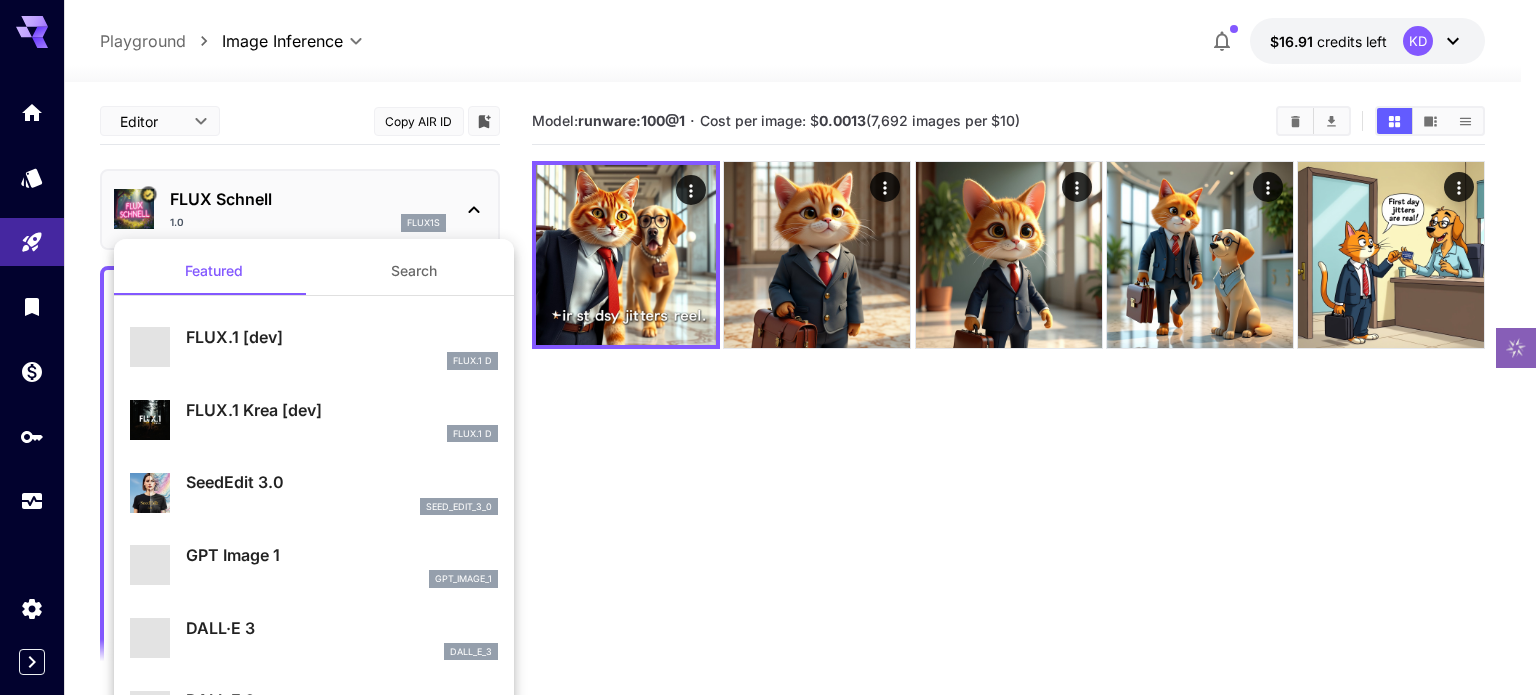click on "FLUX.1 D" at bounding box center [342, 361] 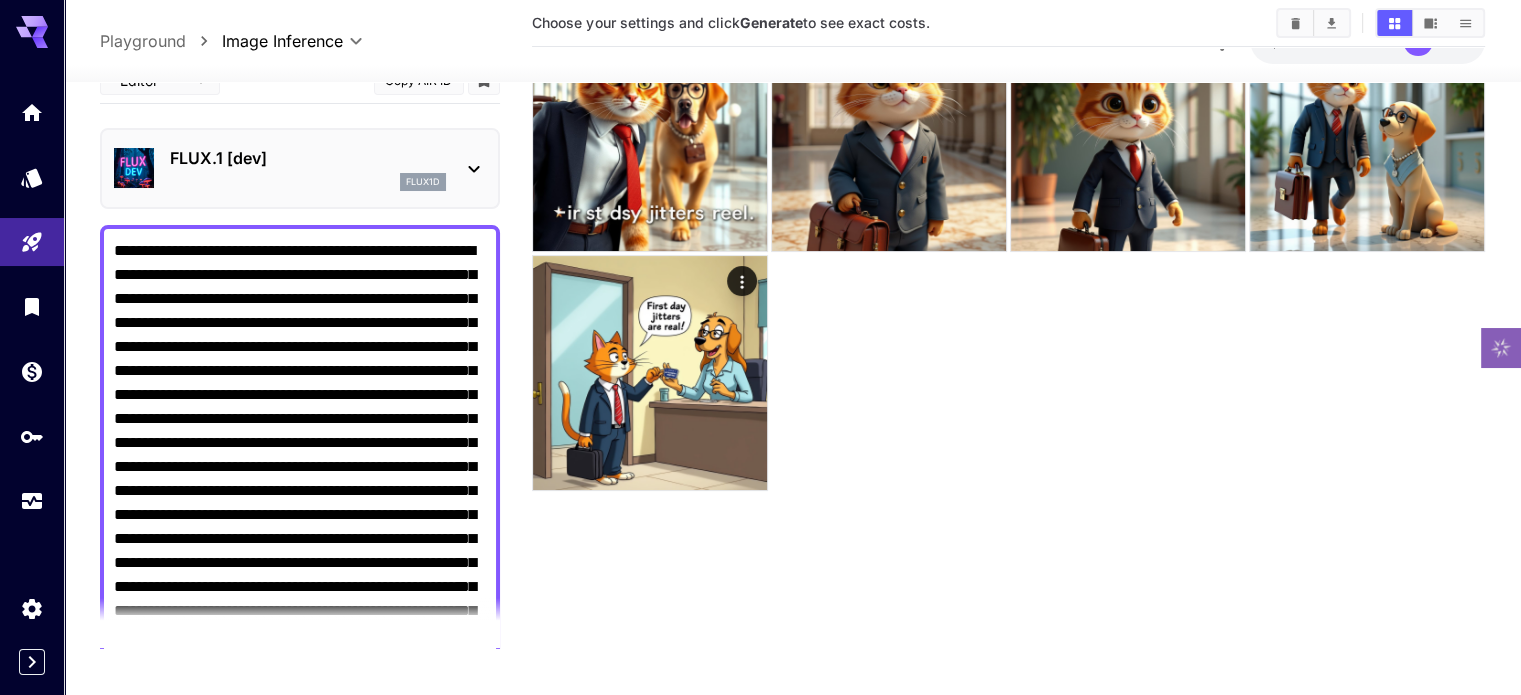 scroll, scrollTop: 158, scrollLeft: 0, axis: vertical 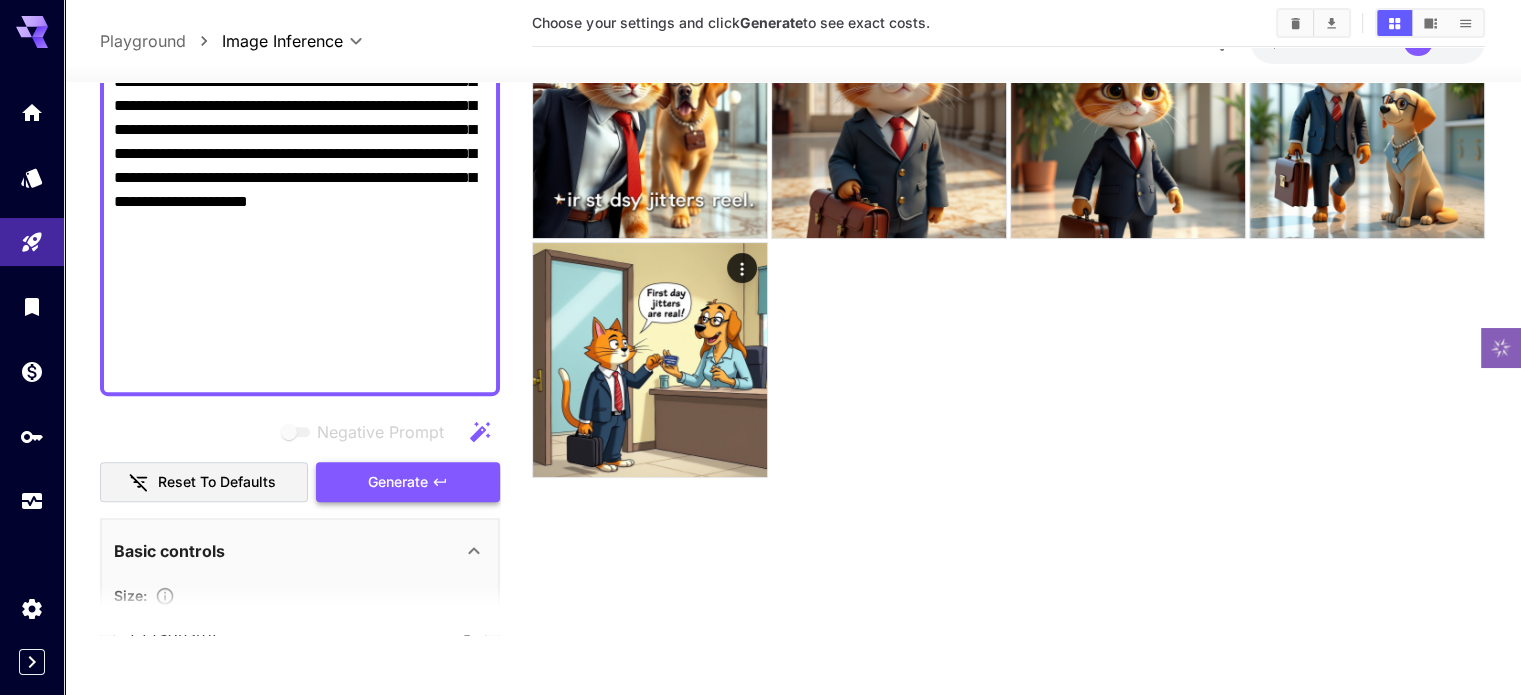 click on "Generate" at bounding box center [408, 482] 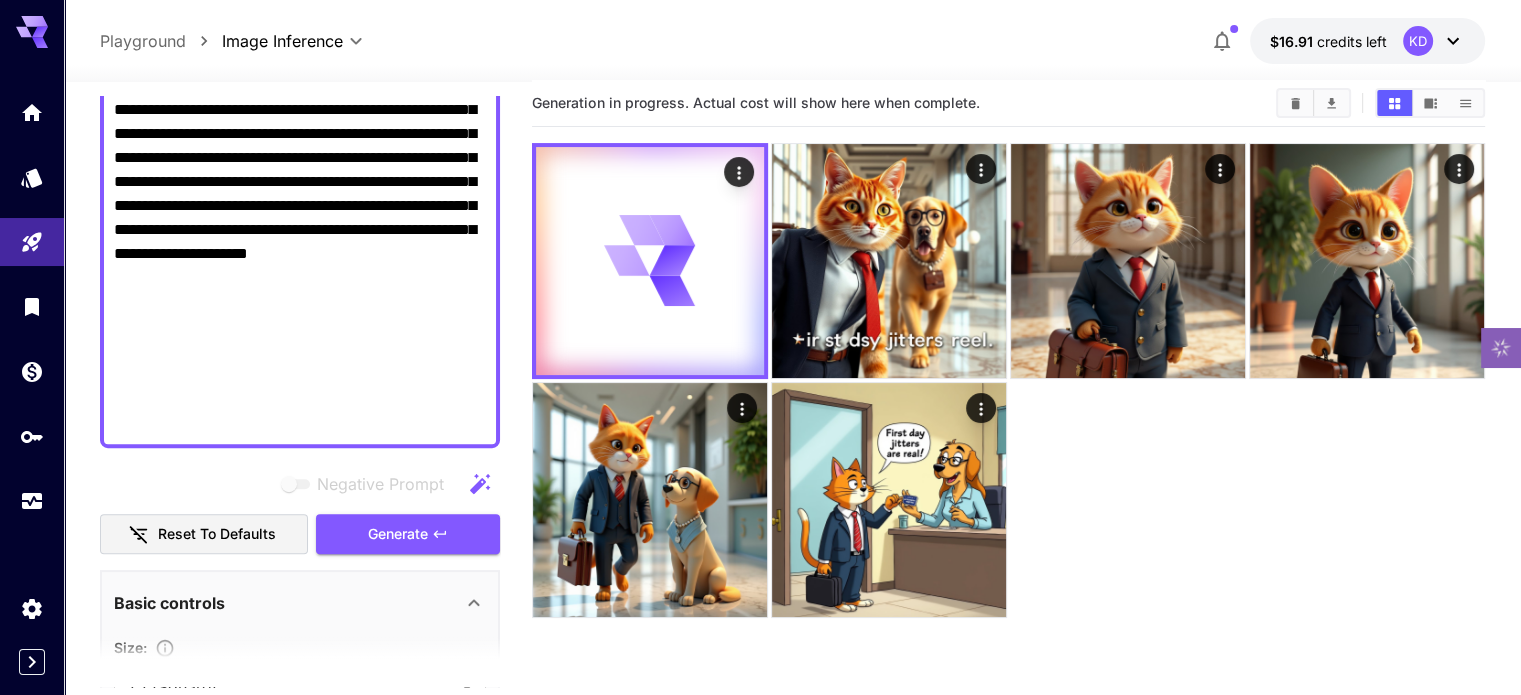 scroll, scrollTop: 0, scrollLeft: 0, axis: both 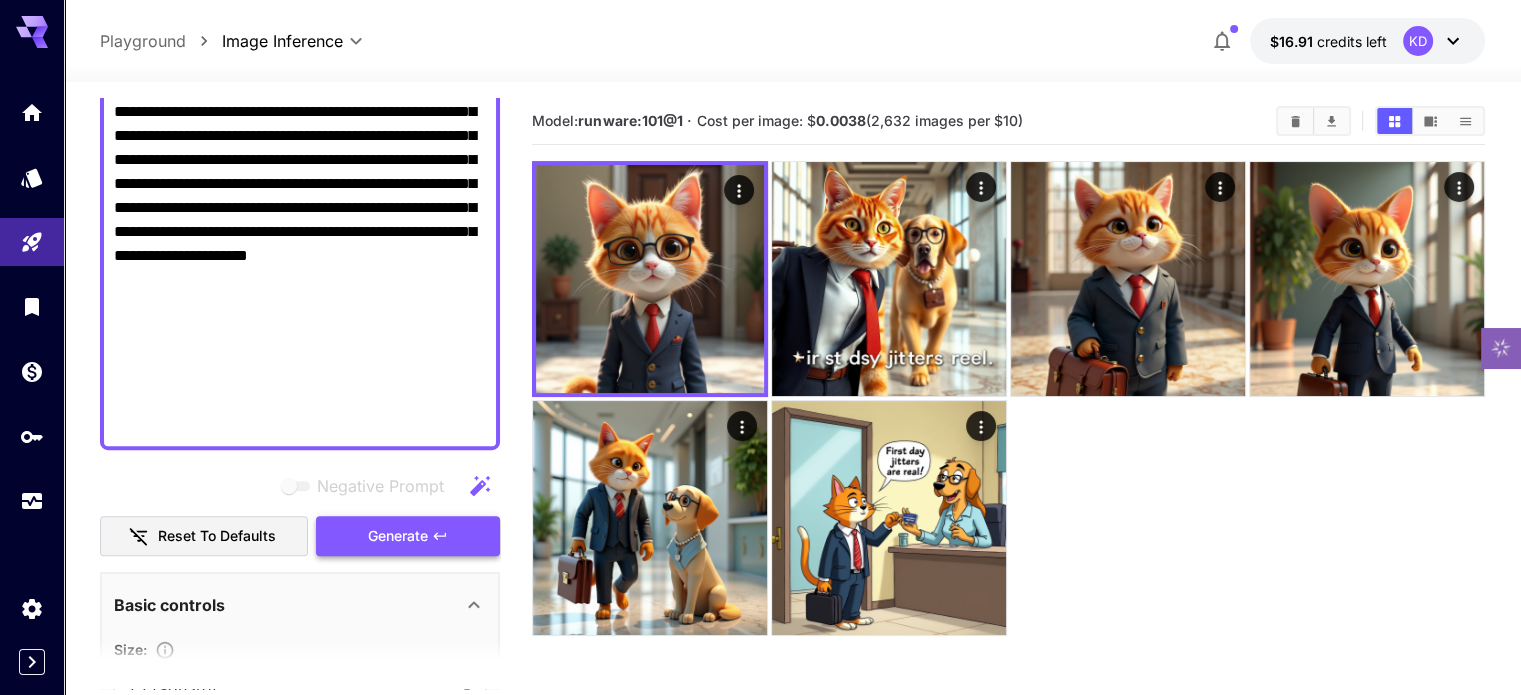 click on "Generate" at bounding box center (398, 536) 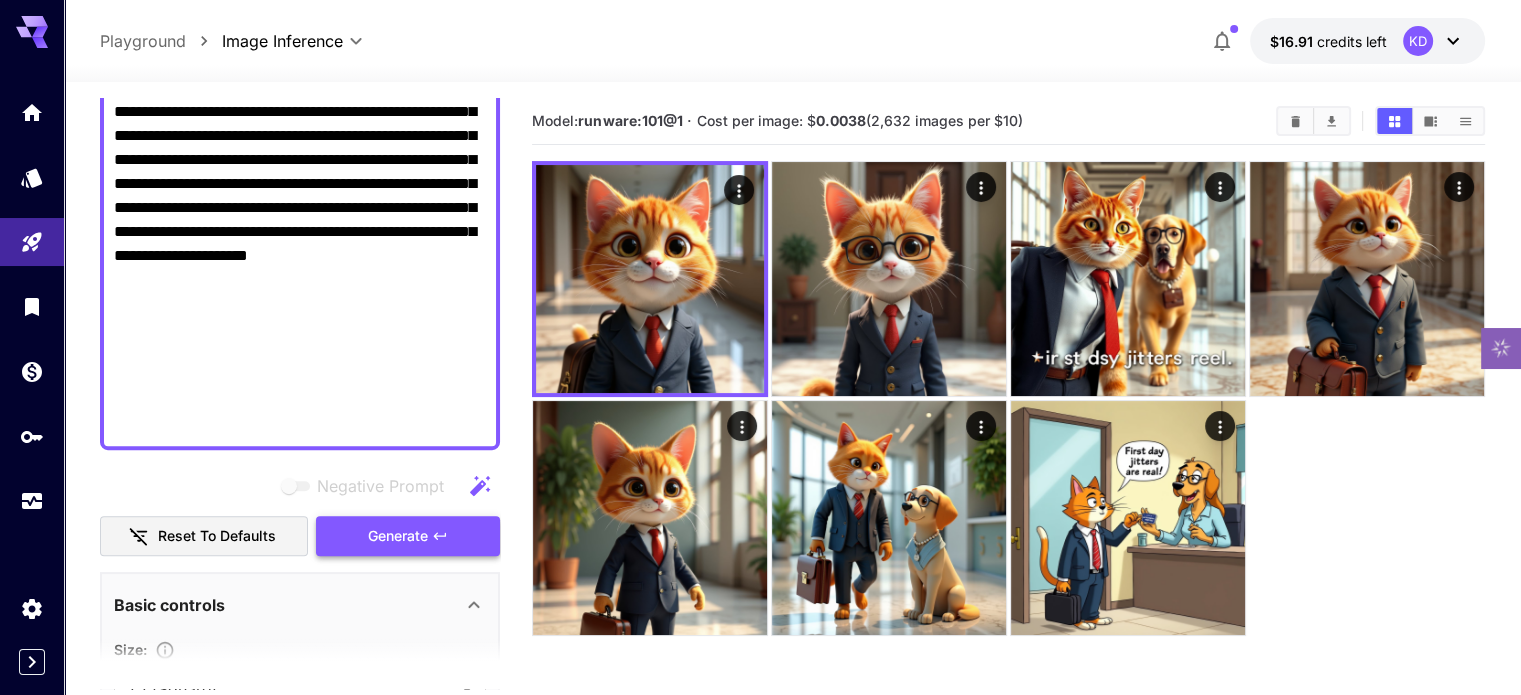 click on "Generate" at bounding box center (408, 536) 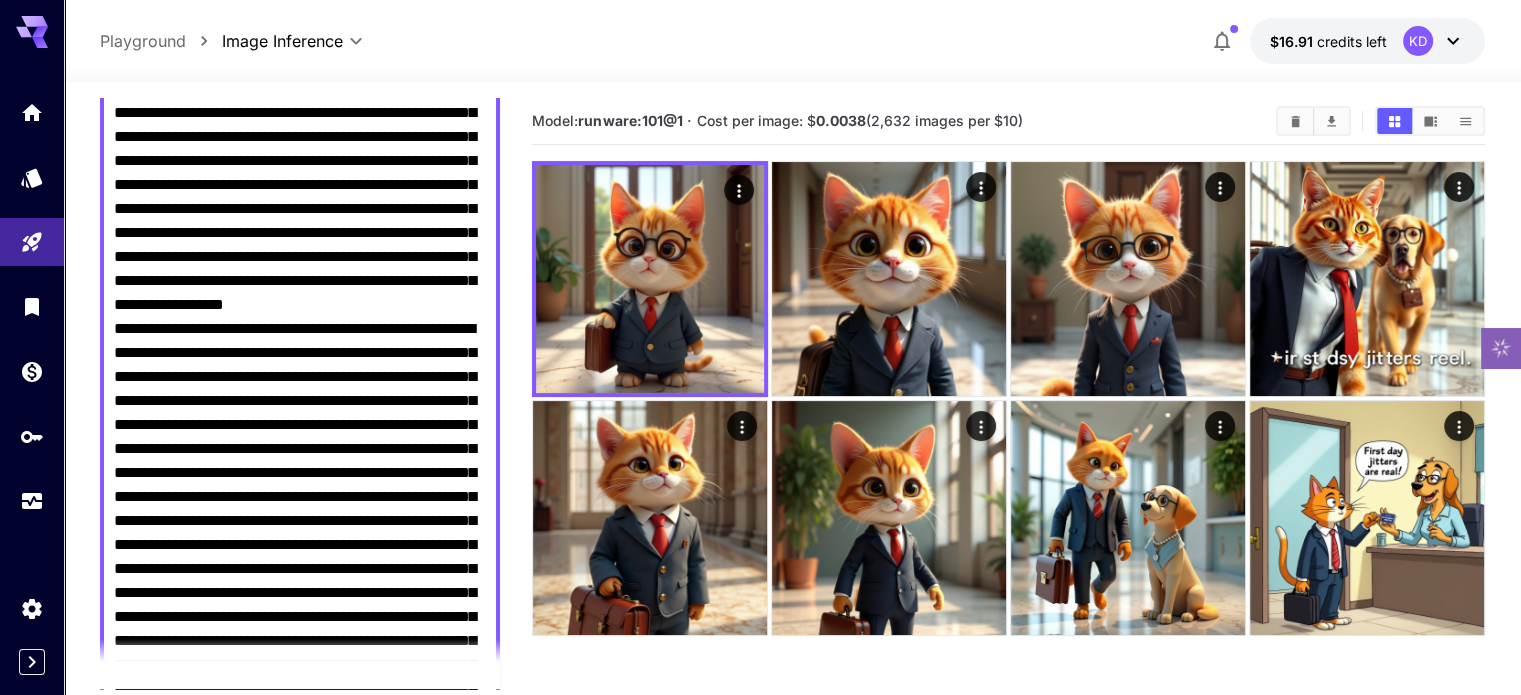 scroll, scrollTop: 400, scrollLeft: 0, axis: vertical 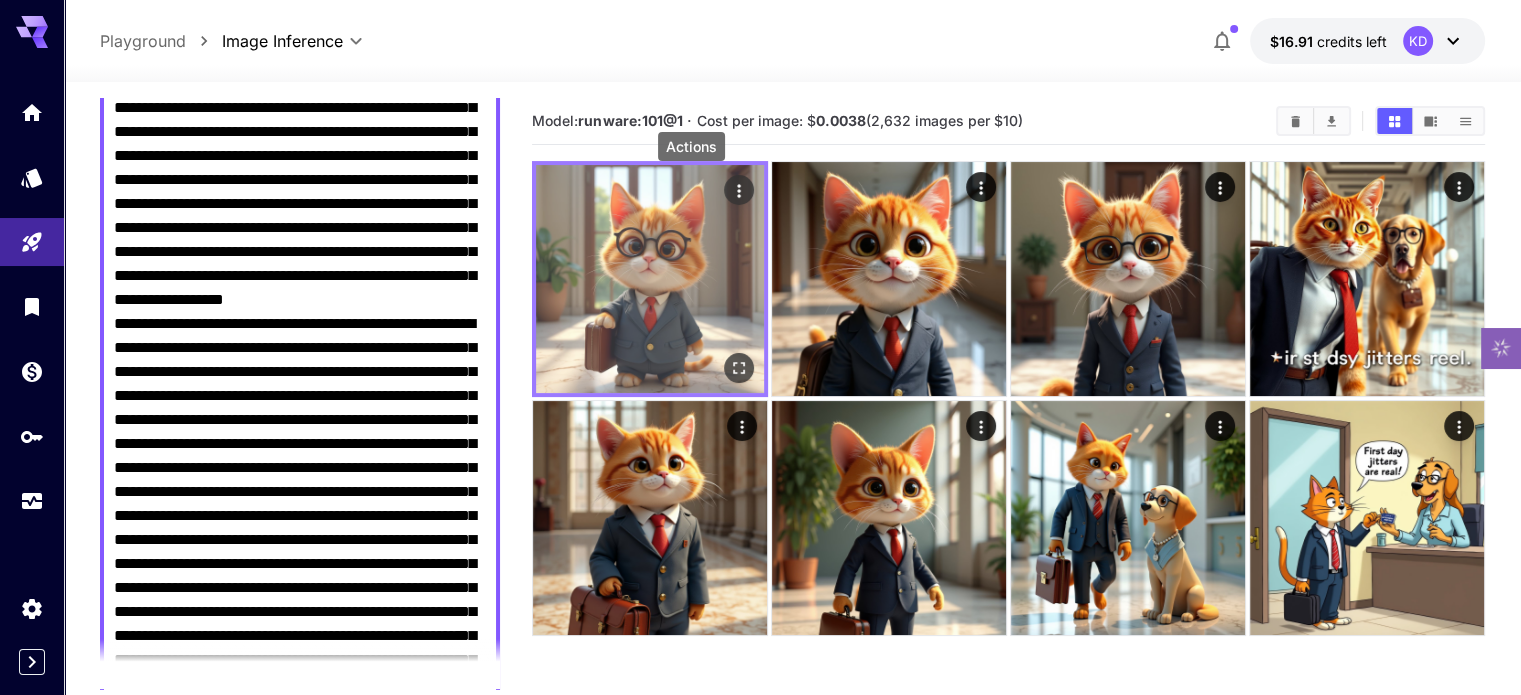 click 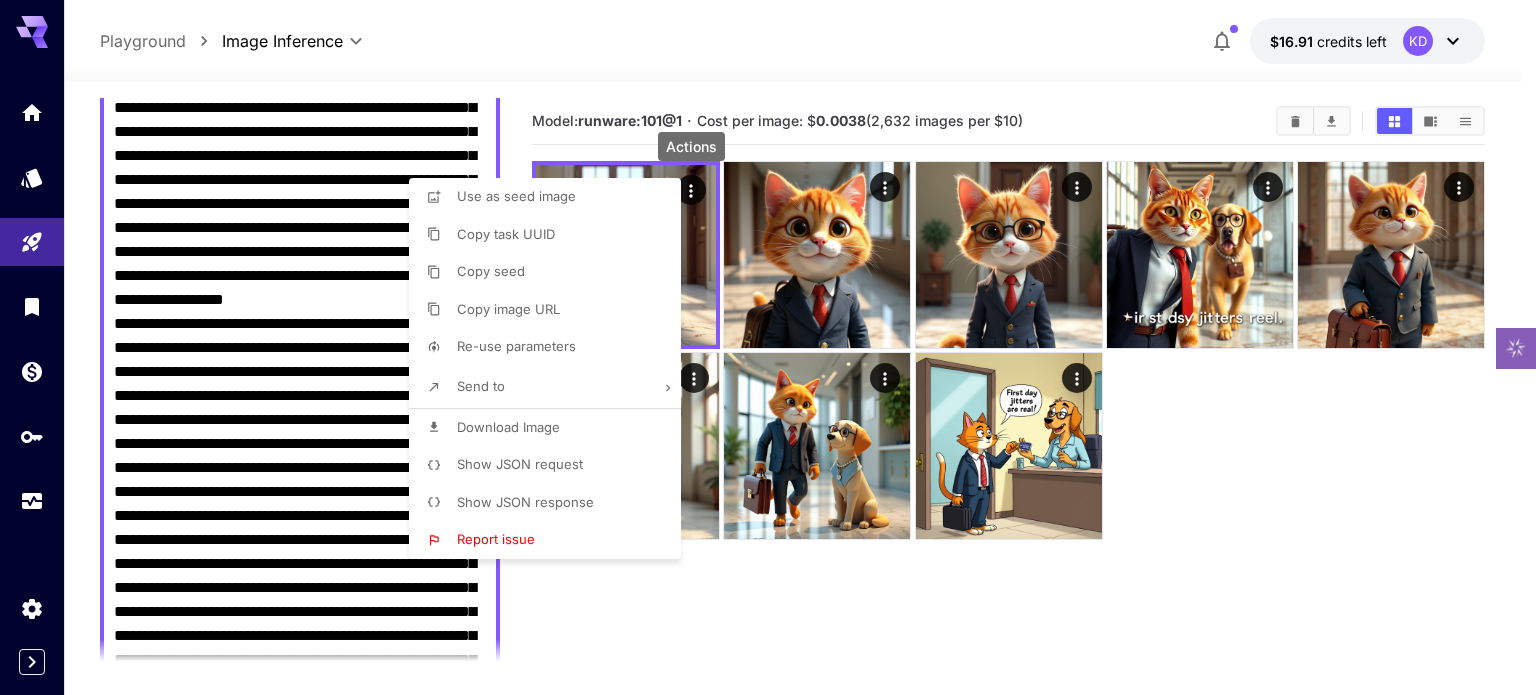 click on "Download Image" at bounding box center [508, 427] 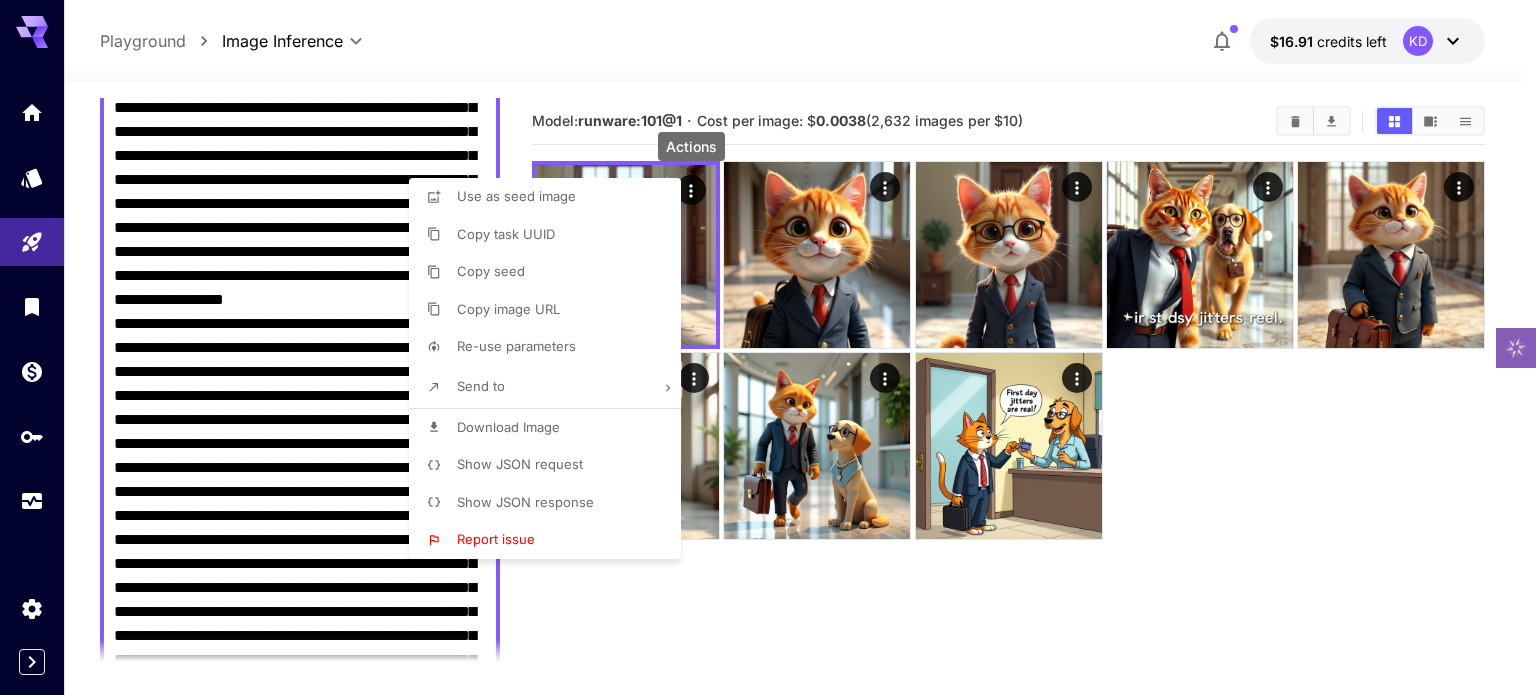 click at bounding box center (768, 347) 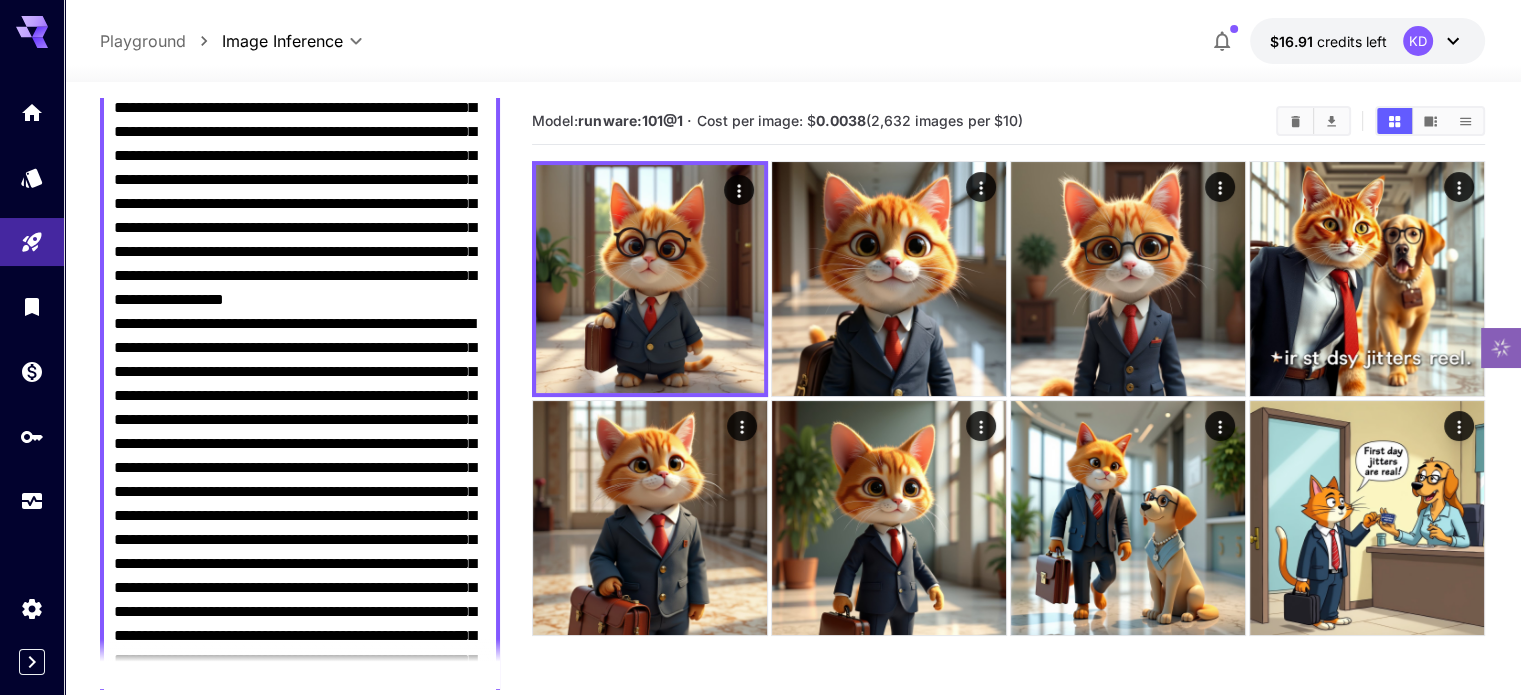 click on "Negative Prompt" at bounding box center [300, 408] 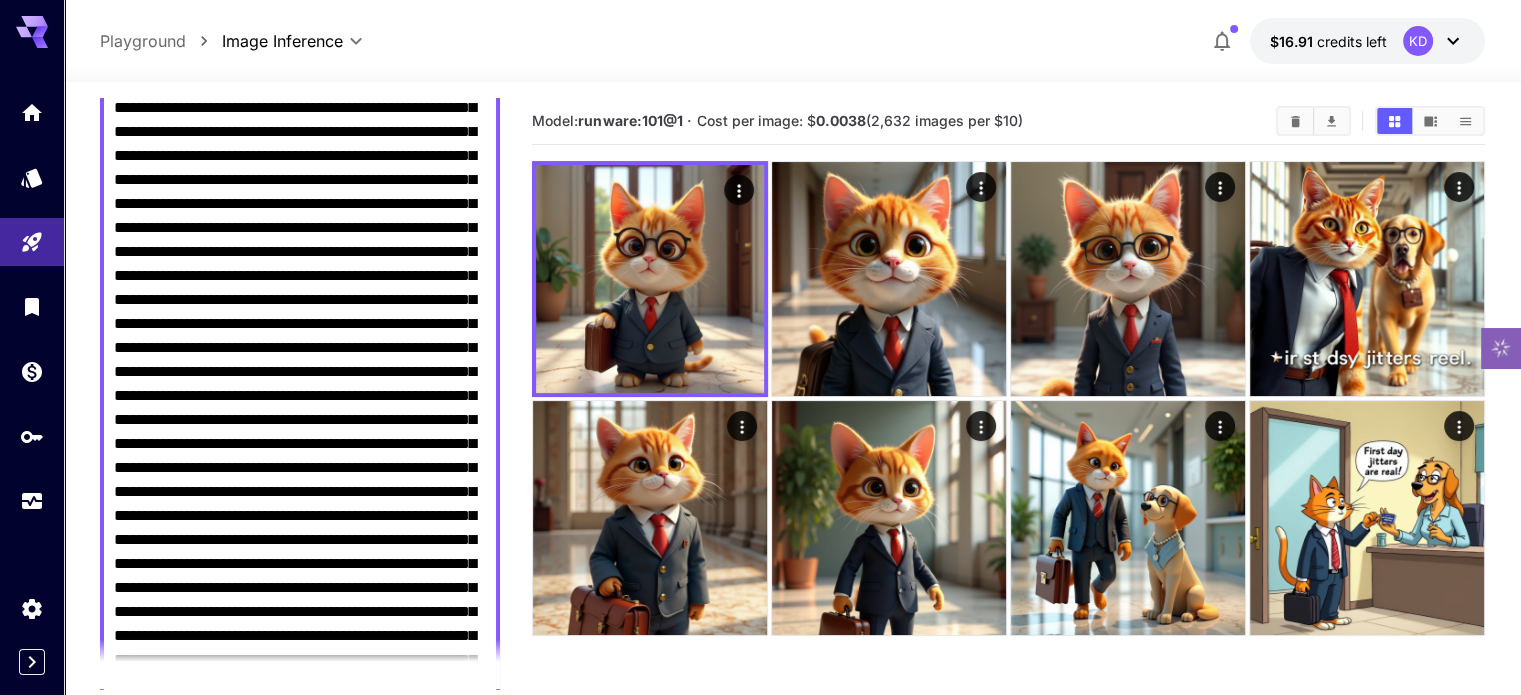 scroll, scrollTop: 87, scrollLeft: 0, axis: vertical 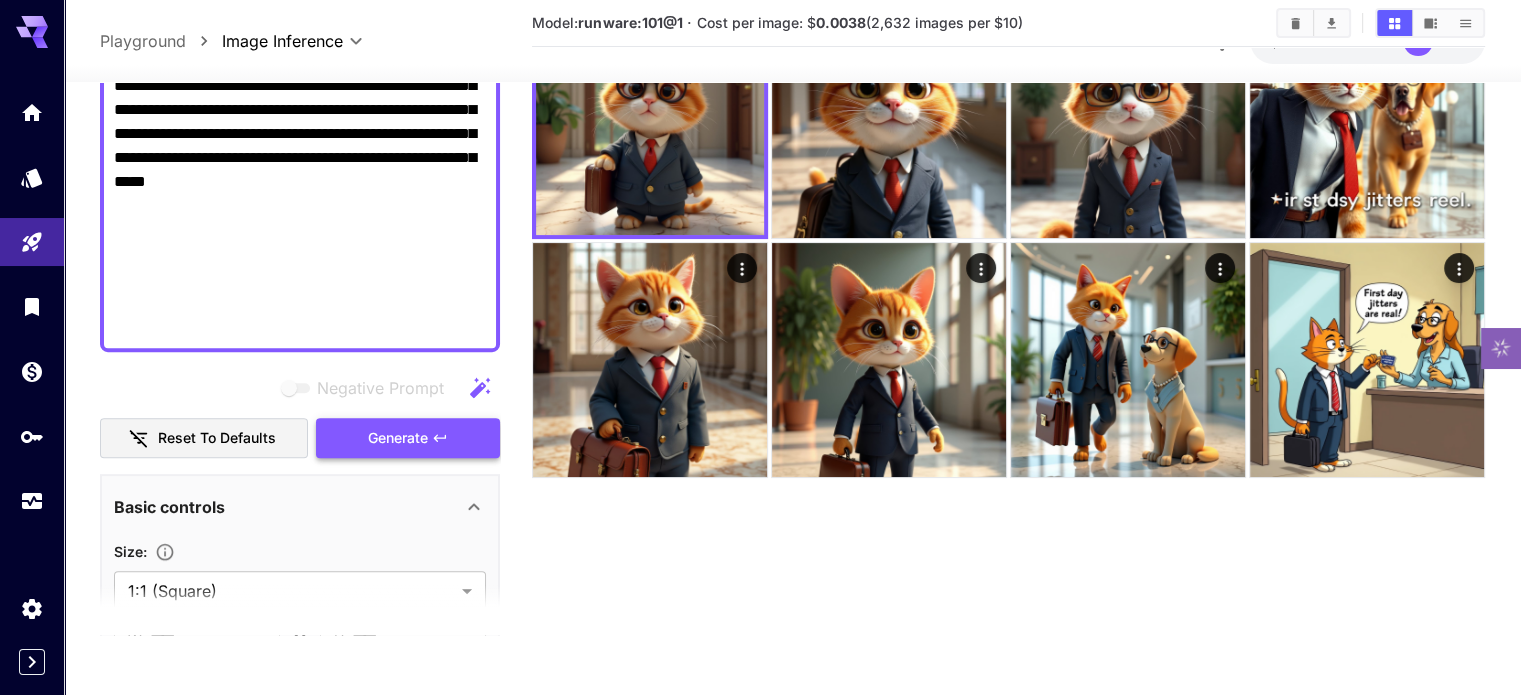 type on "**********" 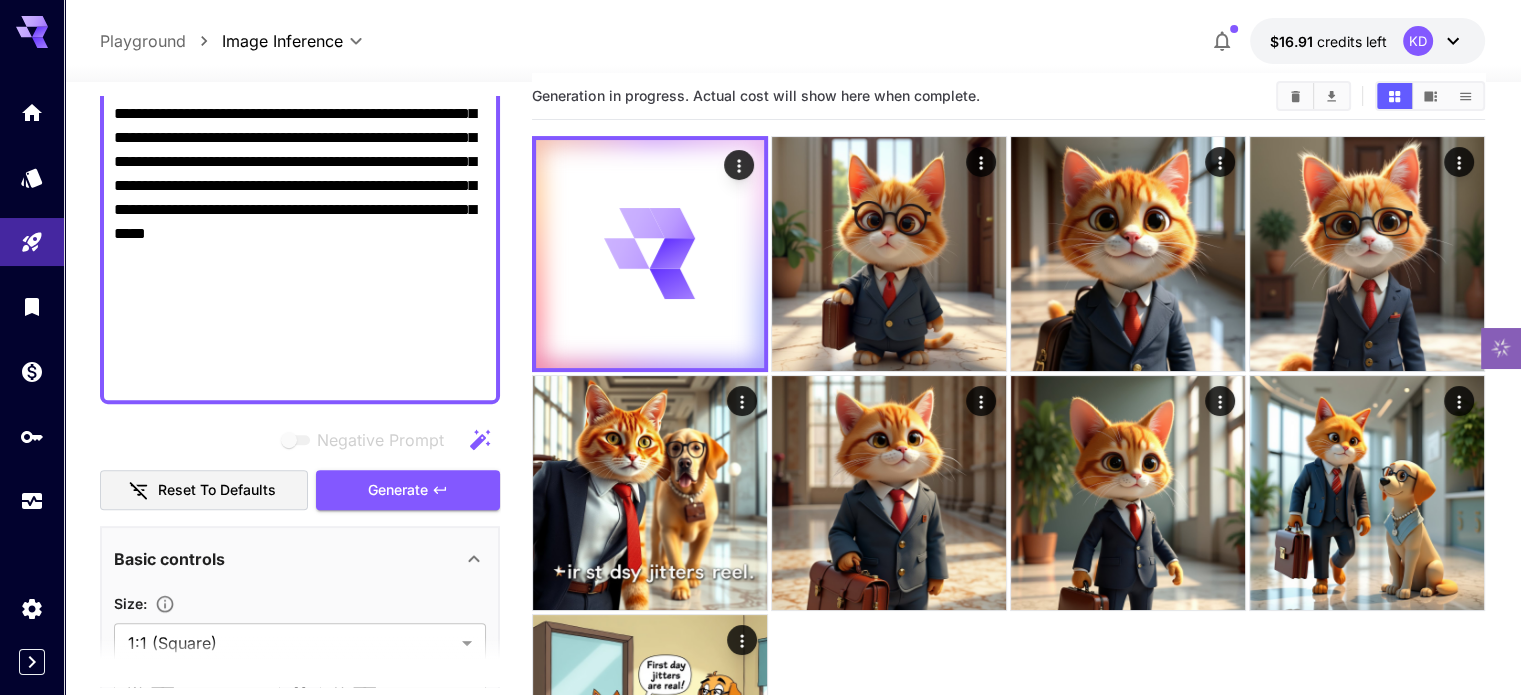 scroll, scrollTop: 0, scrollLeft: 0, axis: both 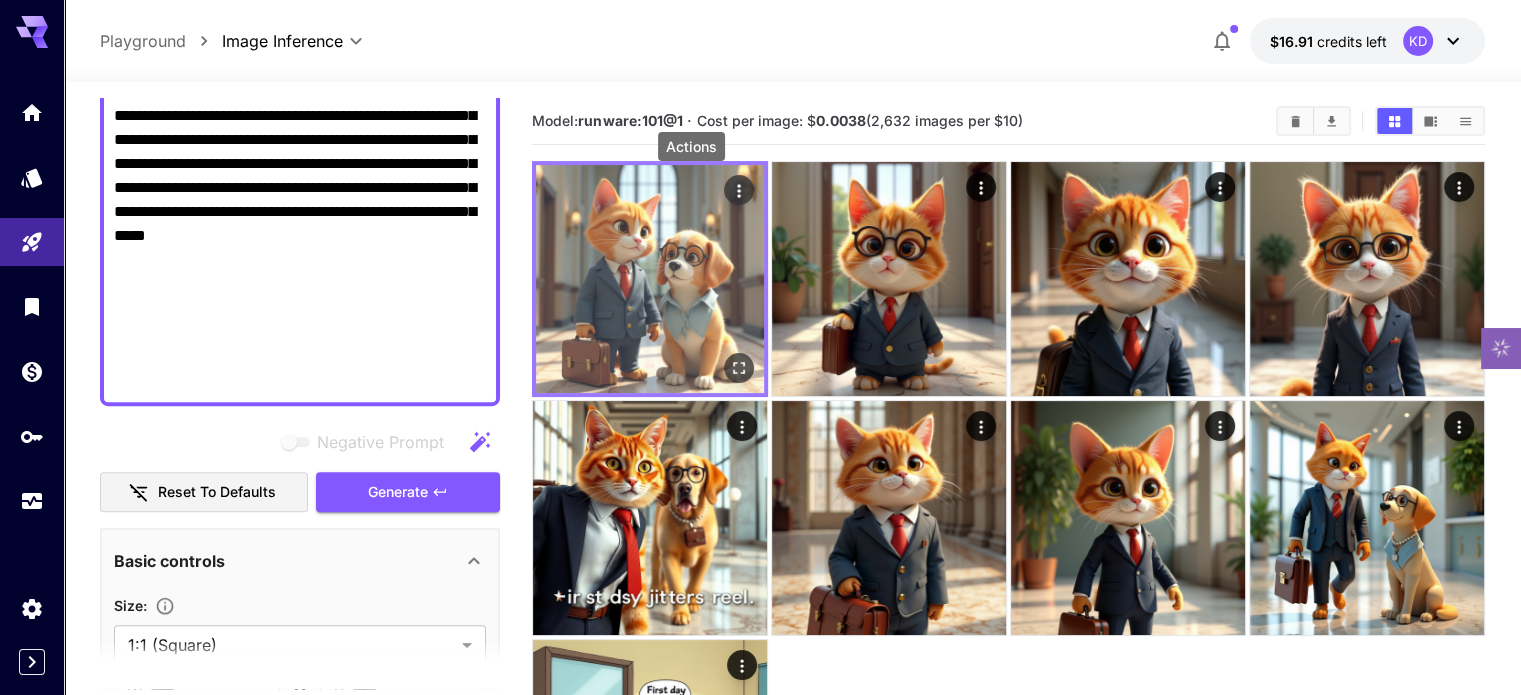 click 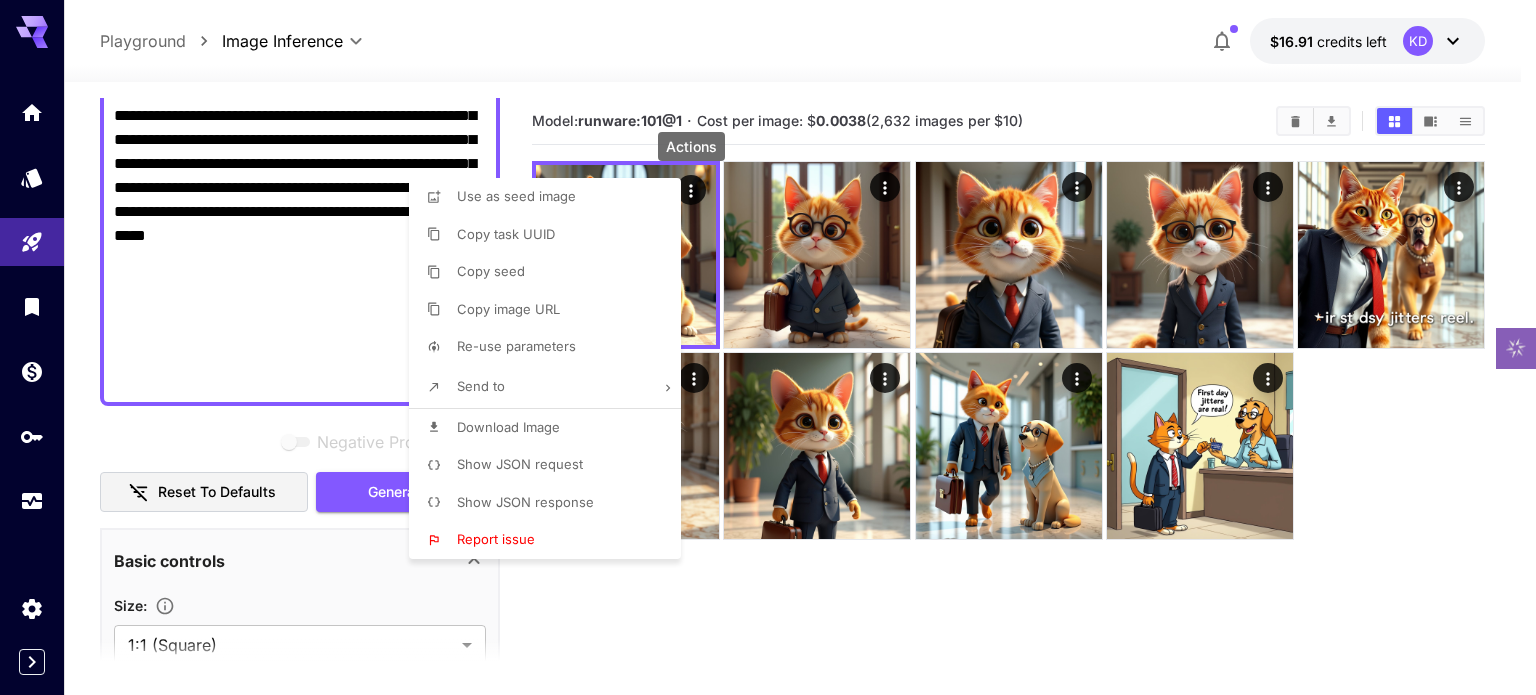 click at bounding box center (768, 347) 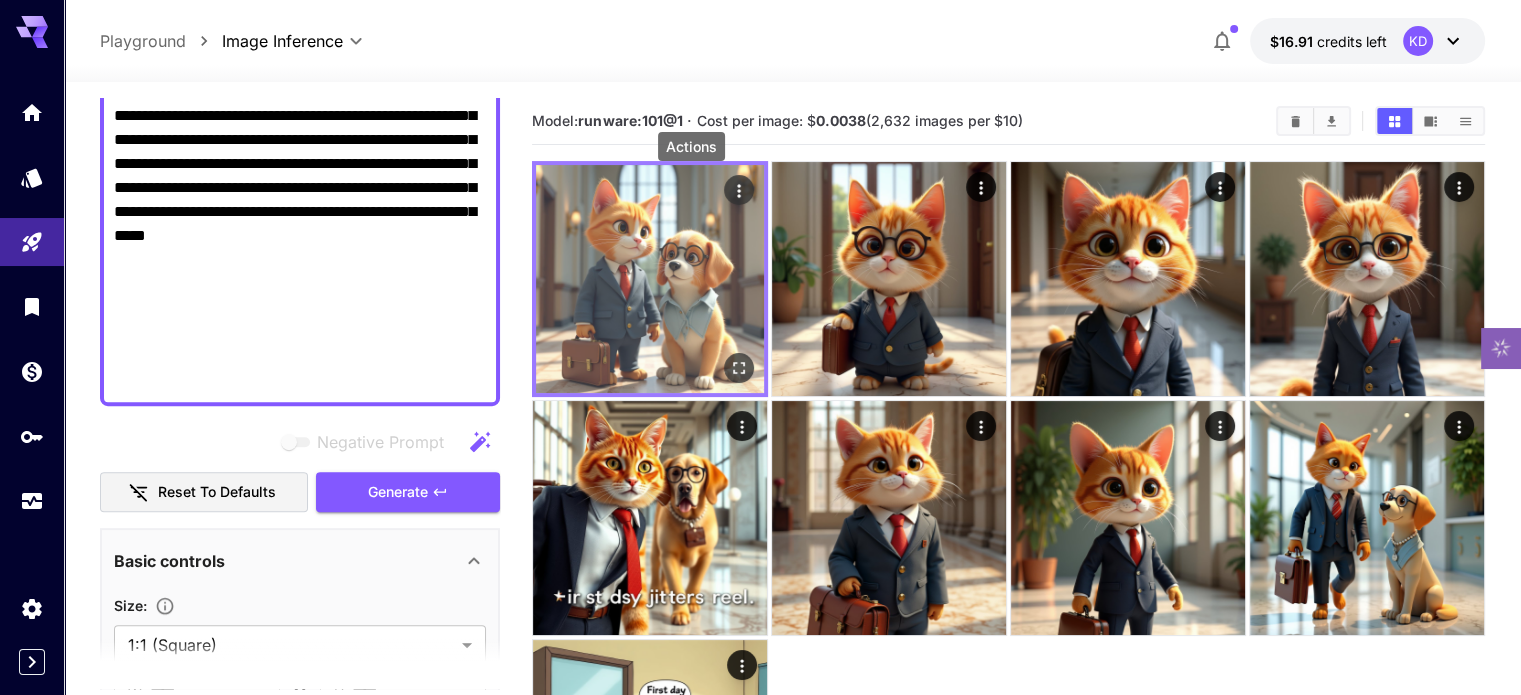 click 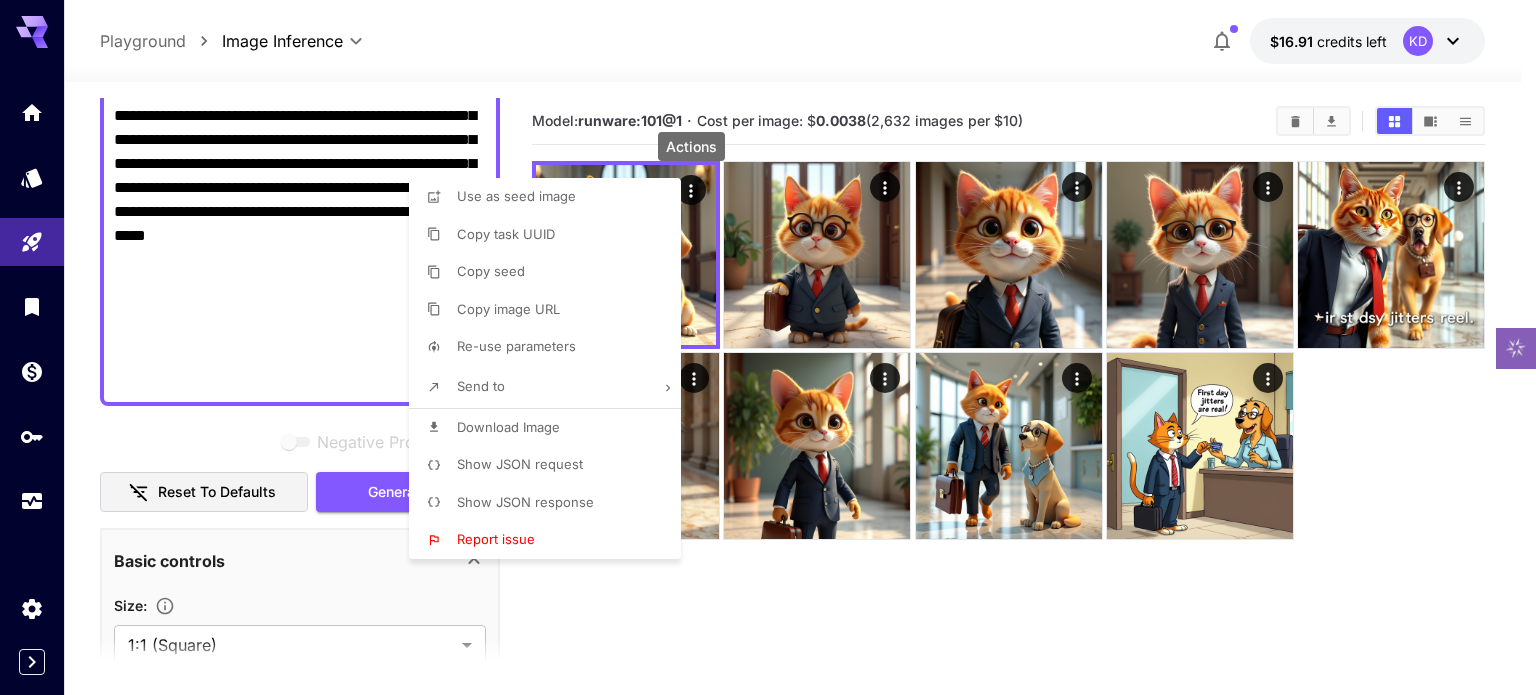 click on "Download Image" at bounding box center [508, 427] 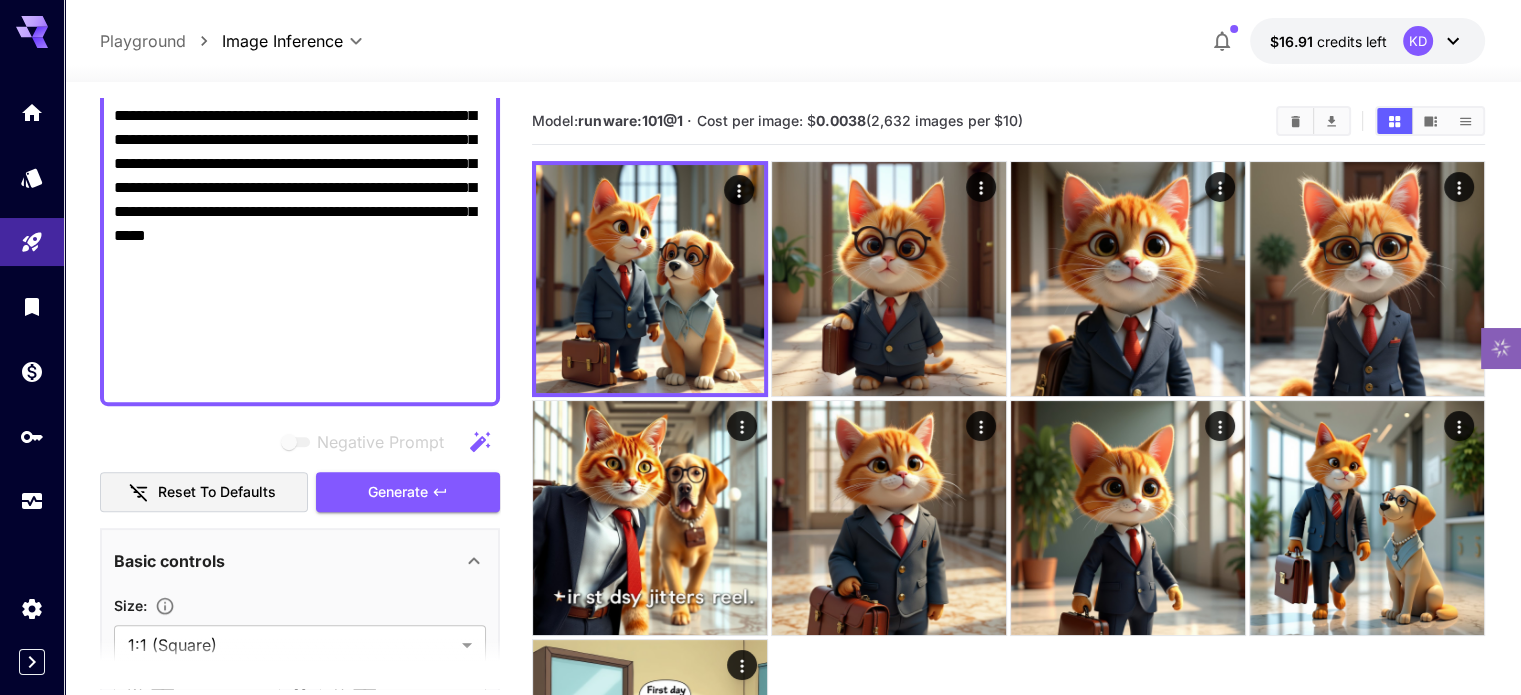 type 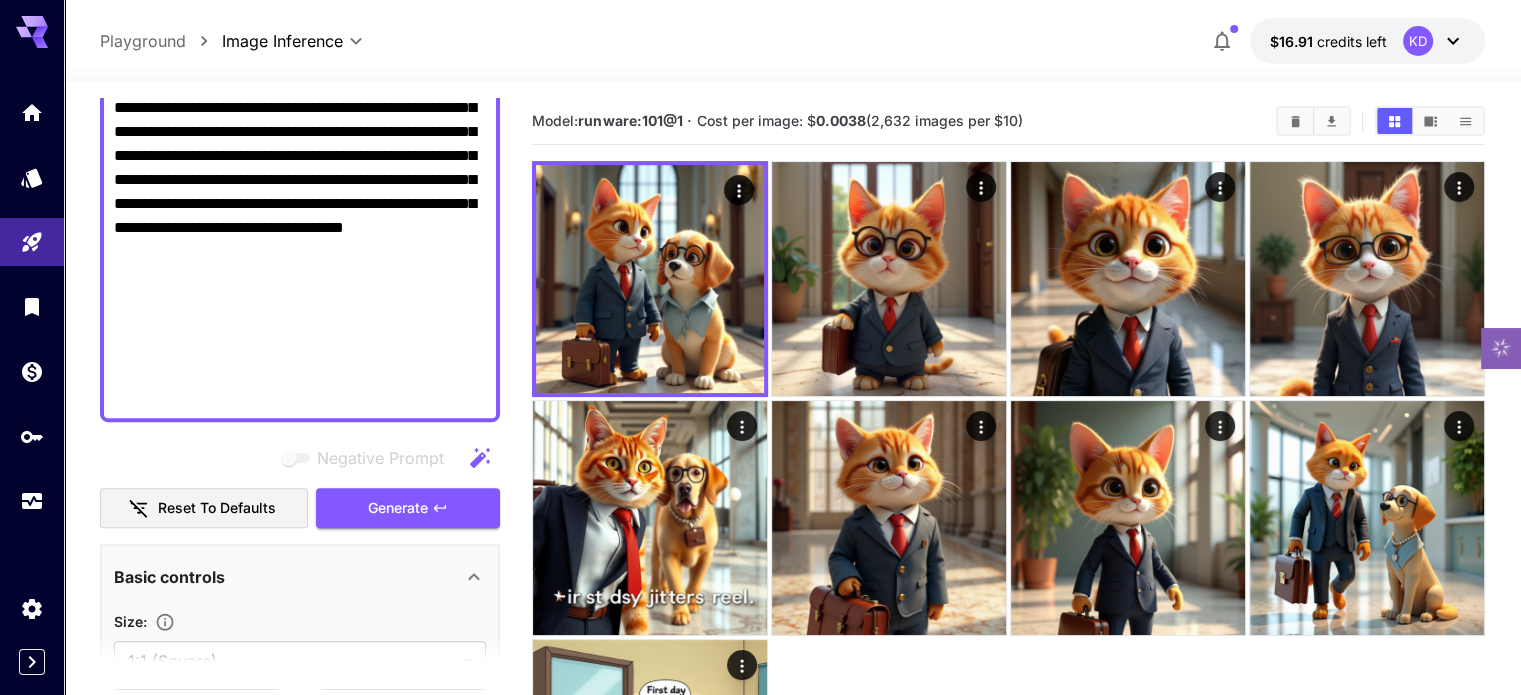 scroll, scrollTop: 819, scrollLeft: 0, axis: vertical 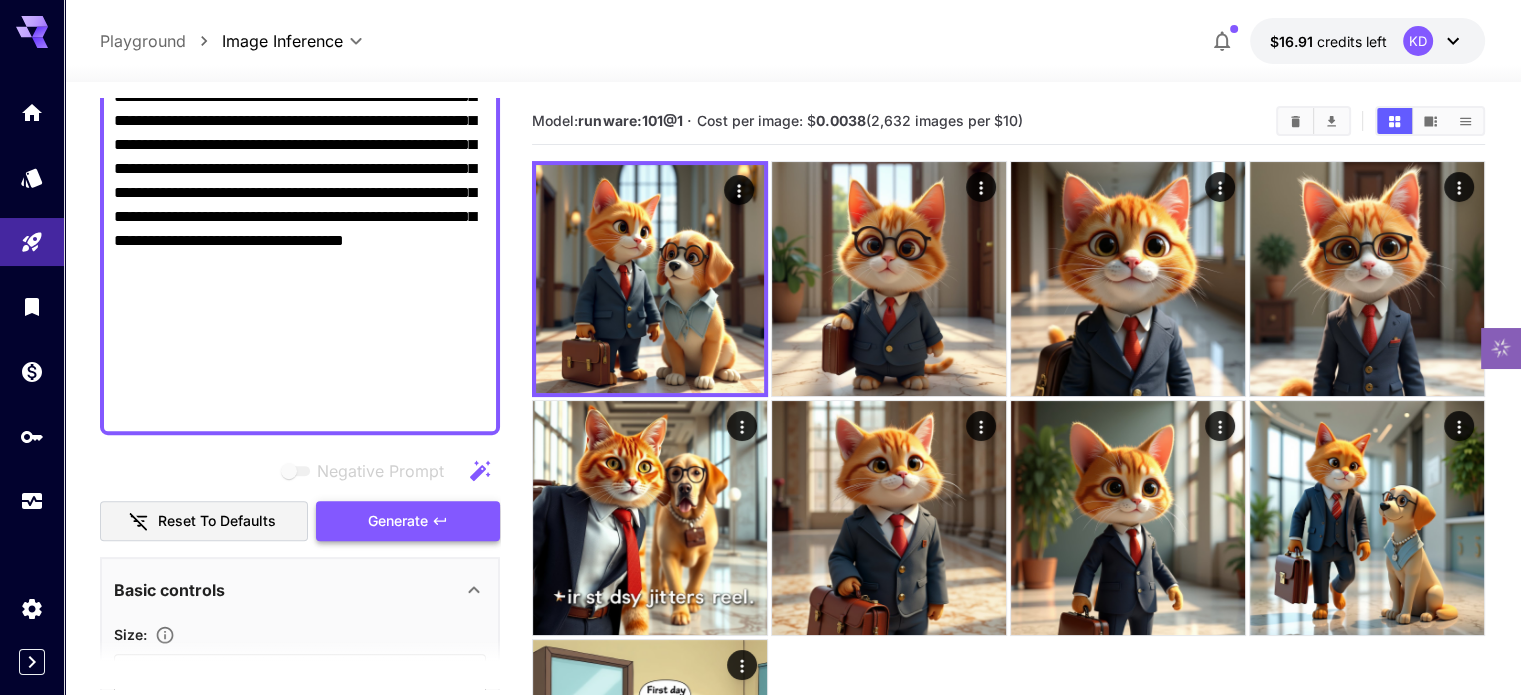 click on "Generate" at bounding box center (398, 521) 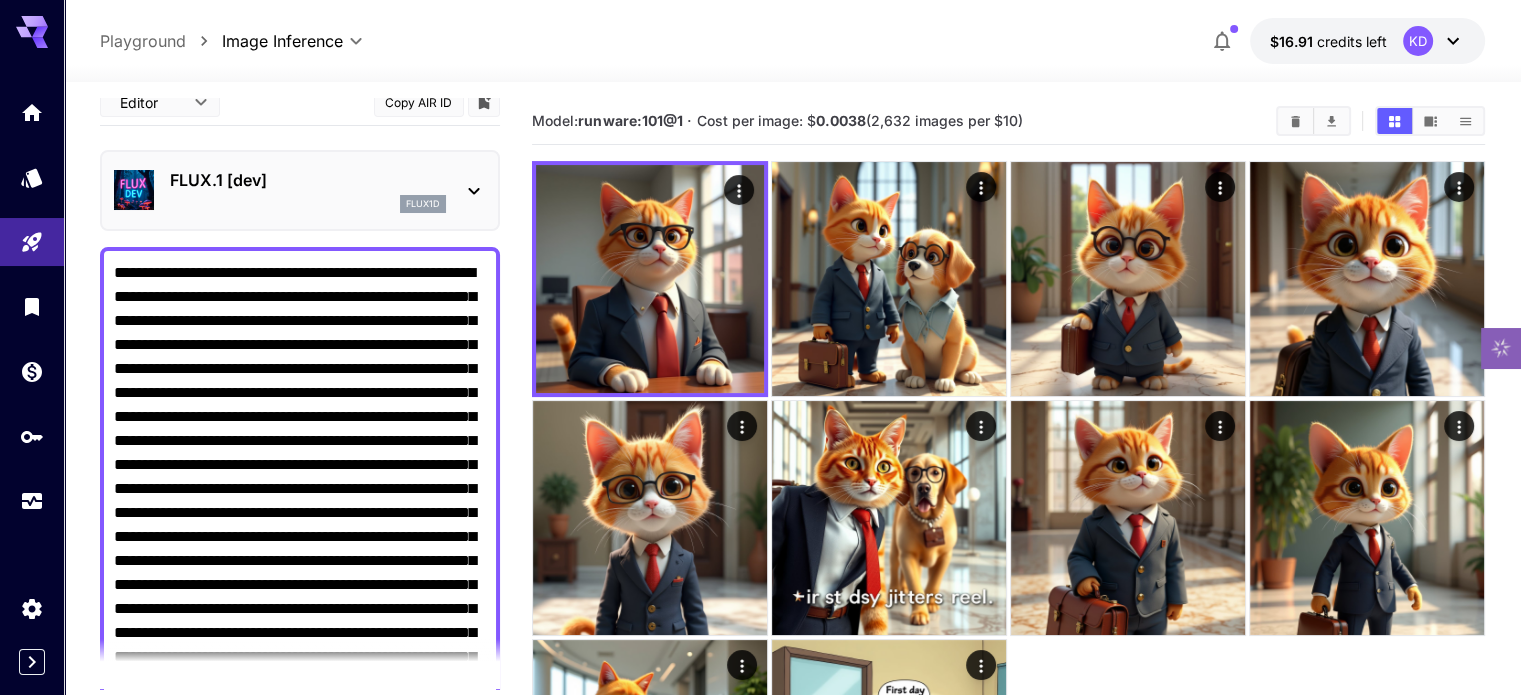 scroll, scrollTop: 0, scrollLeft: 0, axis: both 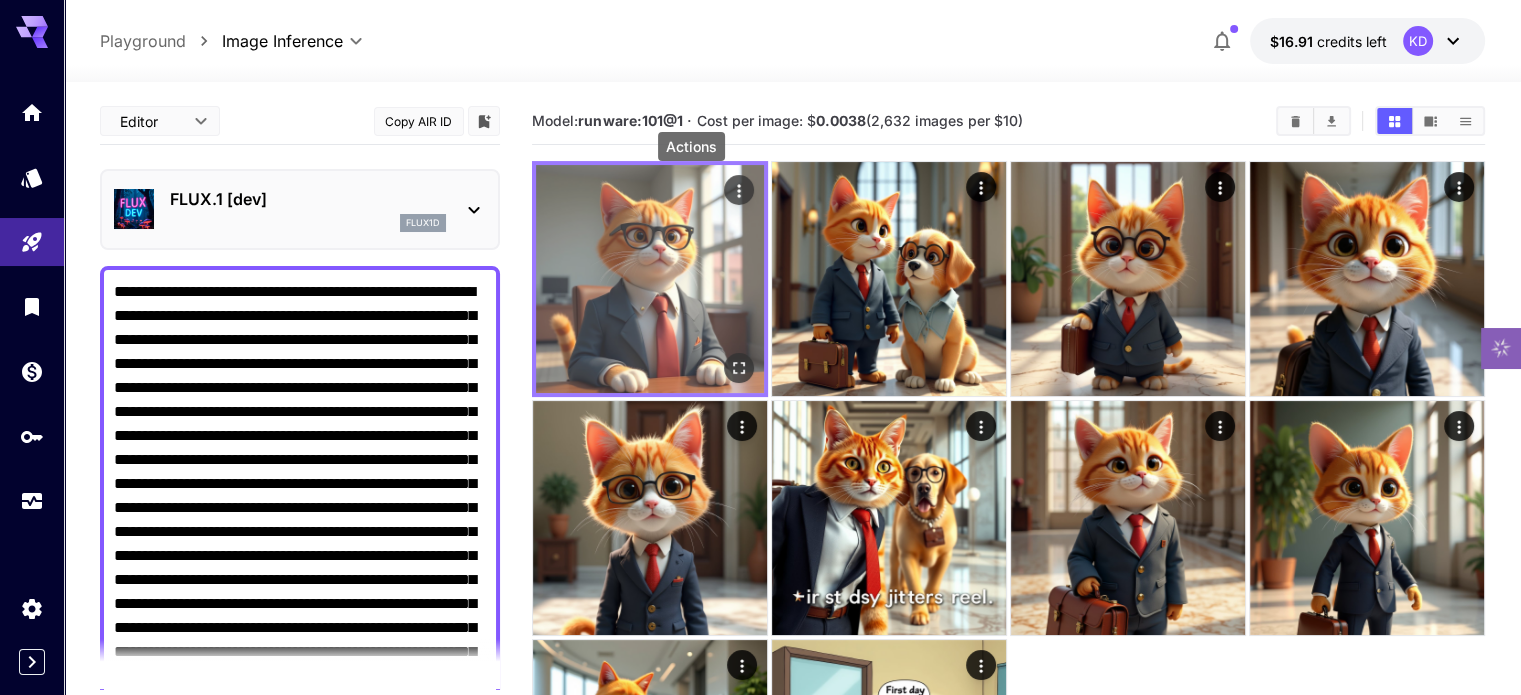 click 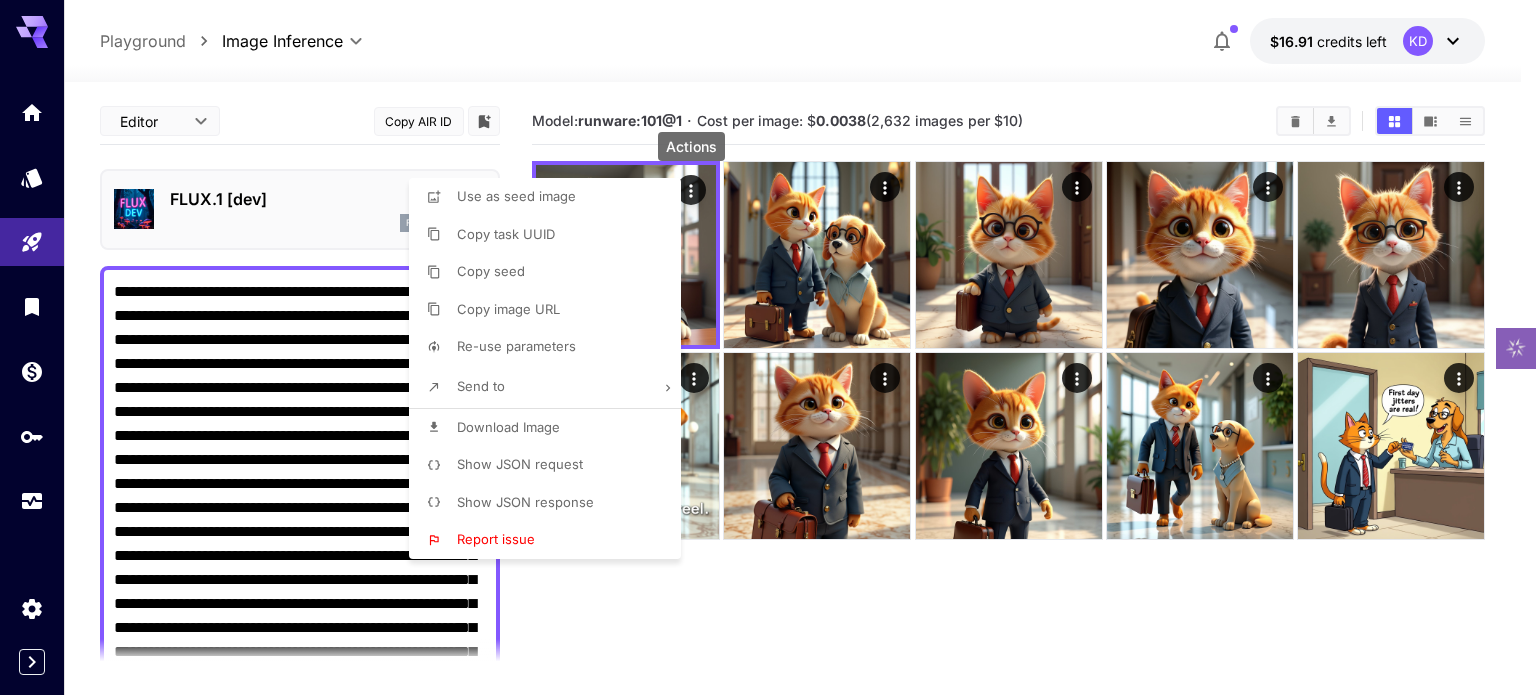 click on "Download Image" at bounding box center (508, 427) 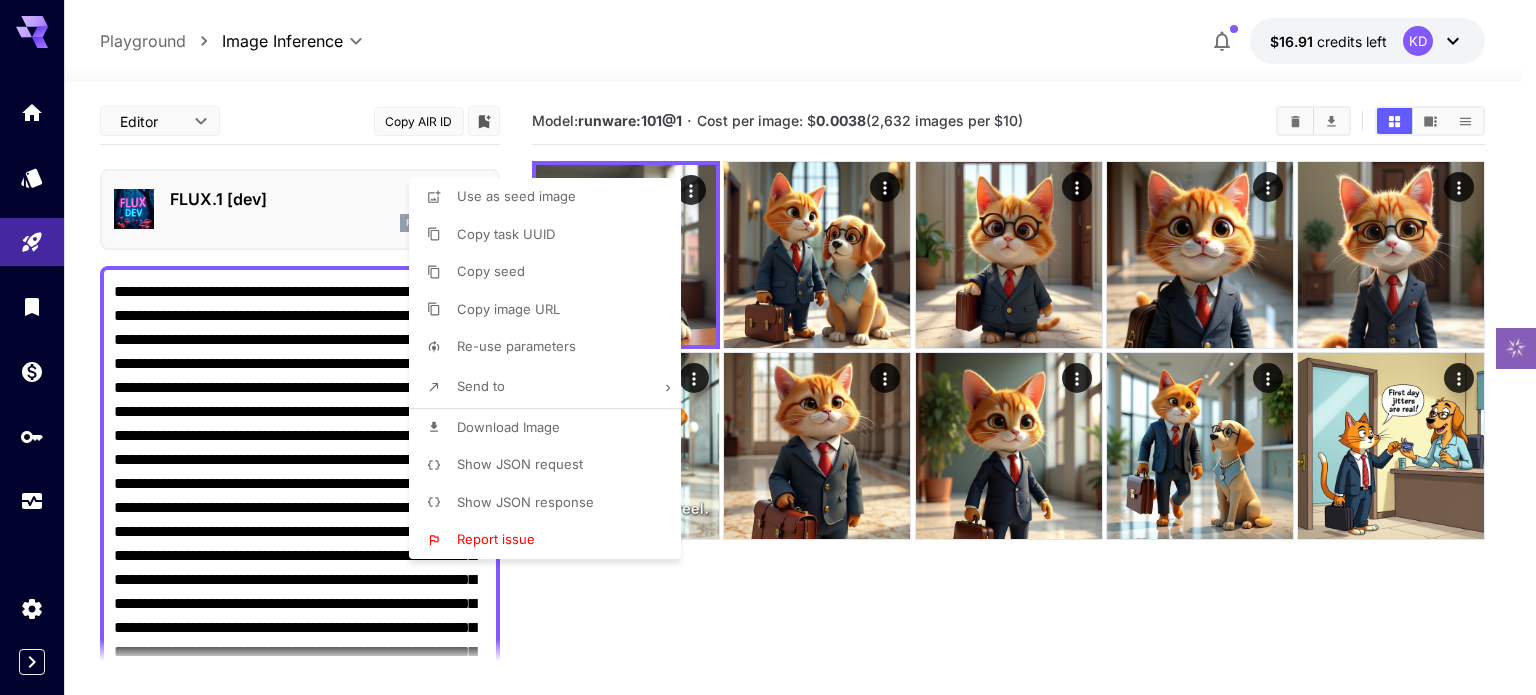 click at bounding box center (768, 347) 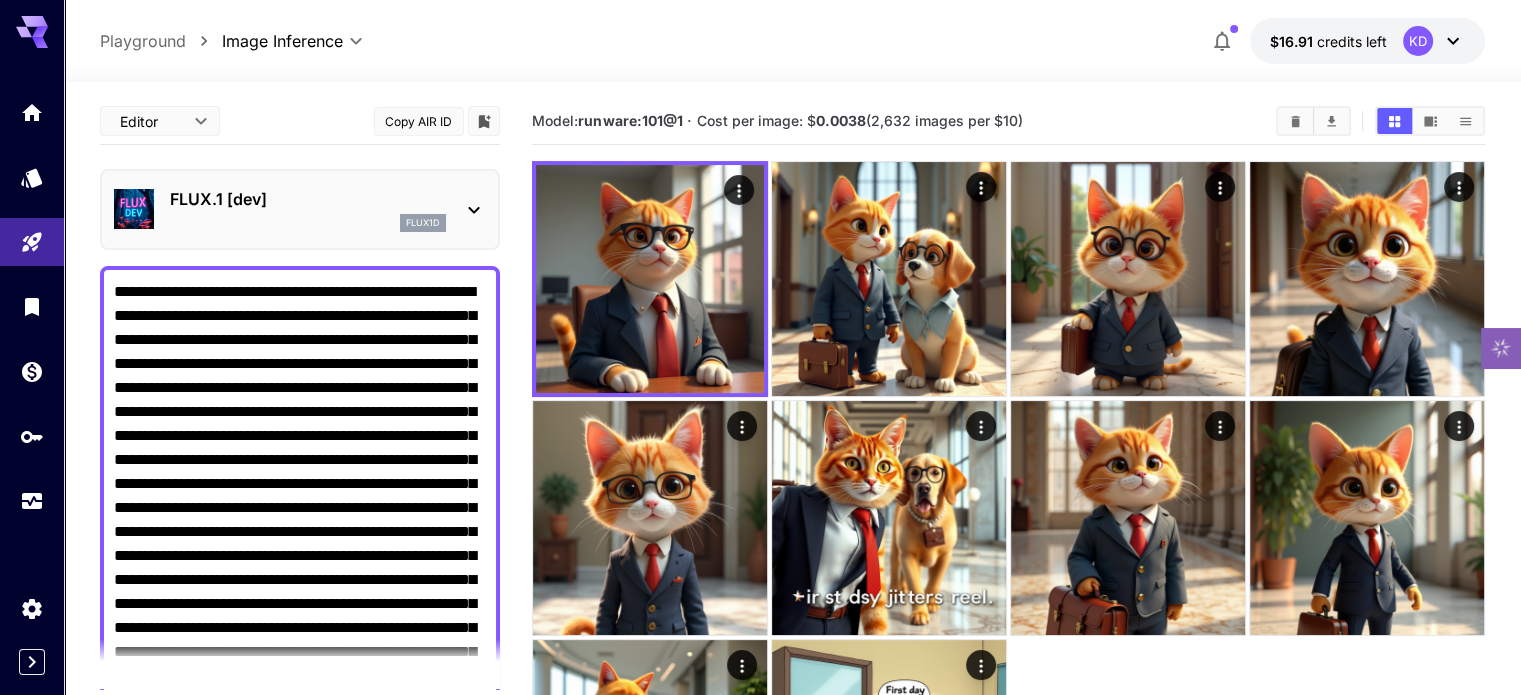 click on "Negative Prompt" at bounding box center [300, 760] 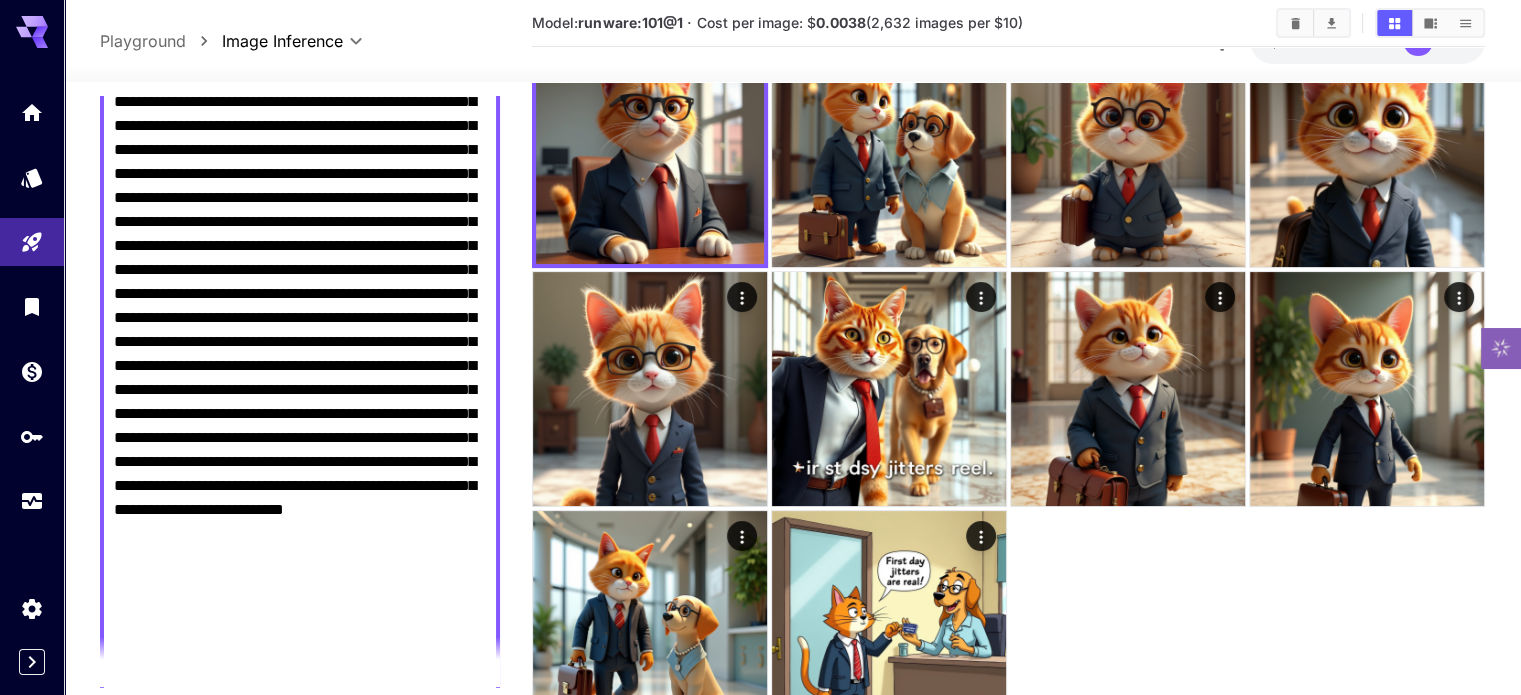 scroll, scrollTop: 158, scrollLeft: 0, axis: vertical 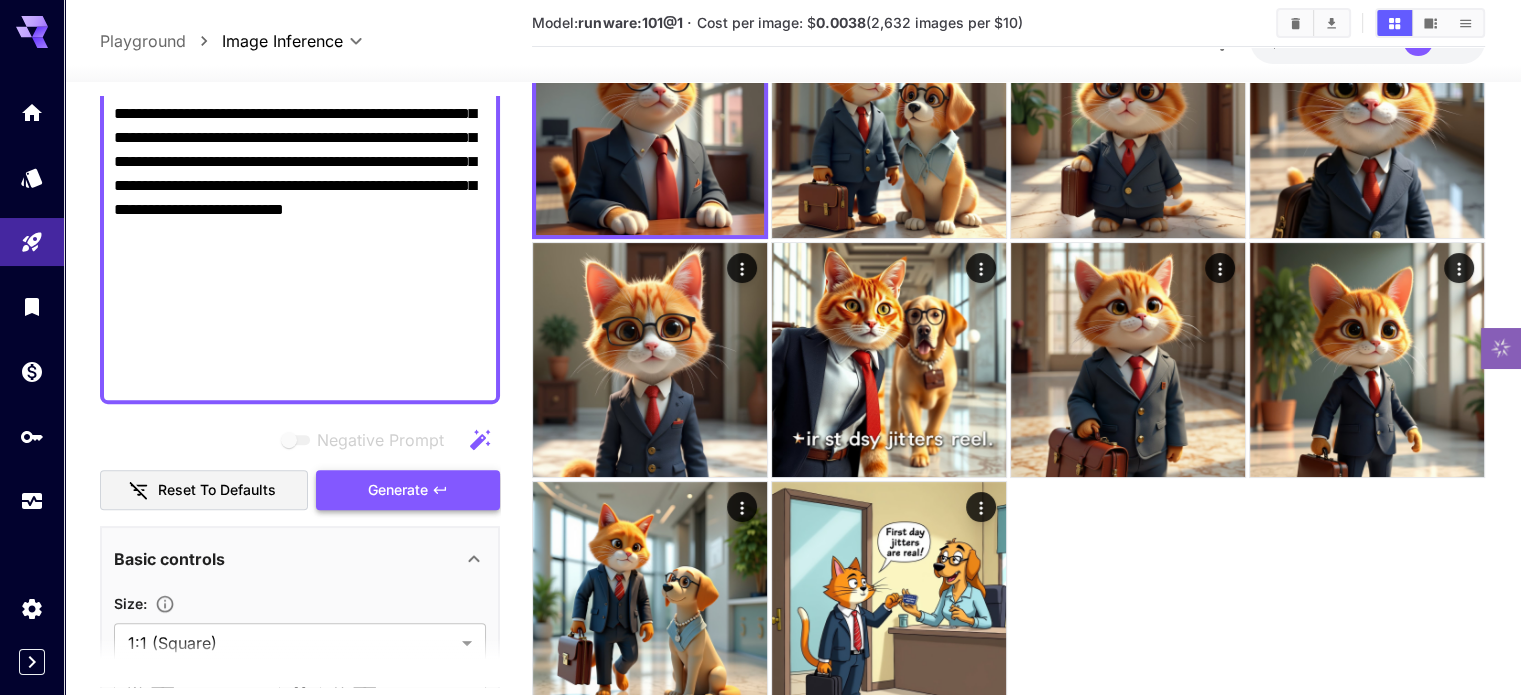 click on "Generate" at bounding box center [398, 490] 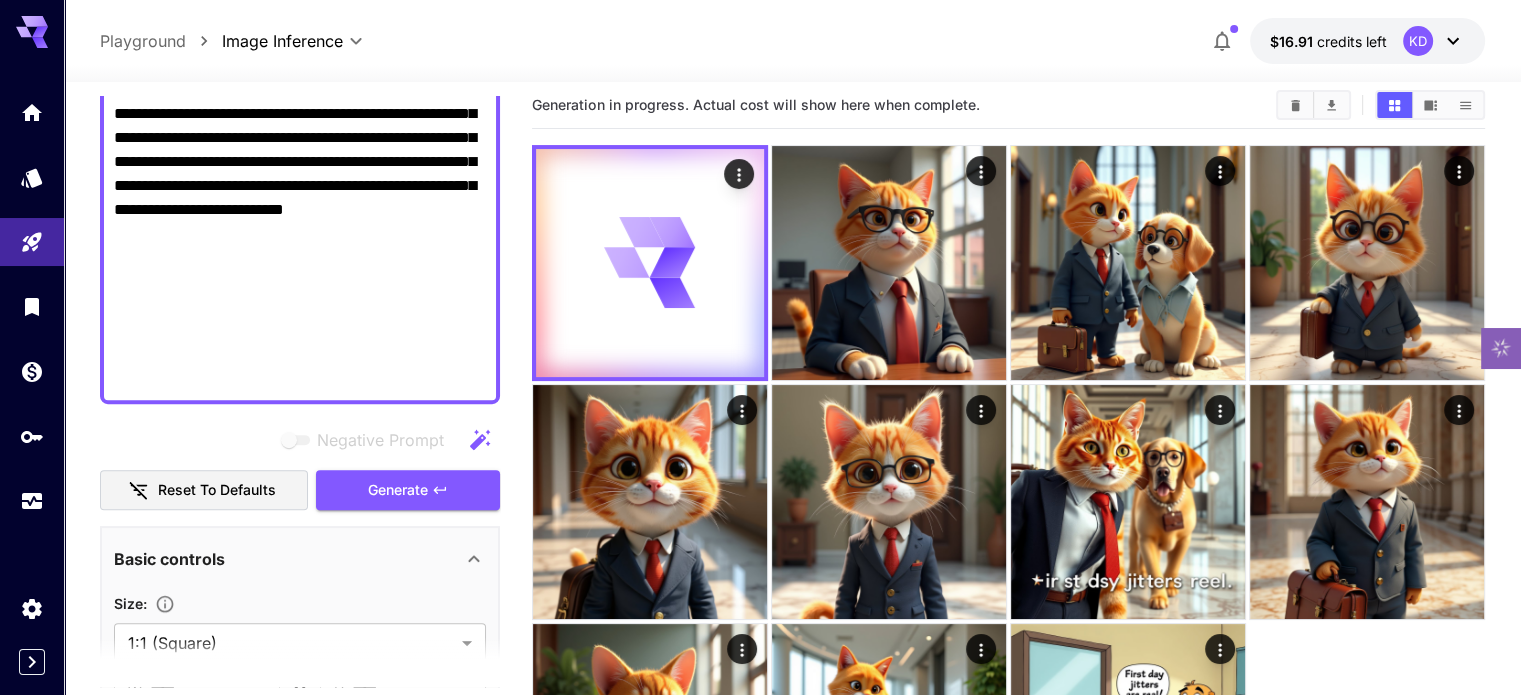 scroll, scrollTop: 0, scrollLeft: 0, axis: both 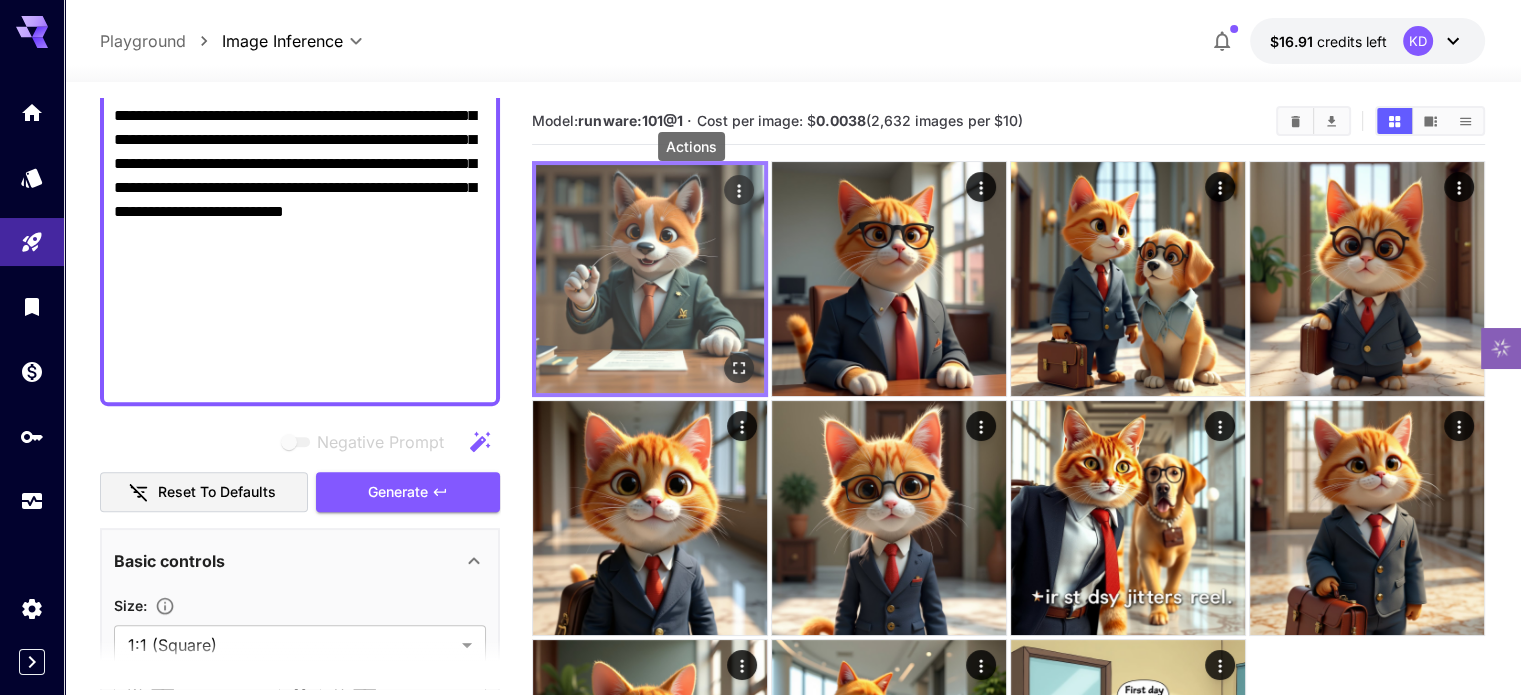 click 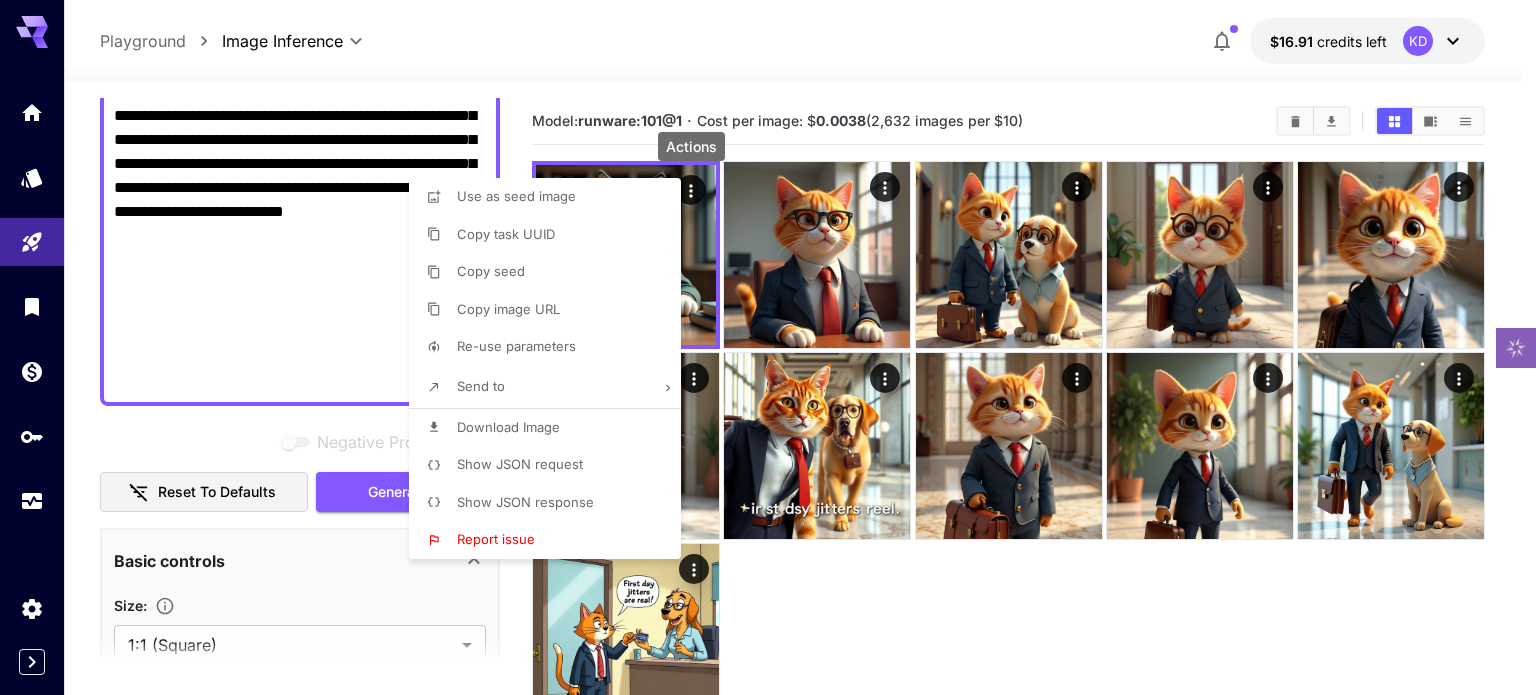 click on "Download Image" at bounding box center (508, 427) 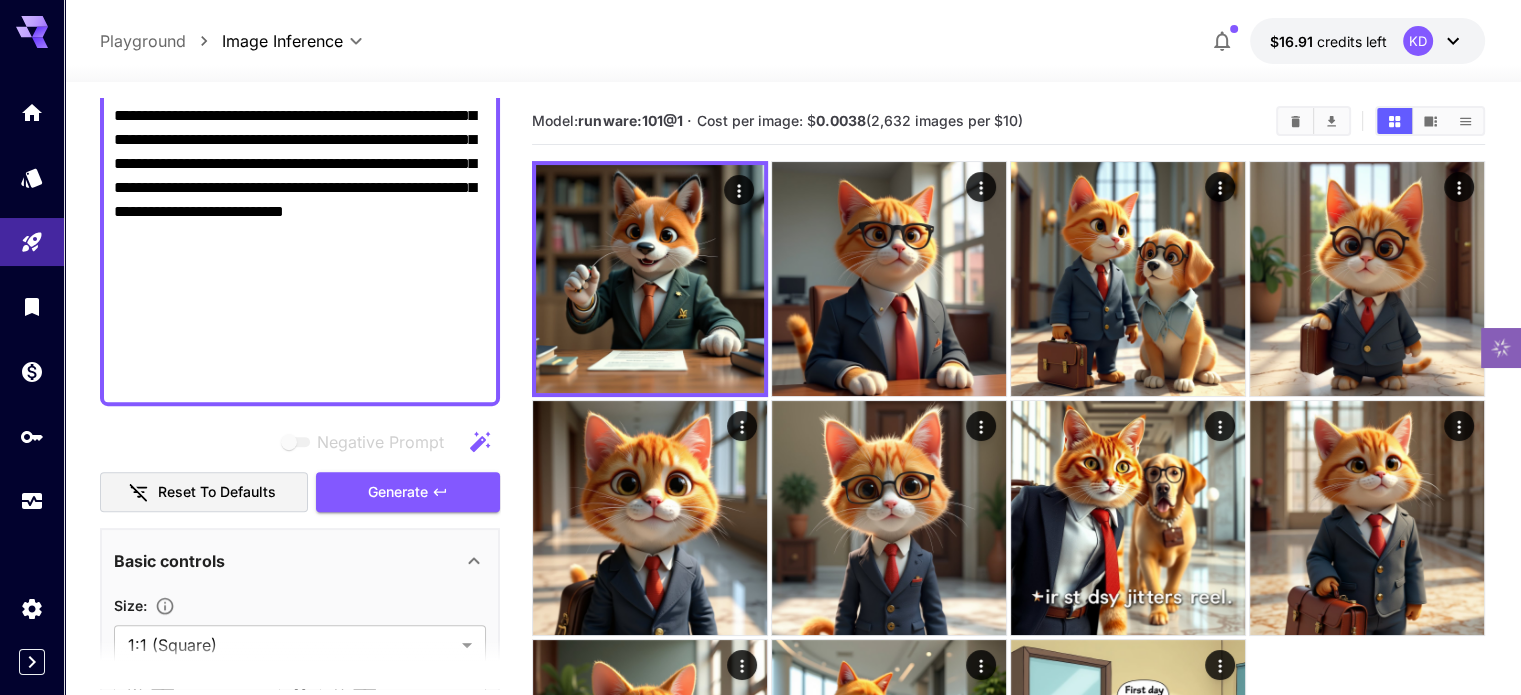 paste on "**********" 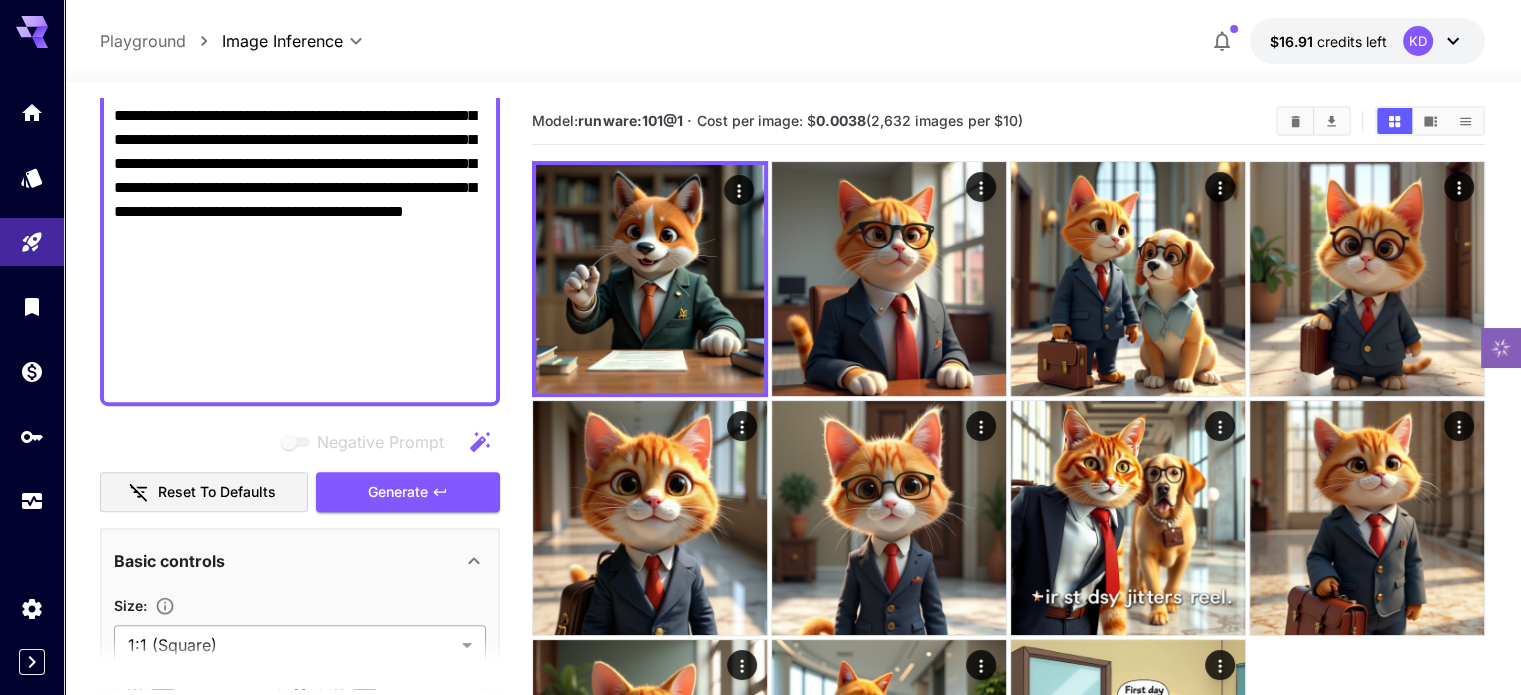 scroll, scrollTop: 1143, scrollLeft: 0, axis: vertical 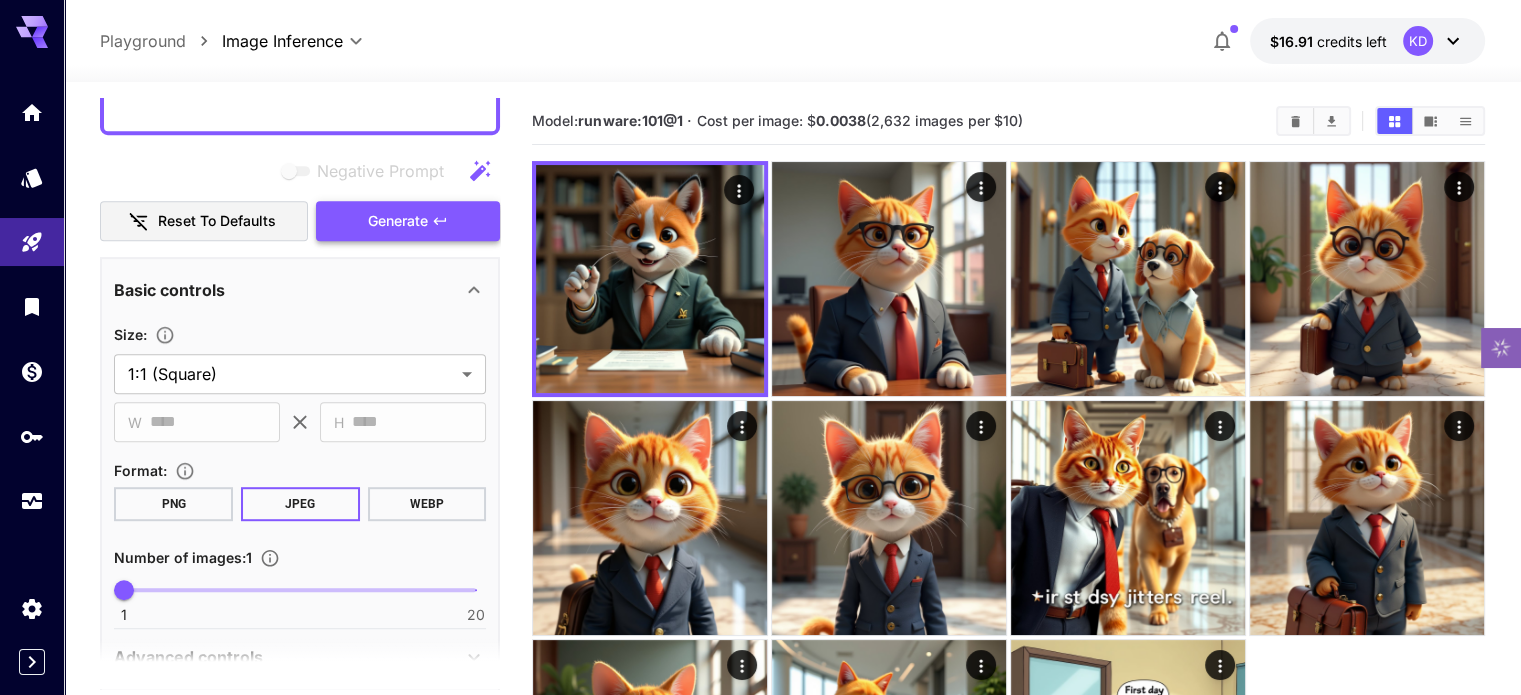 click on "Generate" at bounding box center [398, 221] 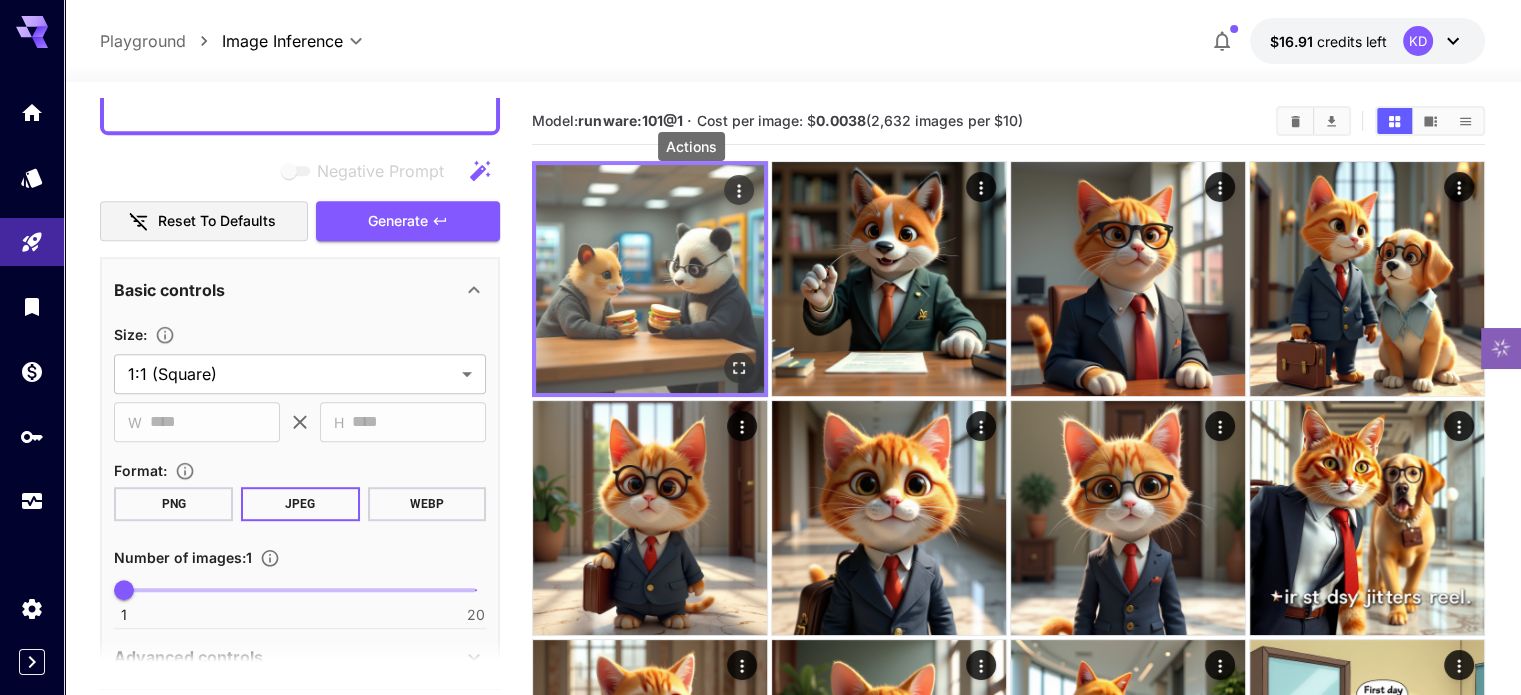 click 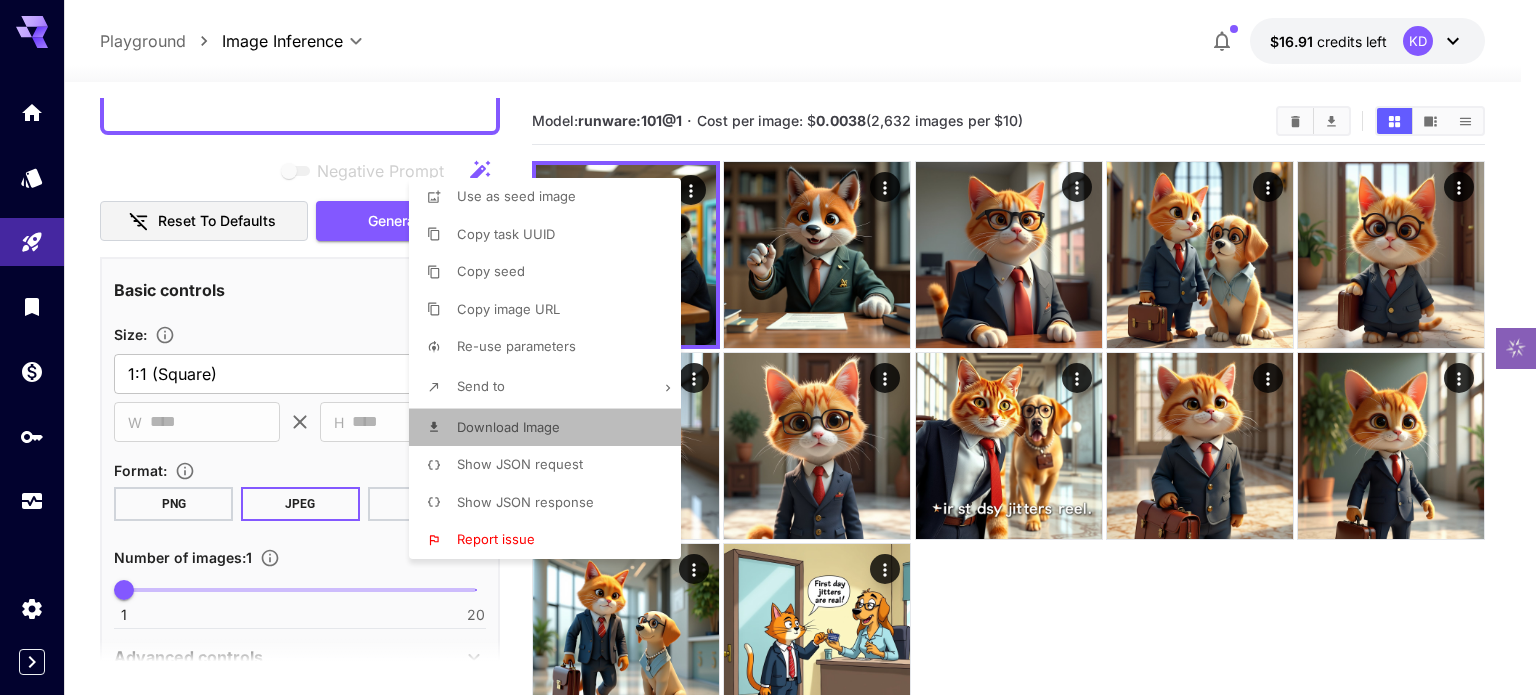 click on "Download Image" at bounding box center (551, 428) 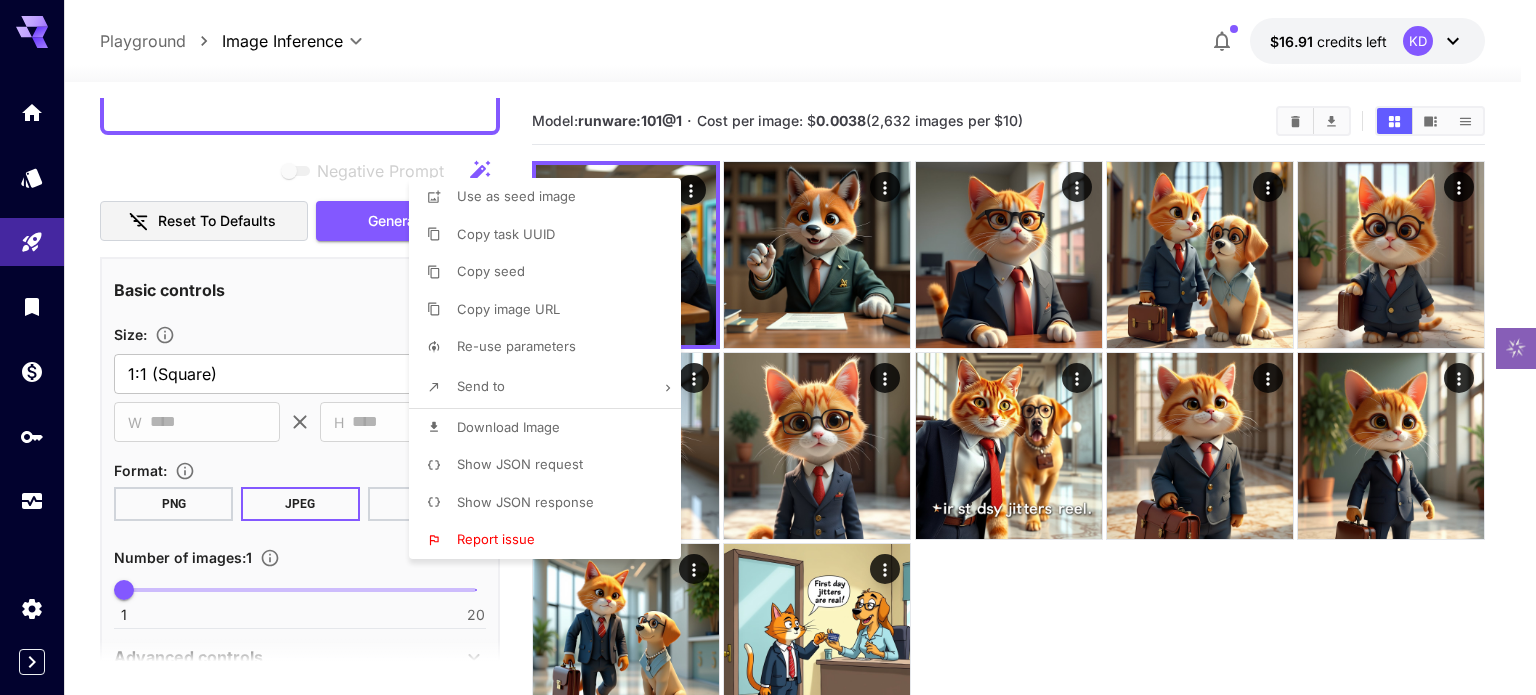 click at bounding box center (768, 347) 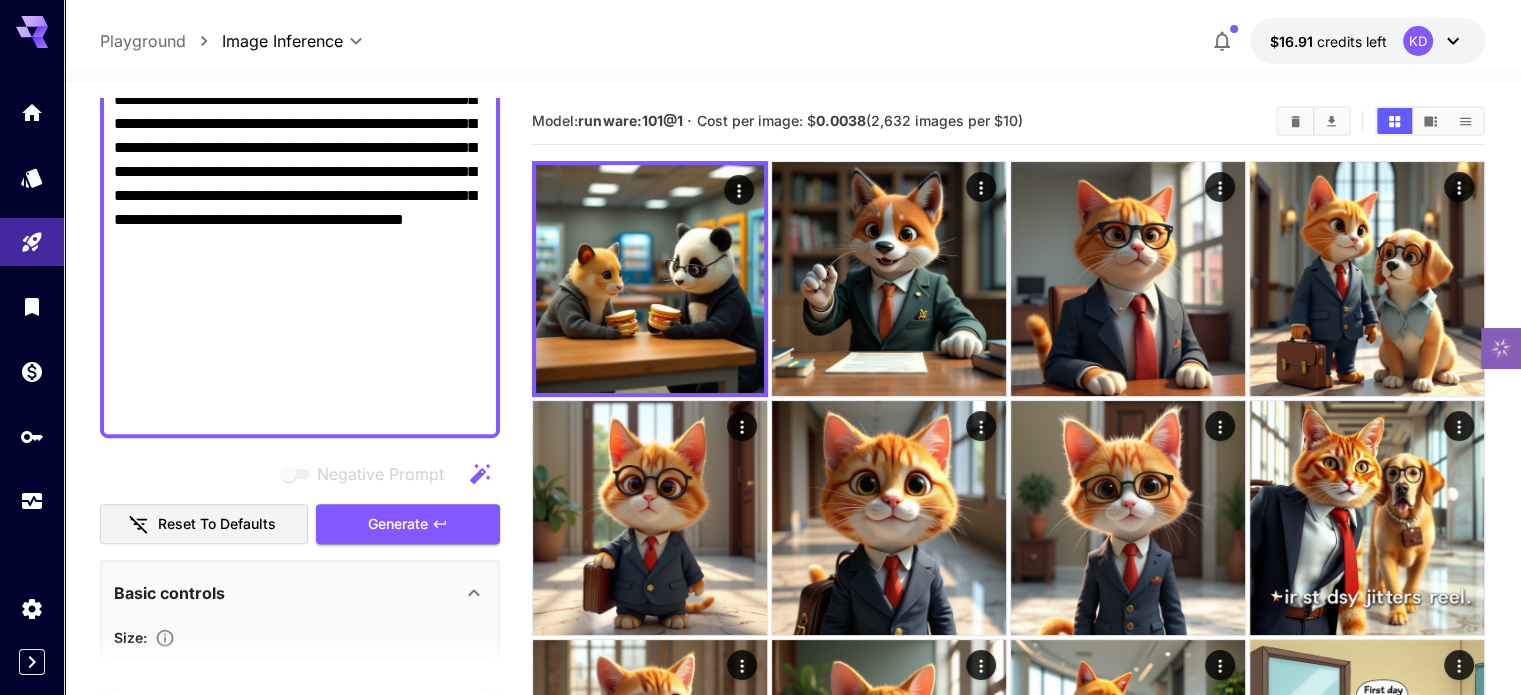 scroll, scrollTop: 843, scrollLeft: 0, axis: vertical 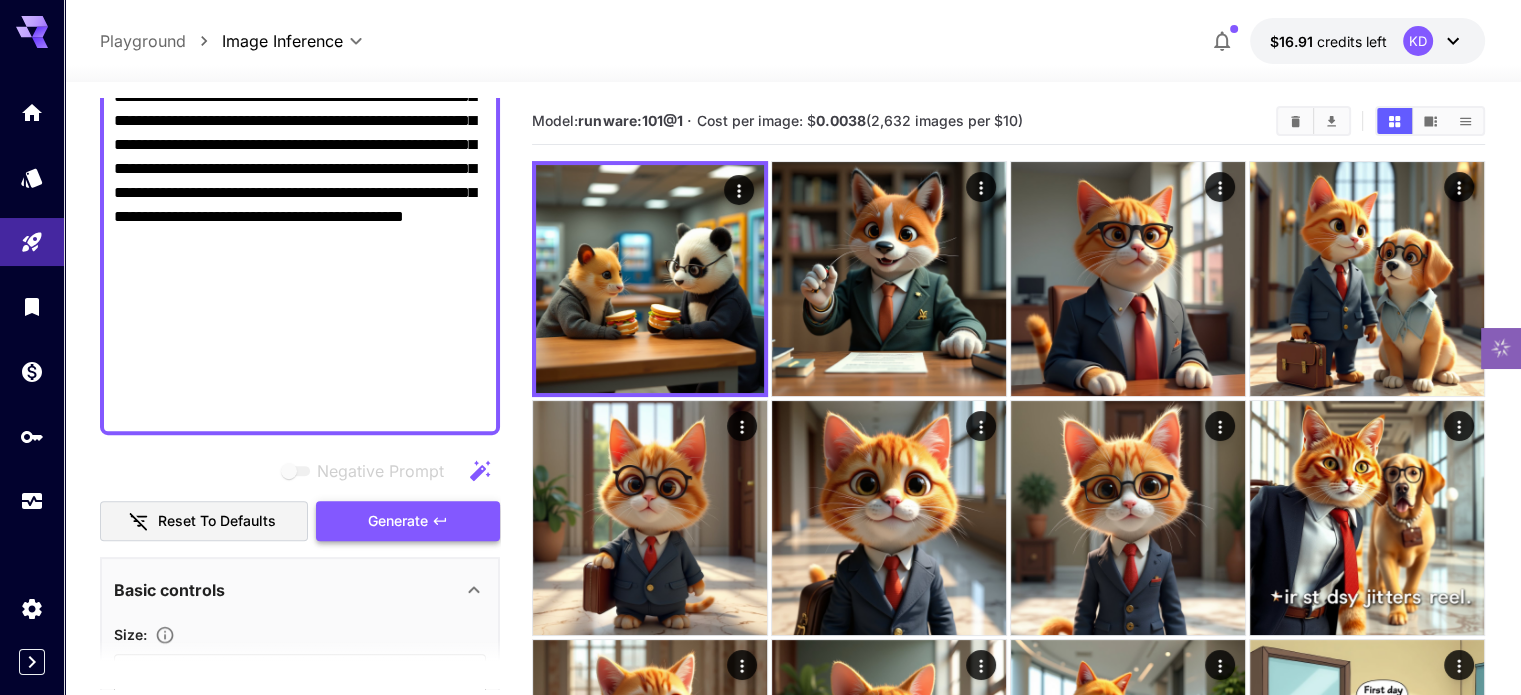 click on "Generate" at bounding box center (398, 521) 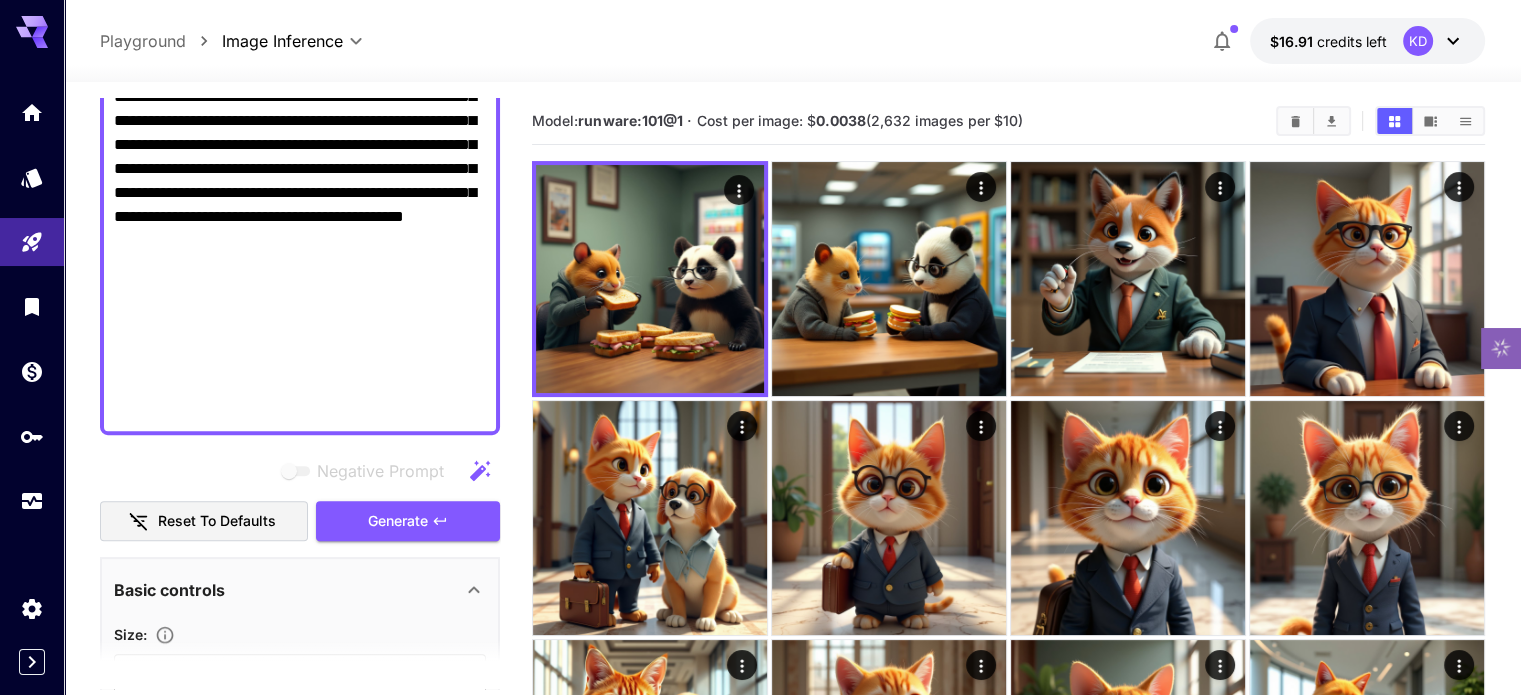 click on "Negative Prompt" at bounding box center (300, -71) 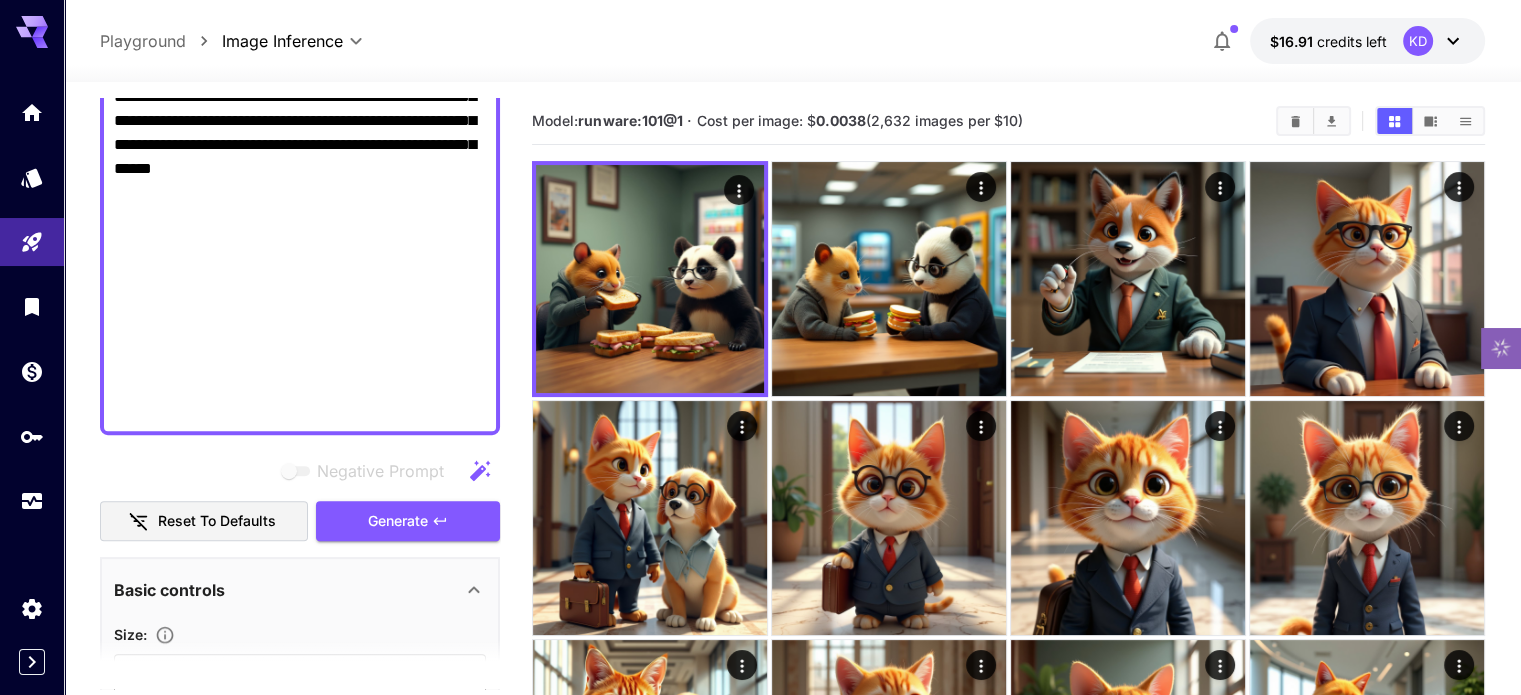scroll, scrollTop: 1047, scrollLeft: 0, axis: vertical 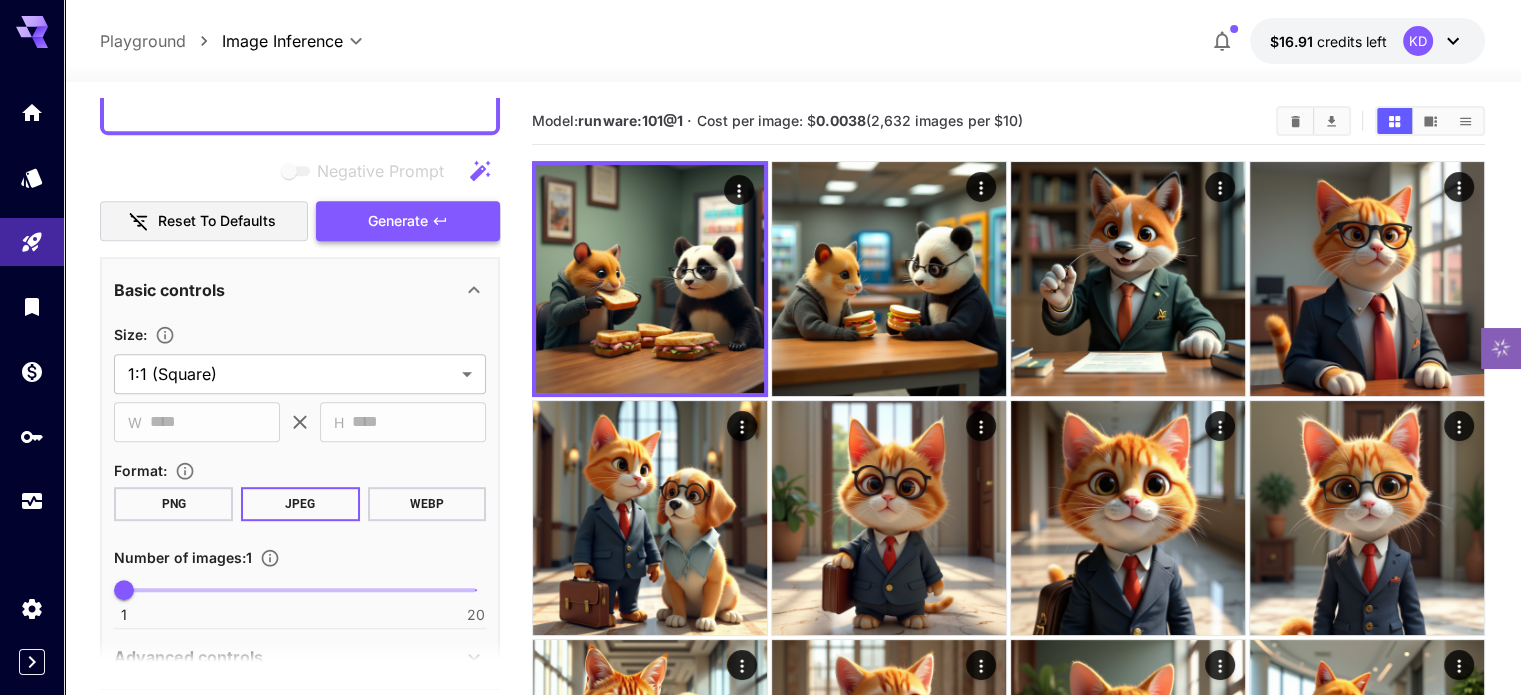 click 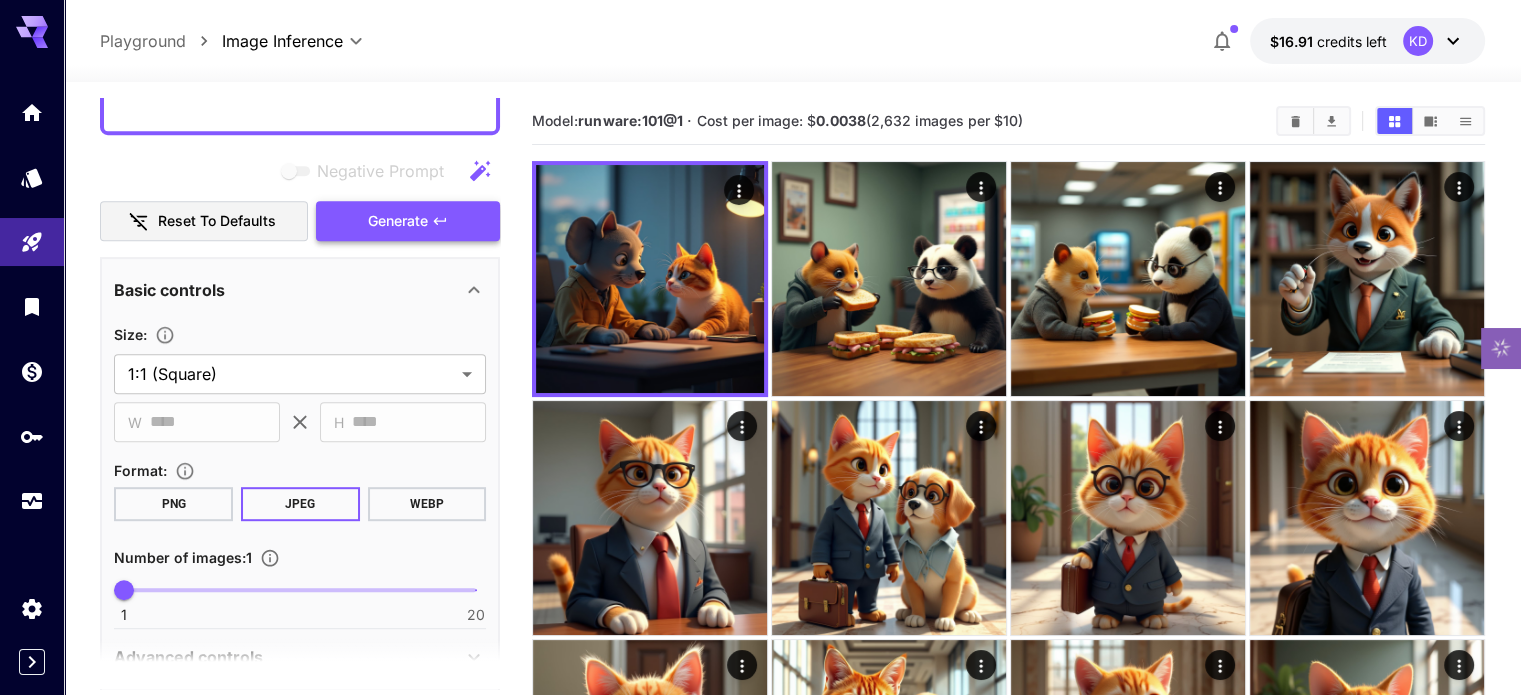 click on "Generate" at bounding box center [398, 221] 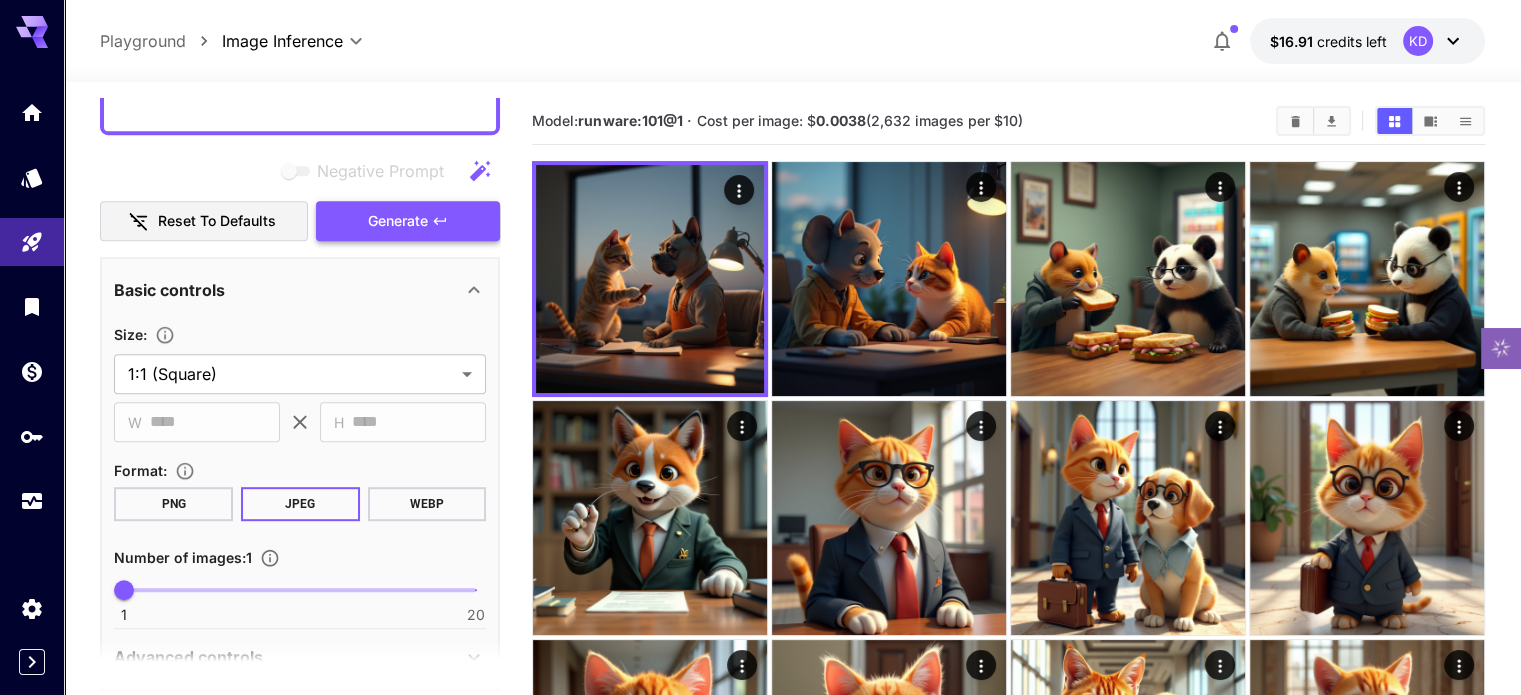 click on "Generate" at bounding box center [398, 221] 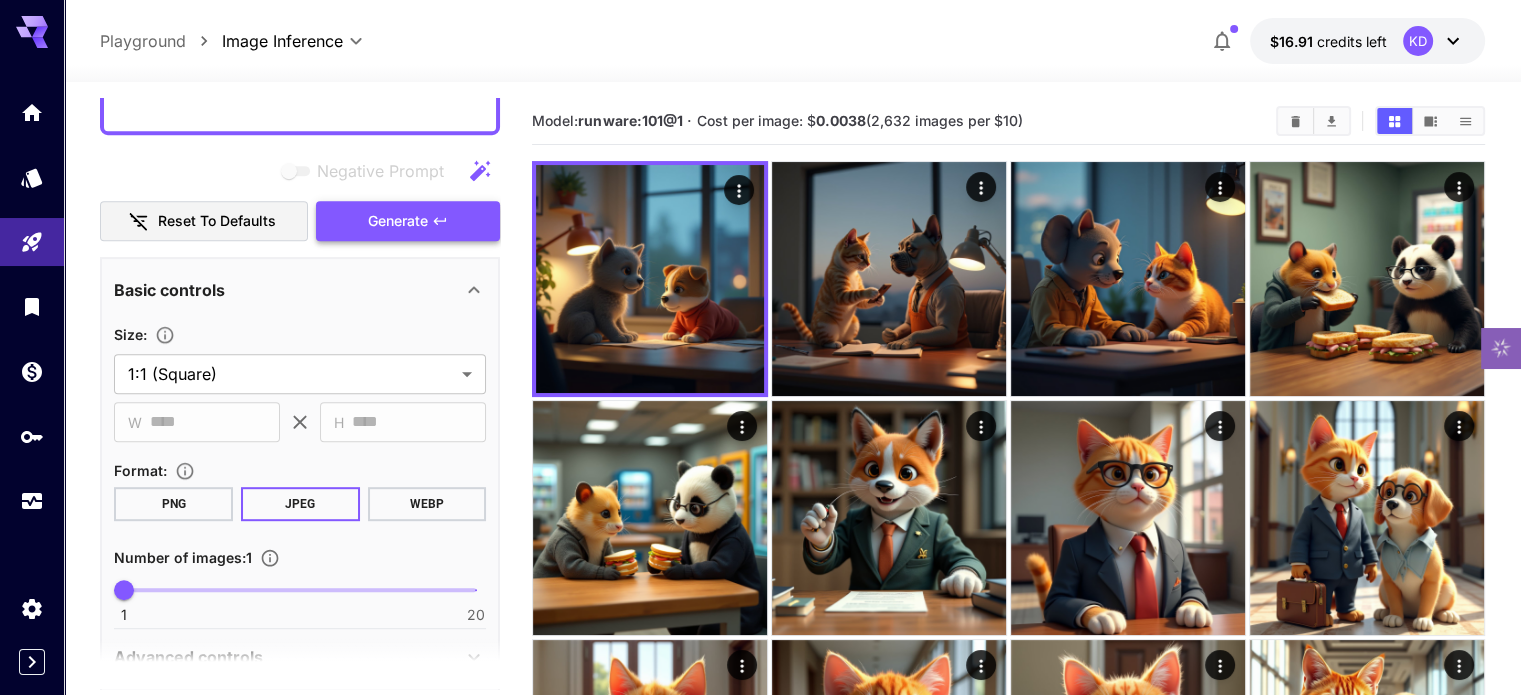 click on "Generate" at bounding box center (408, 221) 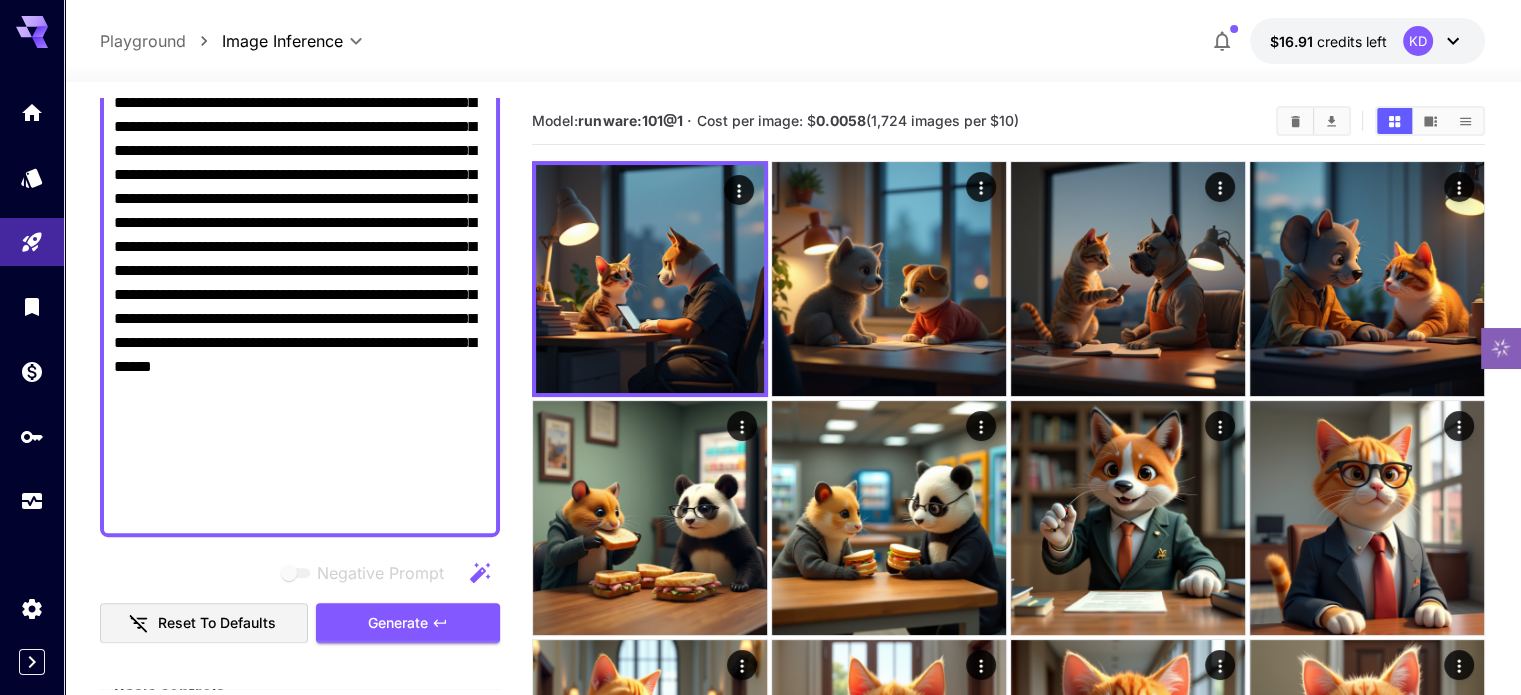scroll, scrollTop: 647, scrollLeft: 0, axis: vertical 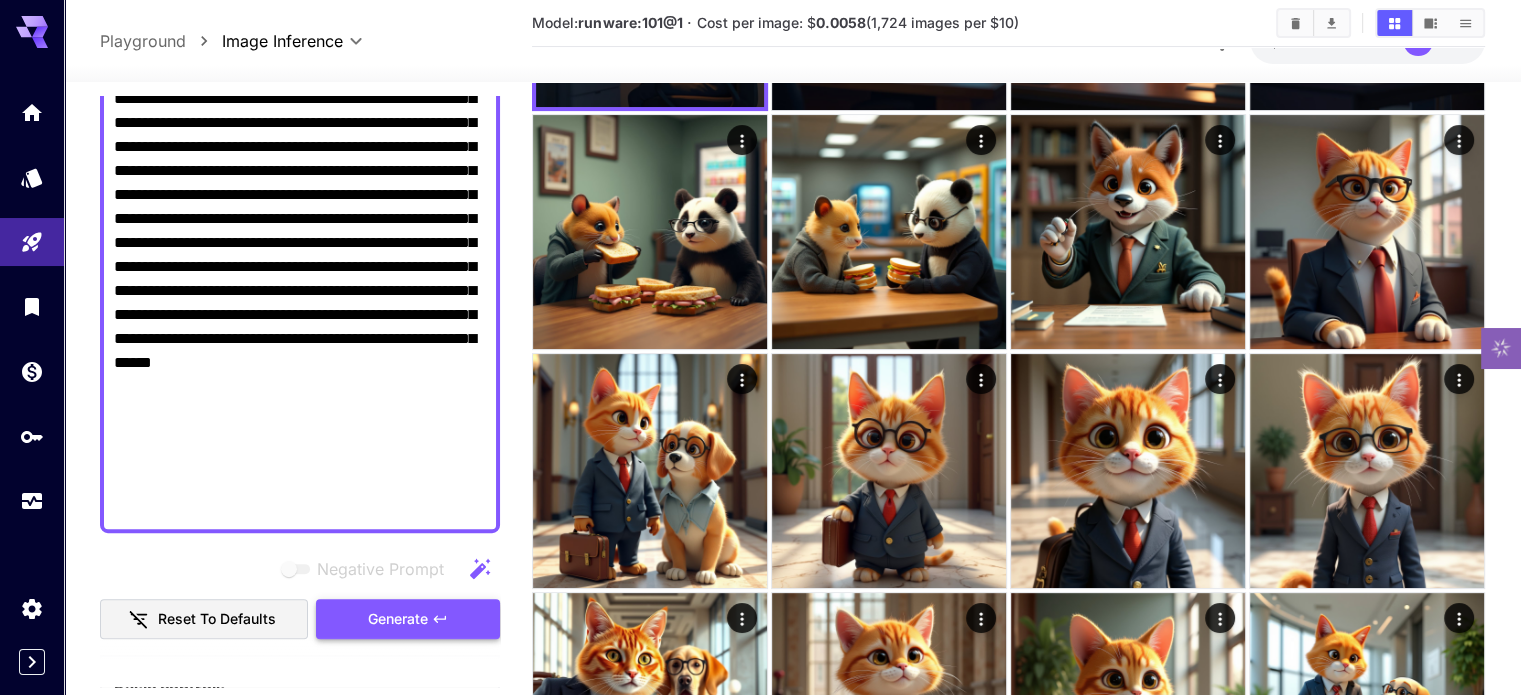 click on "Generate" at bounding box center (398, 619) 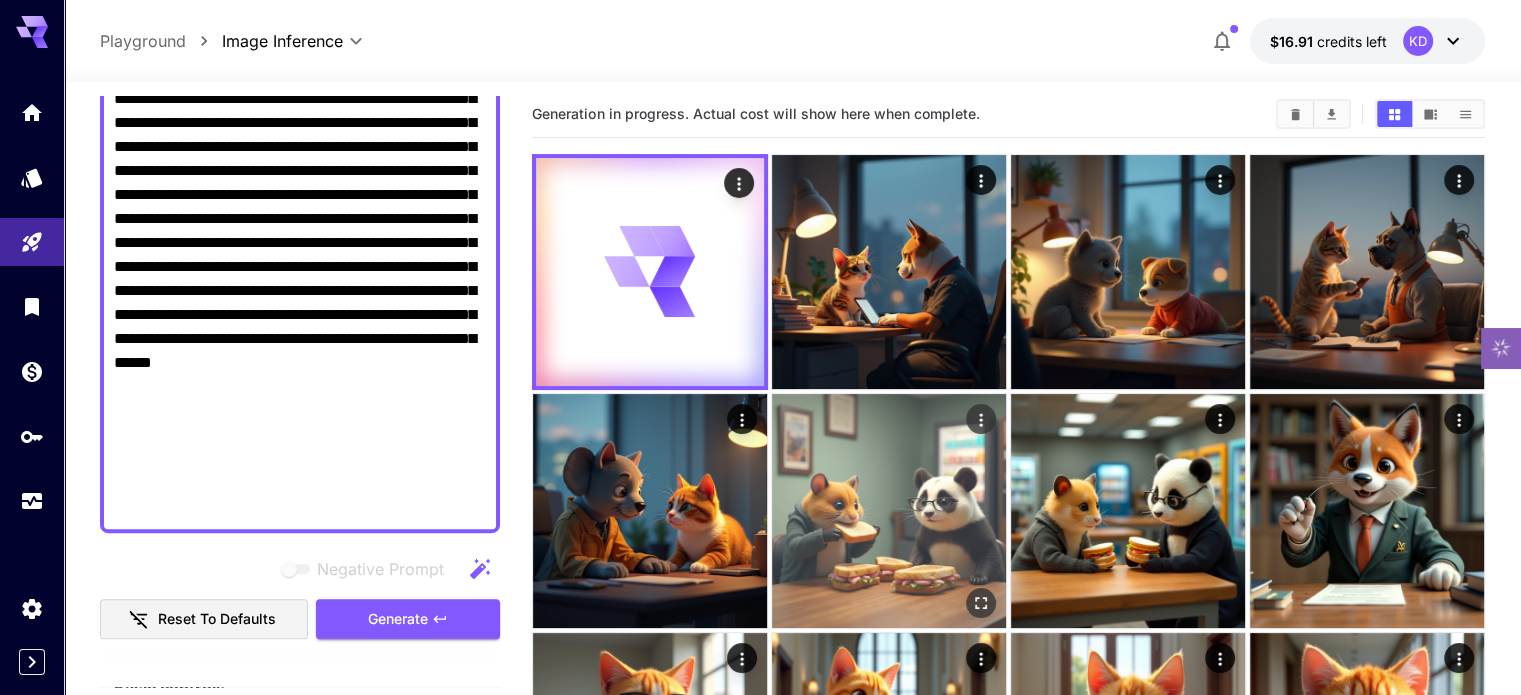 scroll, scrollTop: 0, scrollLeft: 0, axis: both 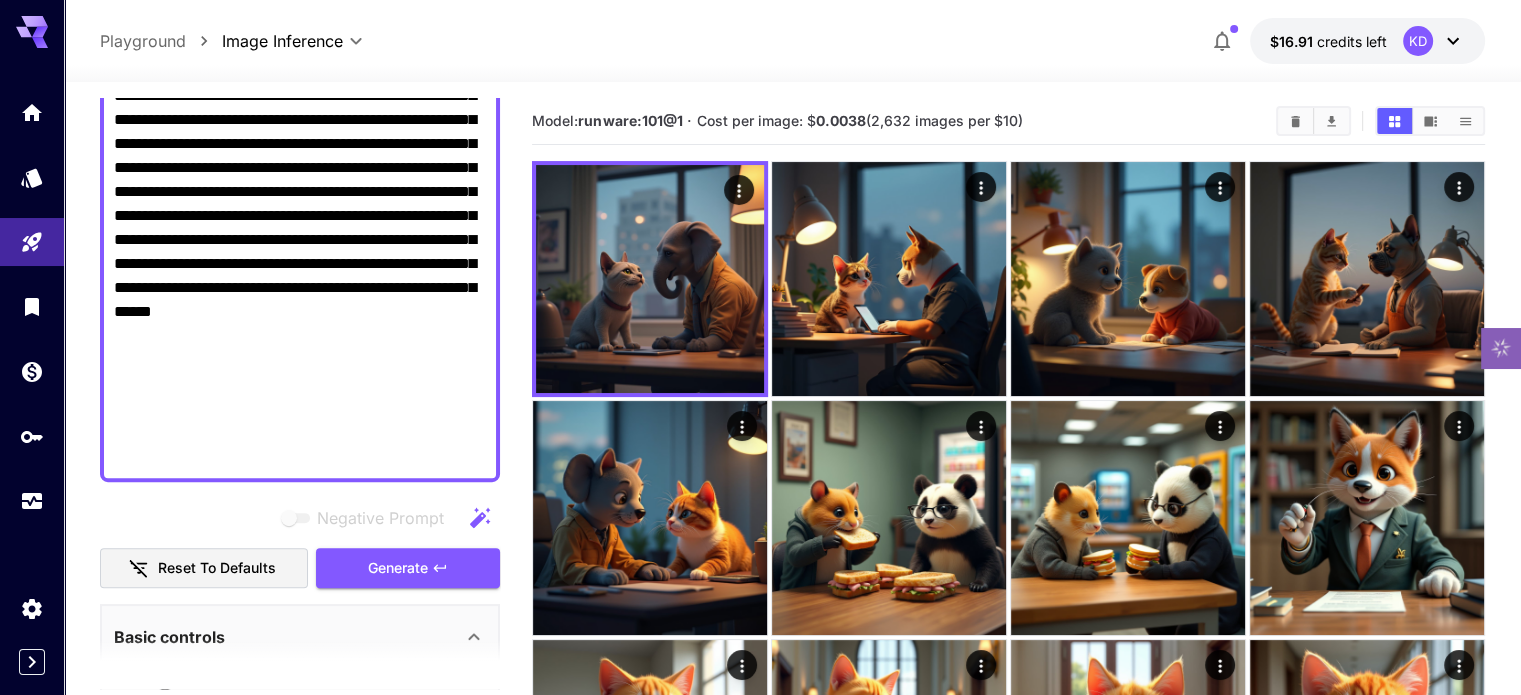 drag, startPoint x: 117, startPoint y: 285, endPoint x: 494, endPoint y: 454, distance: 413.14645 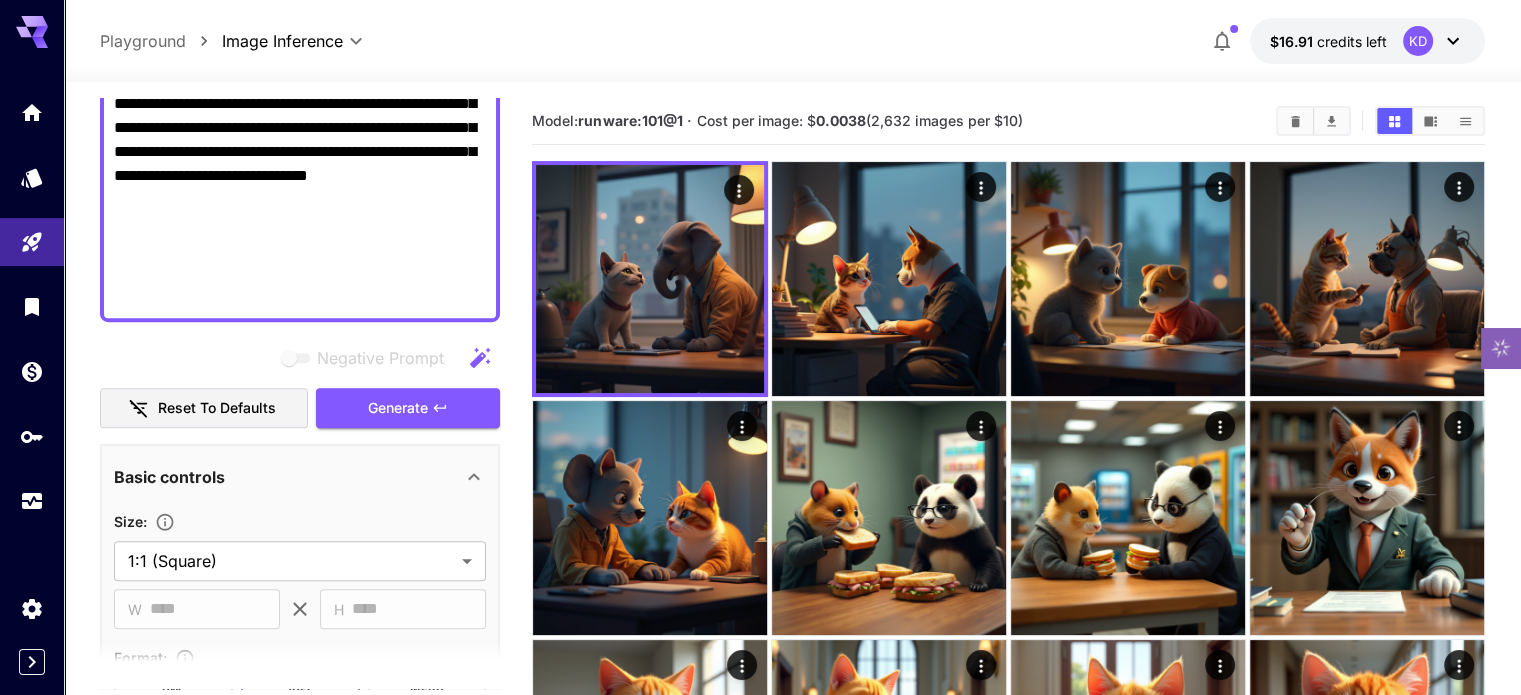 scroll, scrollTop: 627, scrollLeft: 0, axis: vertical 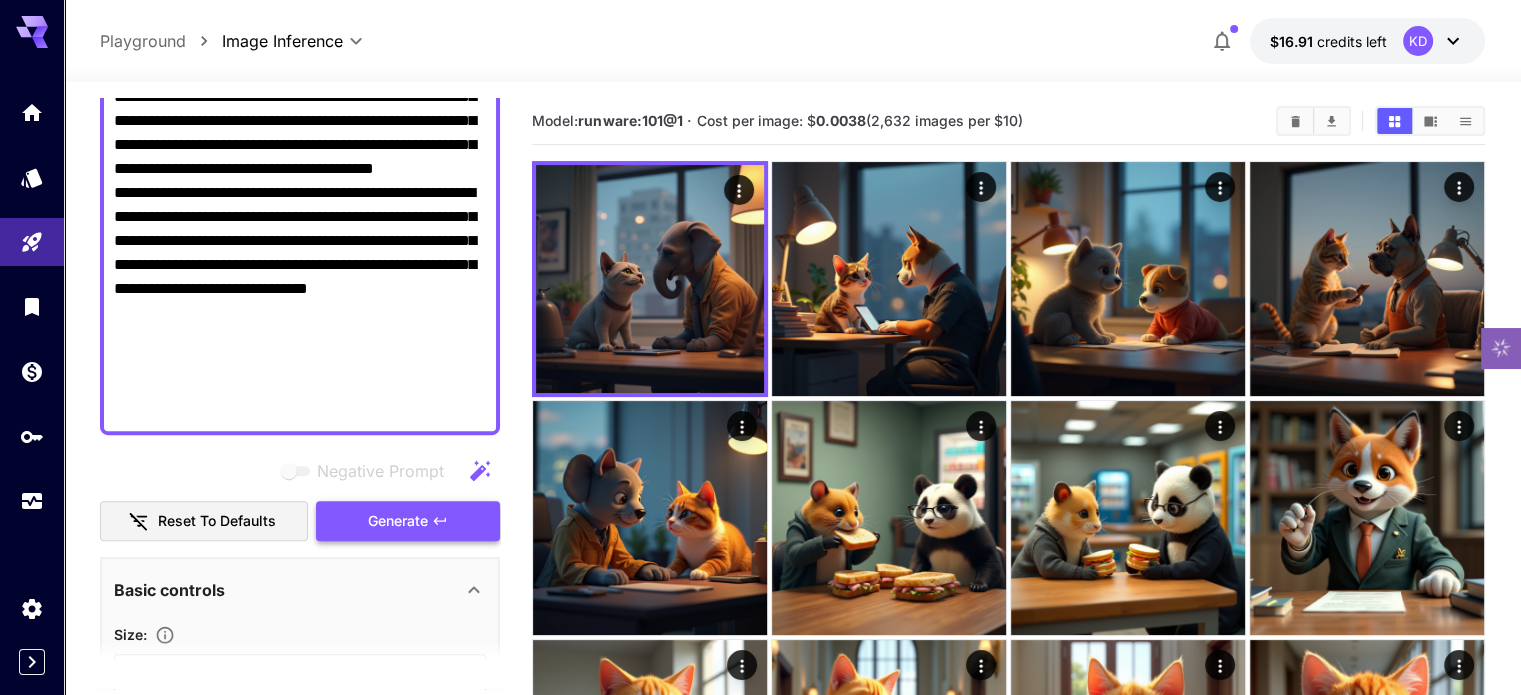 click on "Generate" at bounding box center [398, 521] 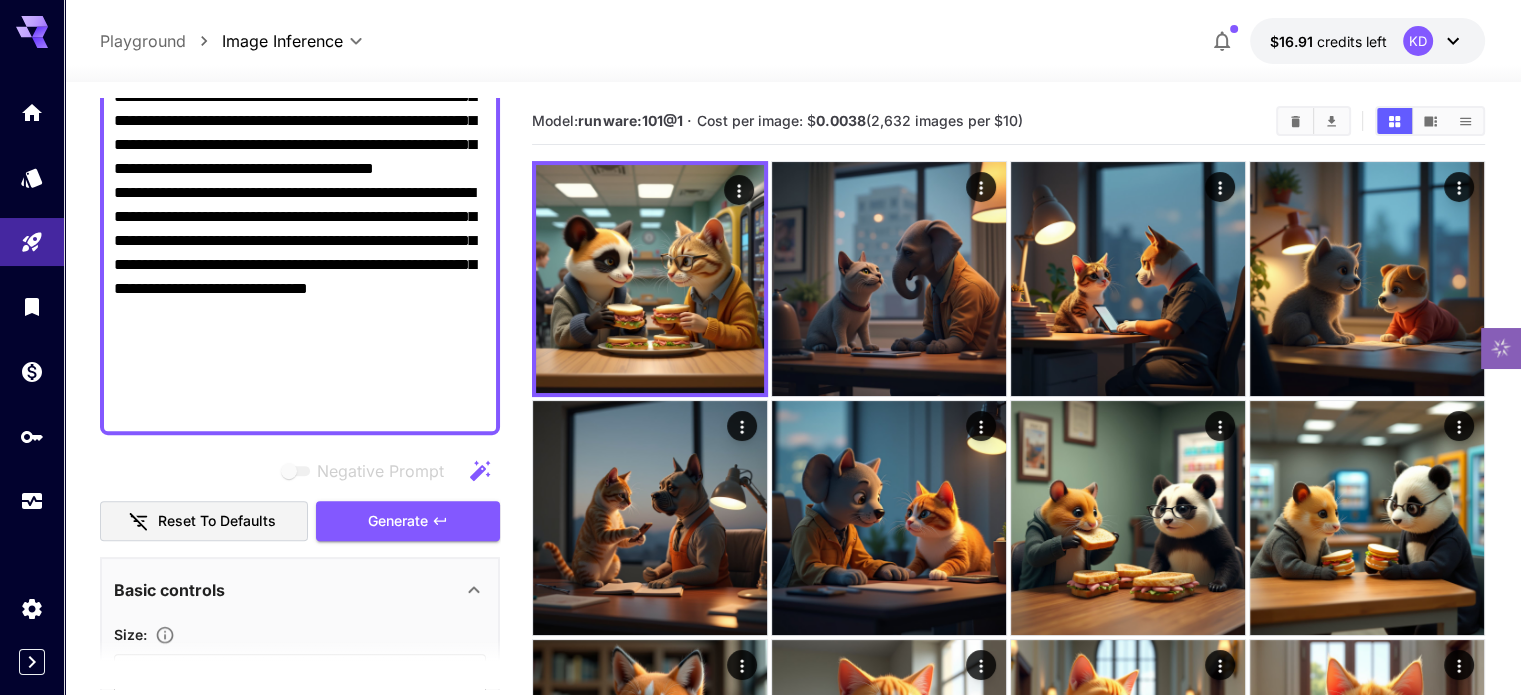 click on "Negative Prompt" at bounding box center [300, 37] 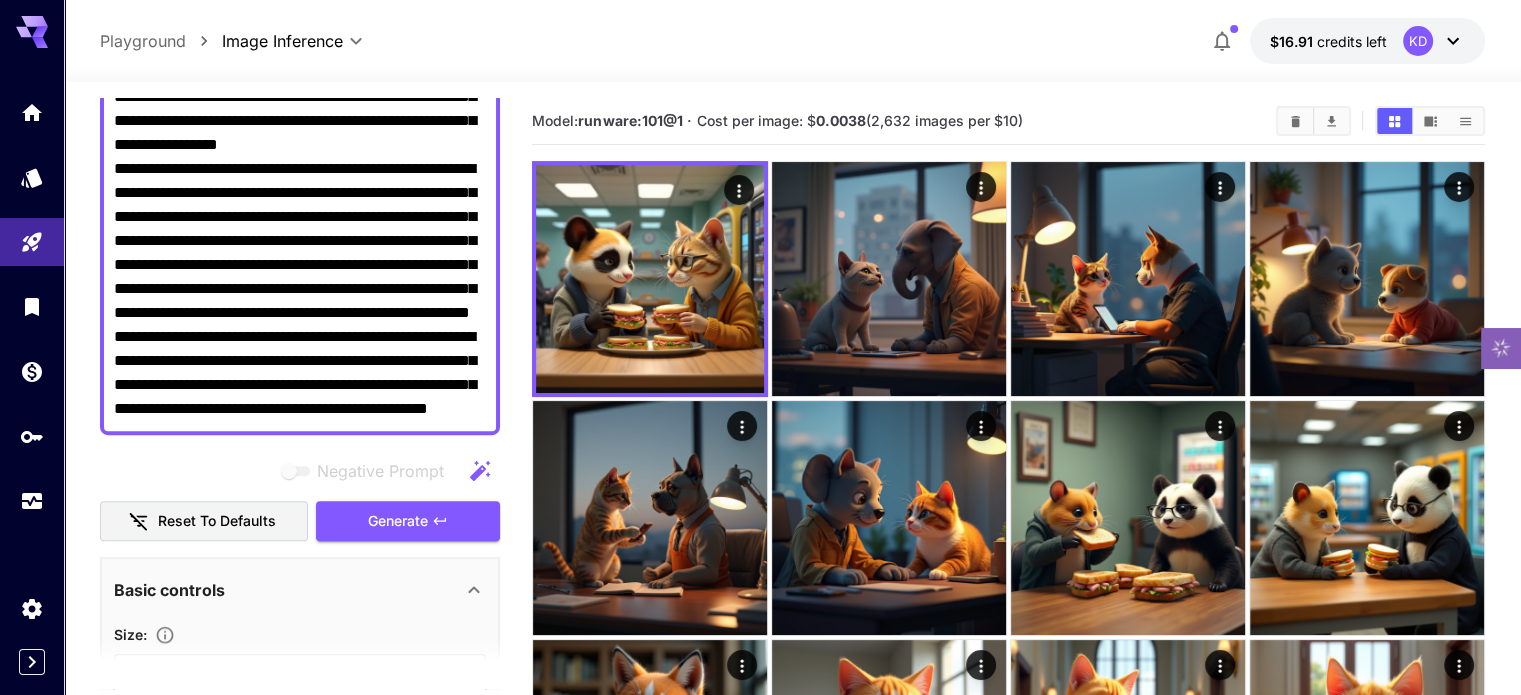 scroll, scrollTop: 644, scrollLeft: 0, axis: vertical 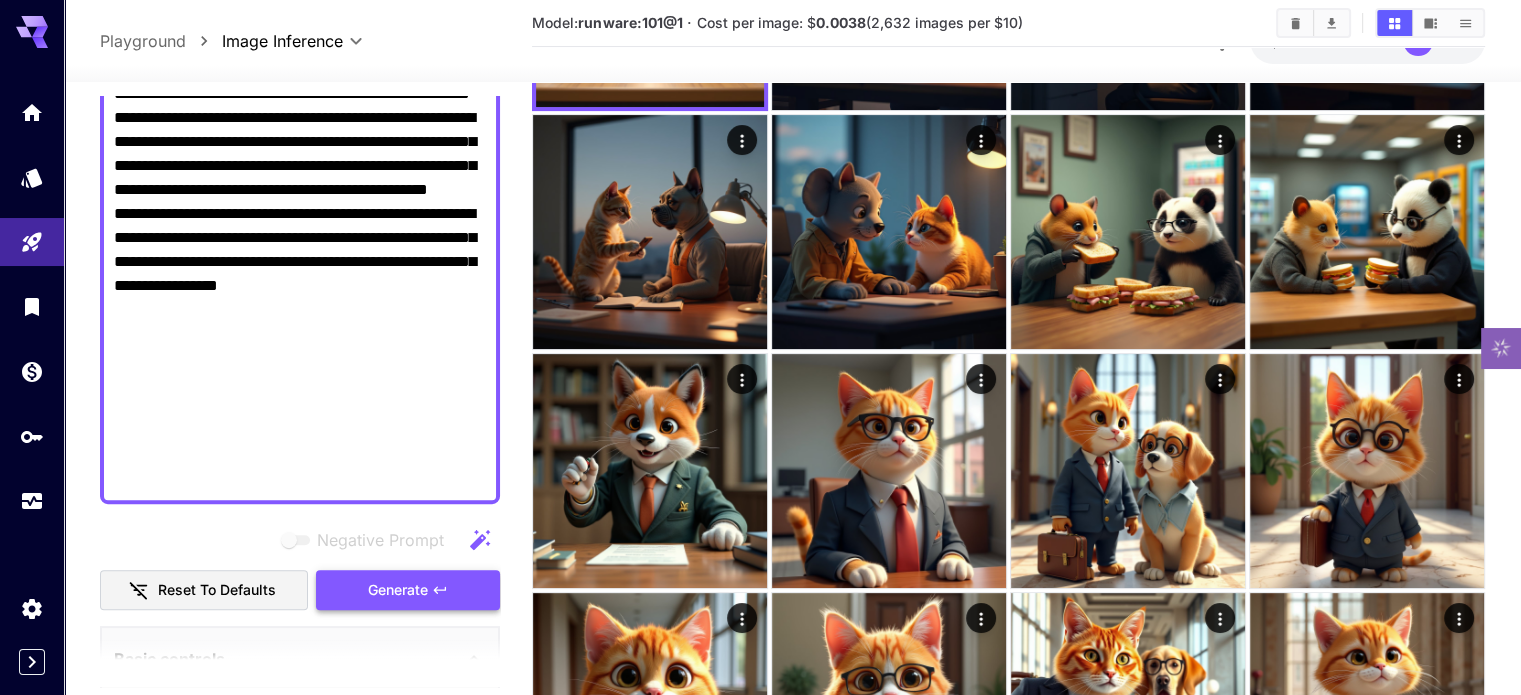 type on "**********" 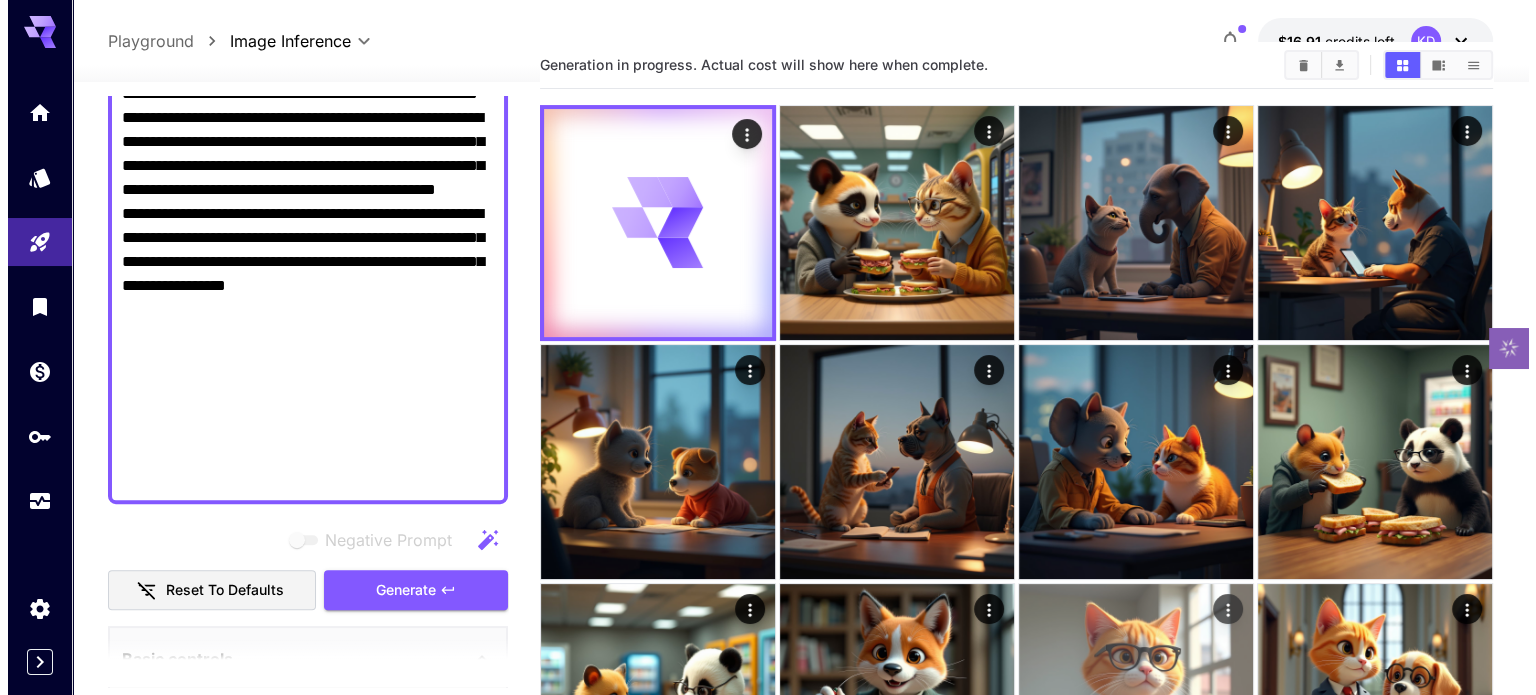 scroll, scrollTop: 0, scrollLeft: 0, axis: both 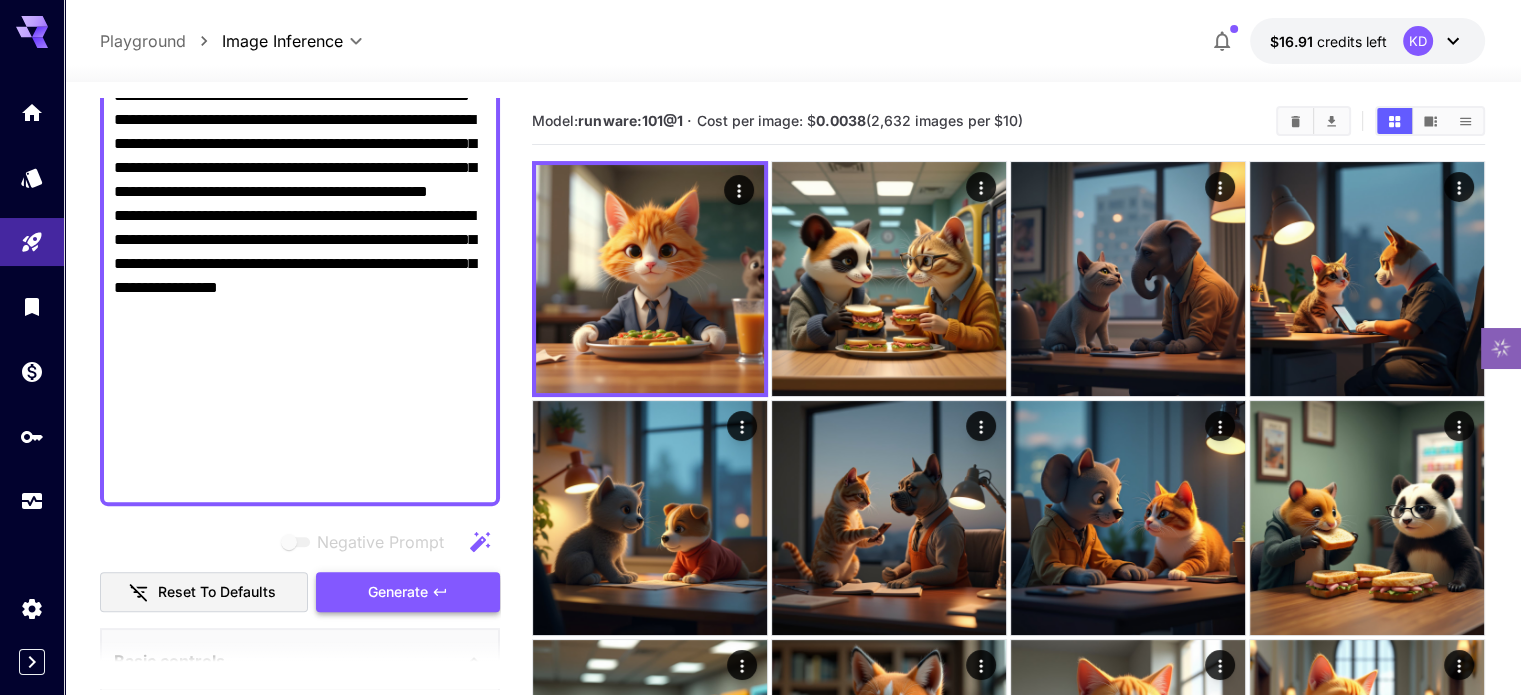 click on "Generate" at bounding box center [398, 592] 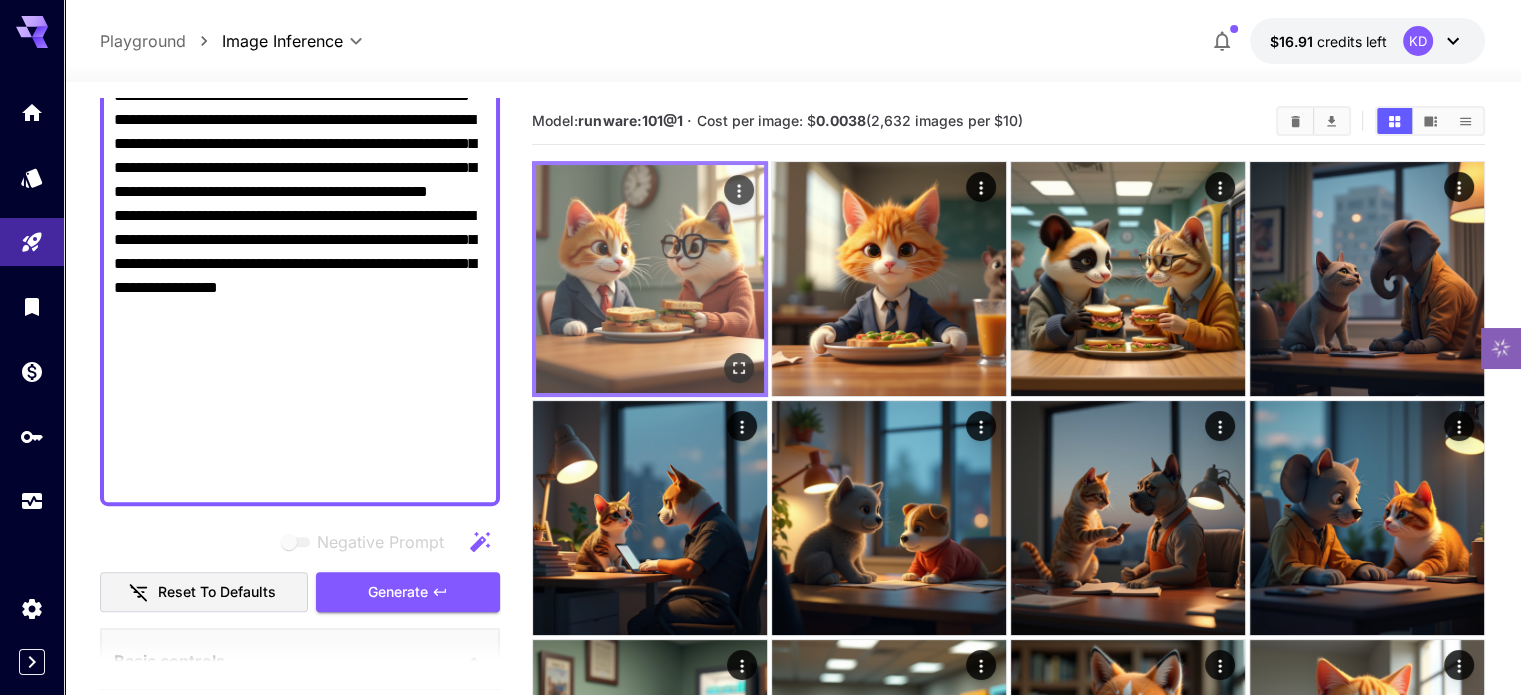 click 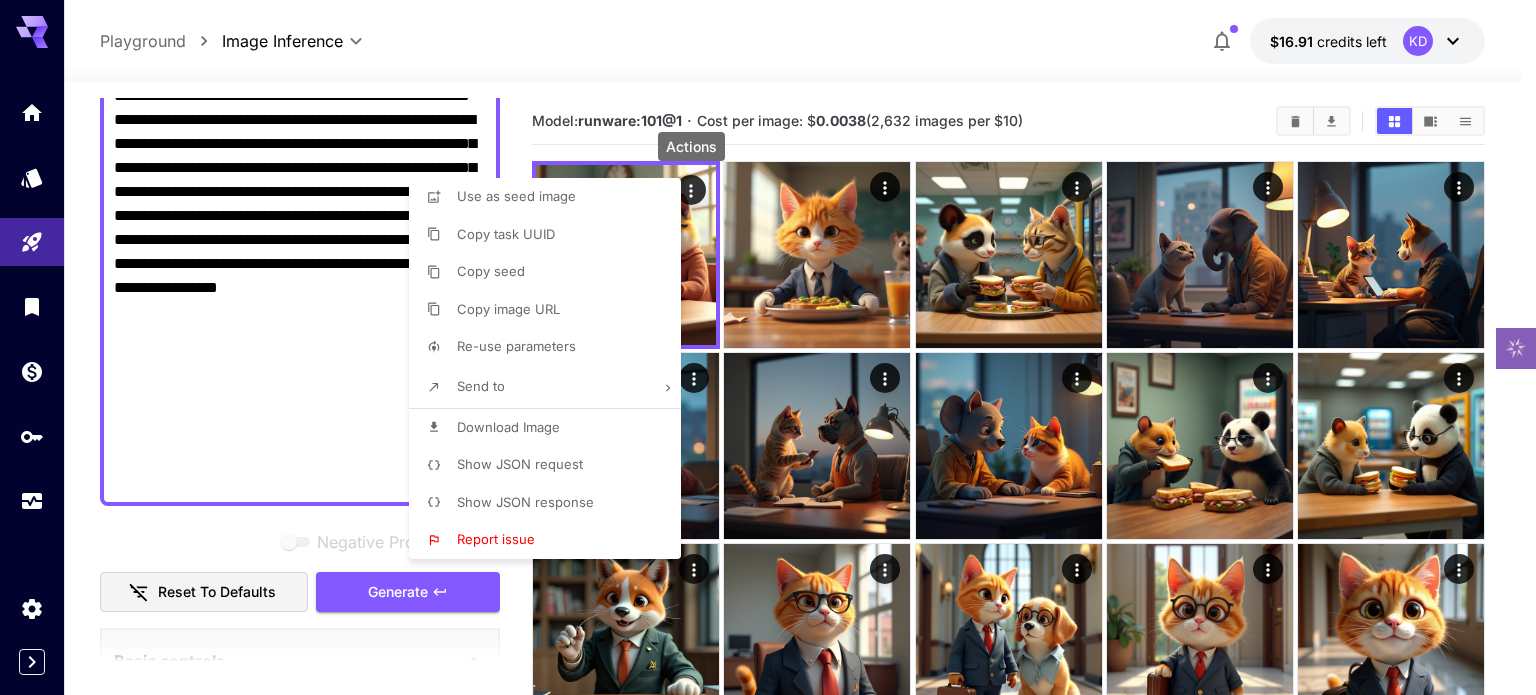 click on "Download Image" at bounding box center [551, 428] 